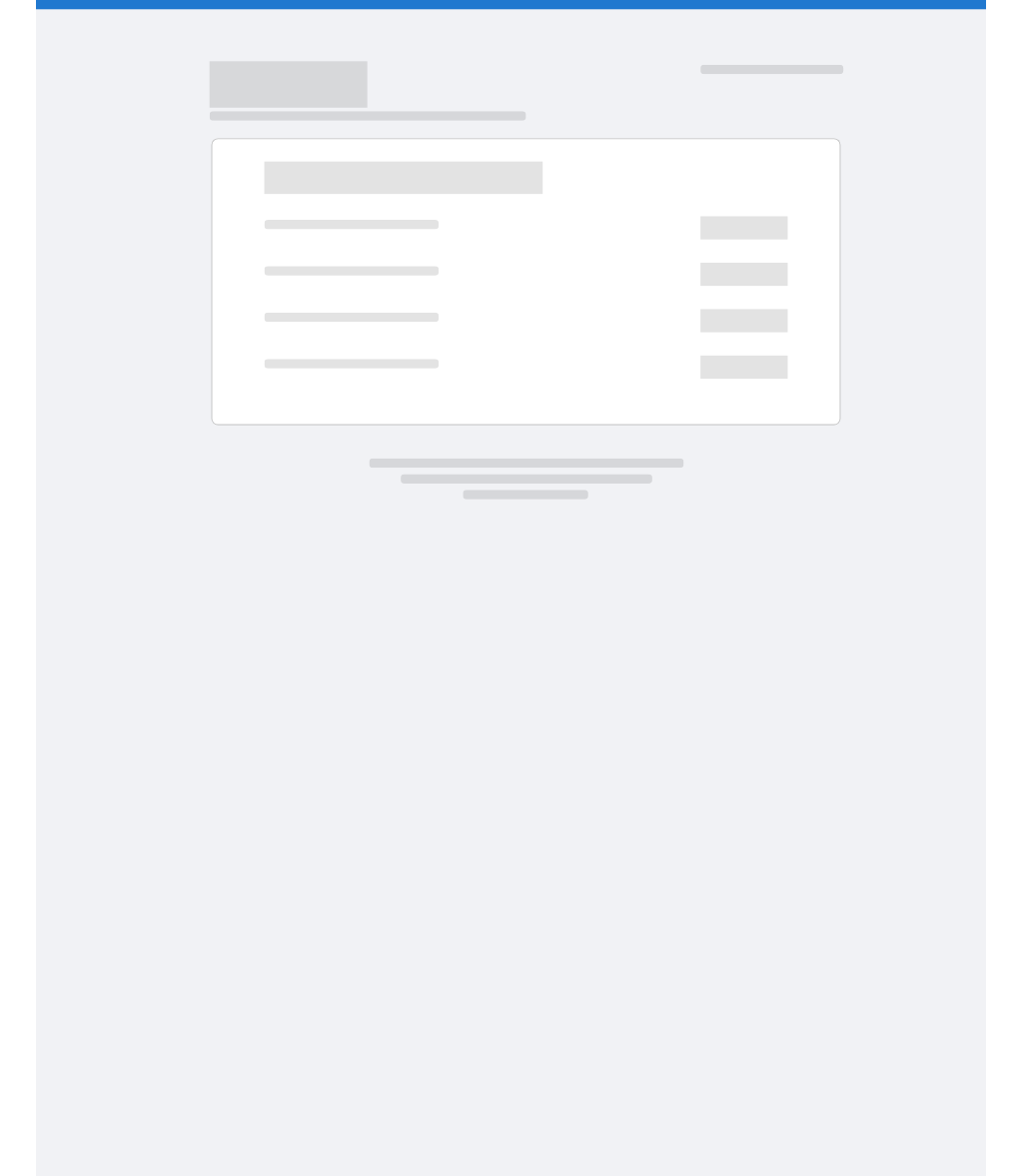 scroll, scrollTop: 0, scrollLeft: 0, axis: both 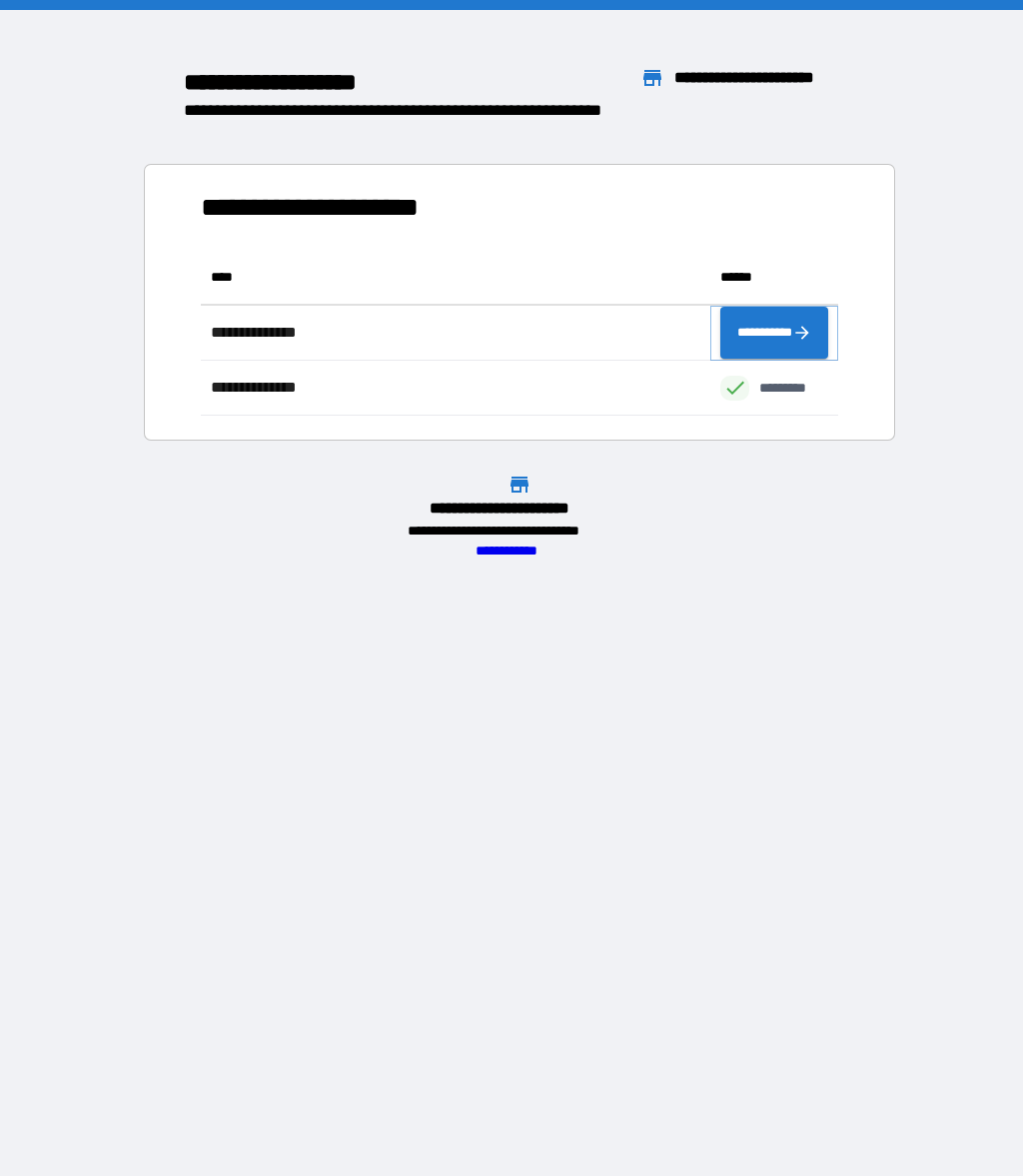 click on "**********" at bounding box center [774, 333] 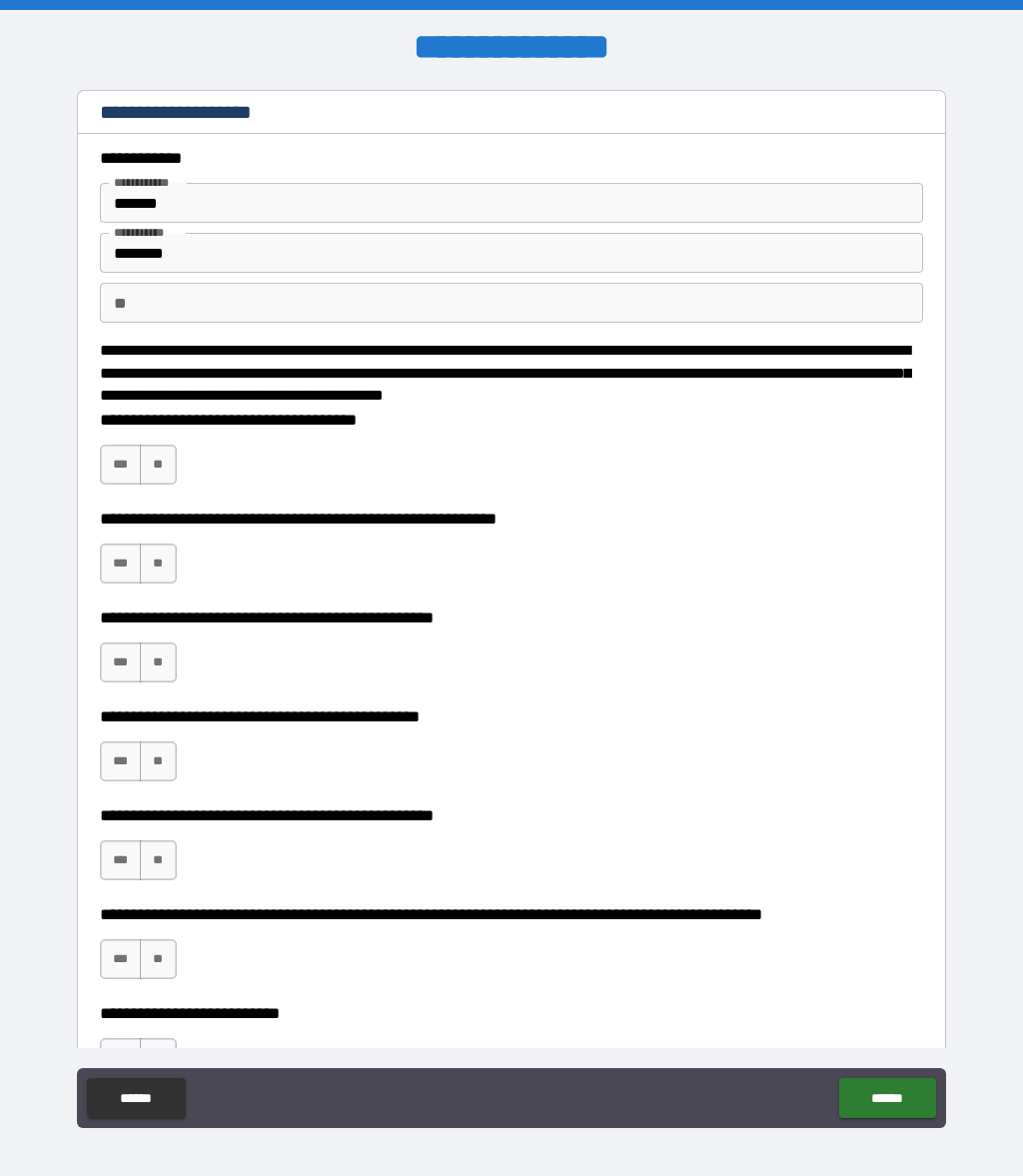 click on "**" at bounding box center (512, 303) 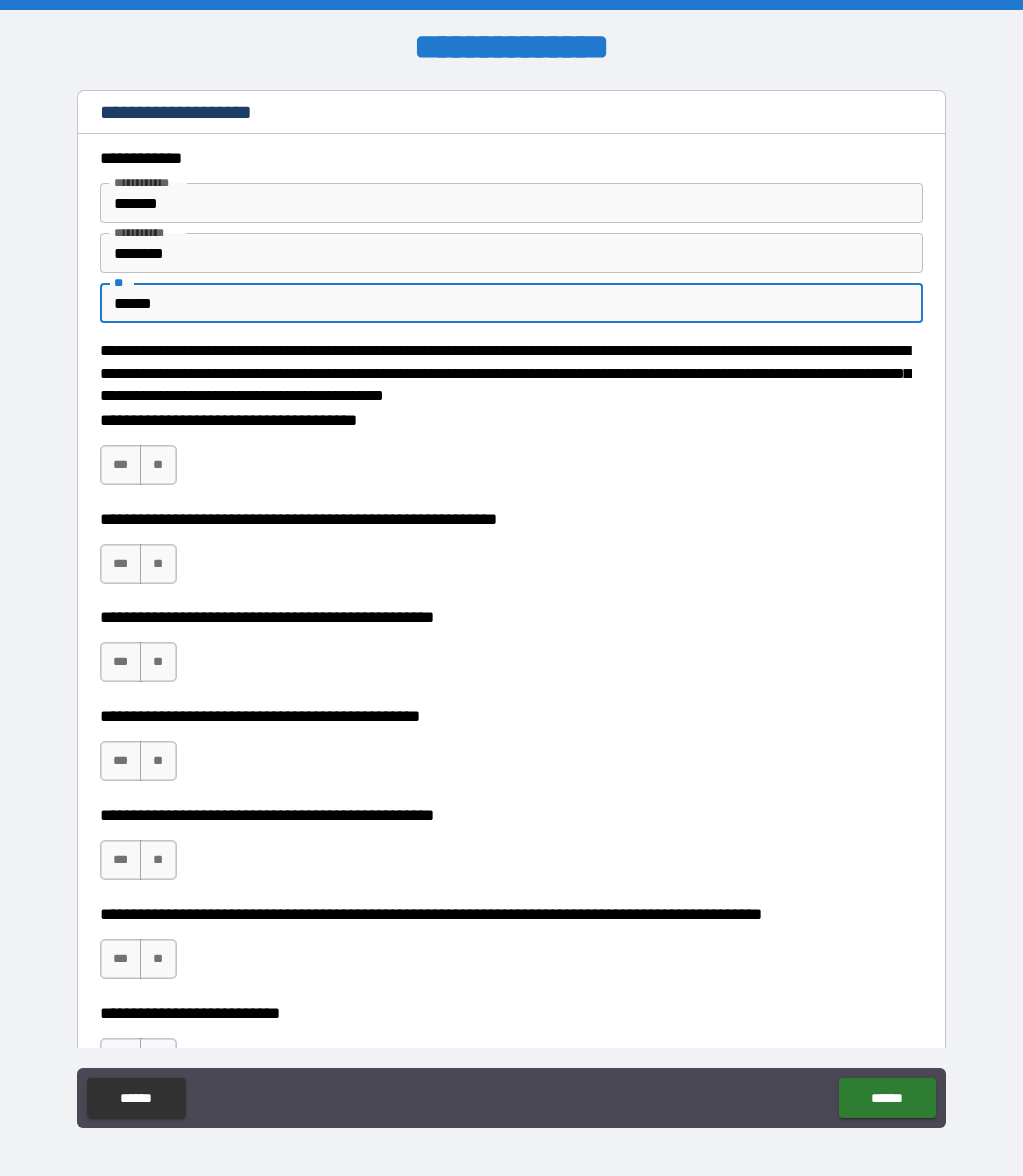 type on "******" 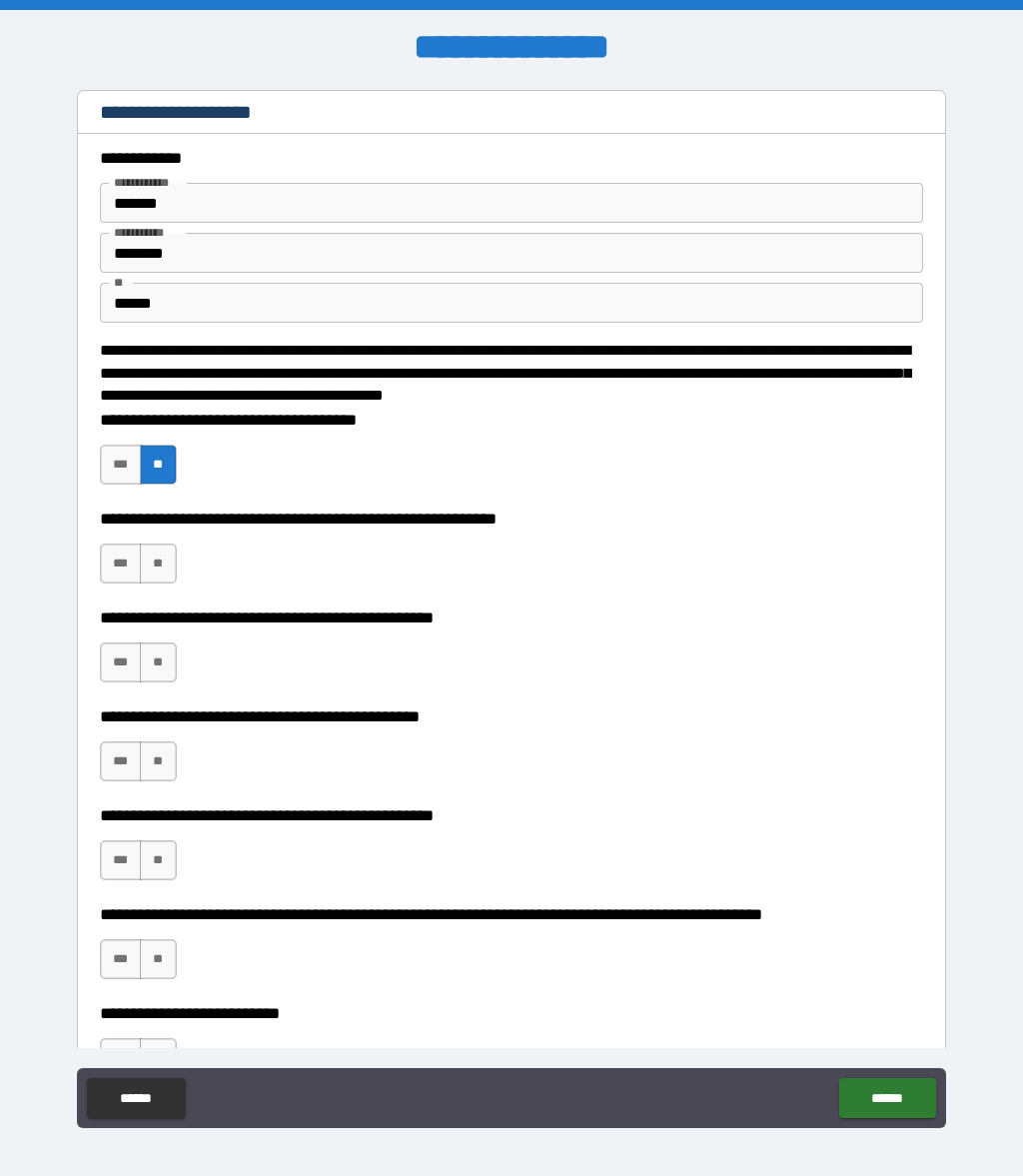 click on "**" at bounding box center (158, 564) 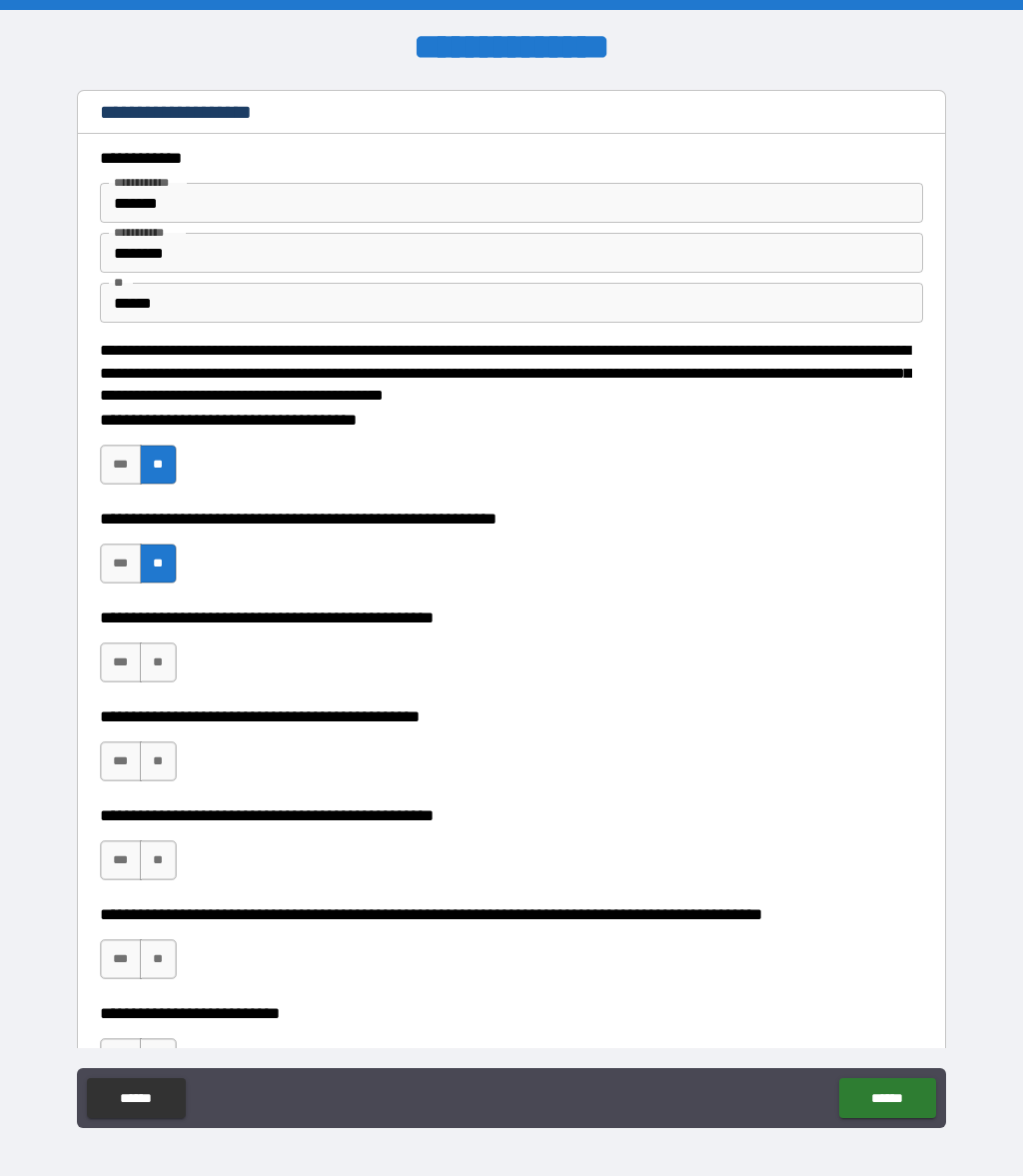 click on "**" at bounding box center [158, 662] 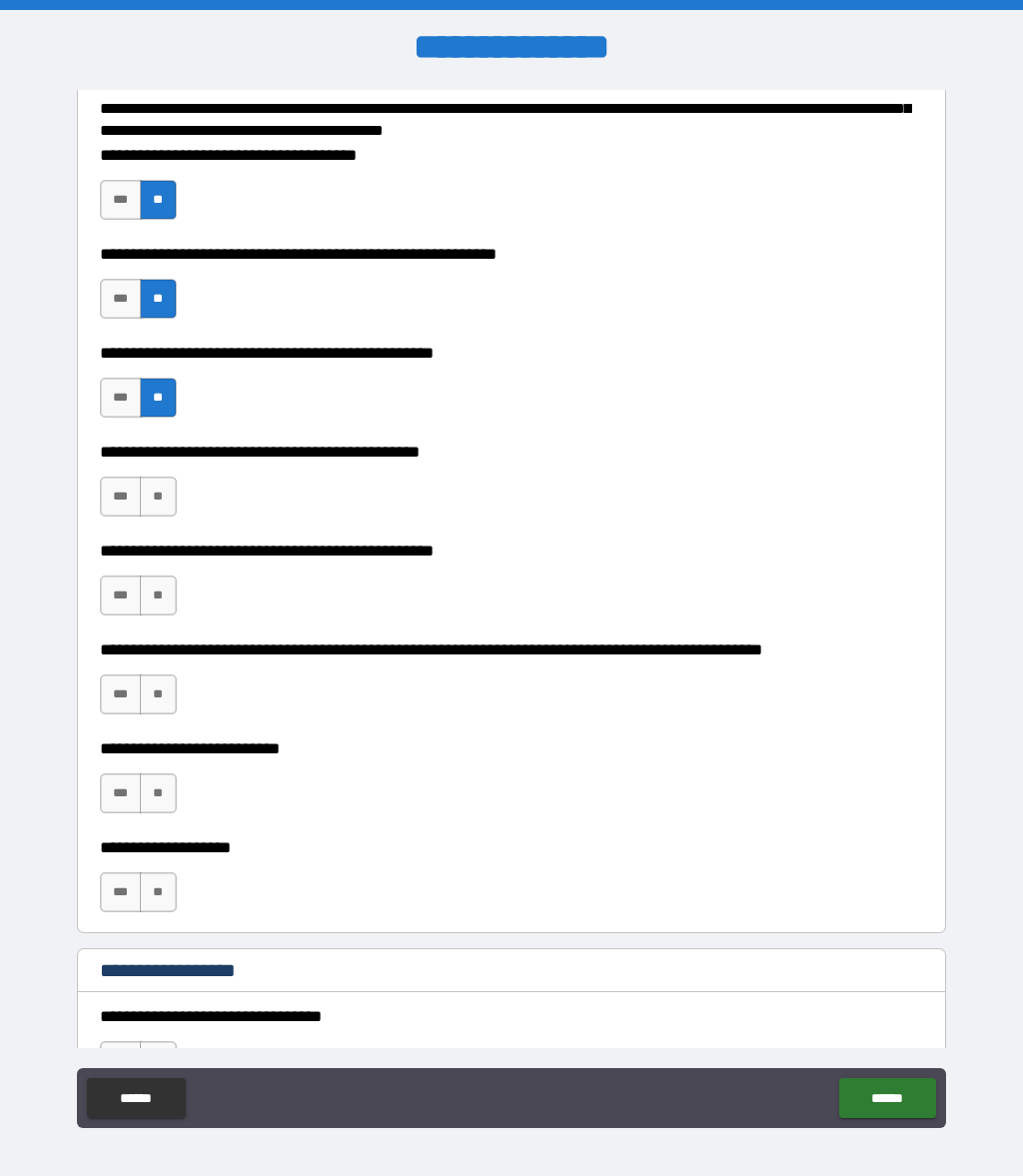 scroll, scrollTop: 275, scrollLeft: 0, axis: vertical 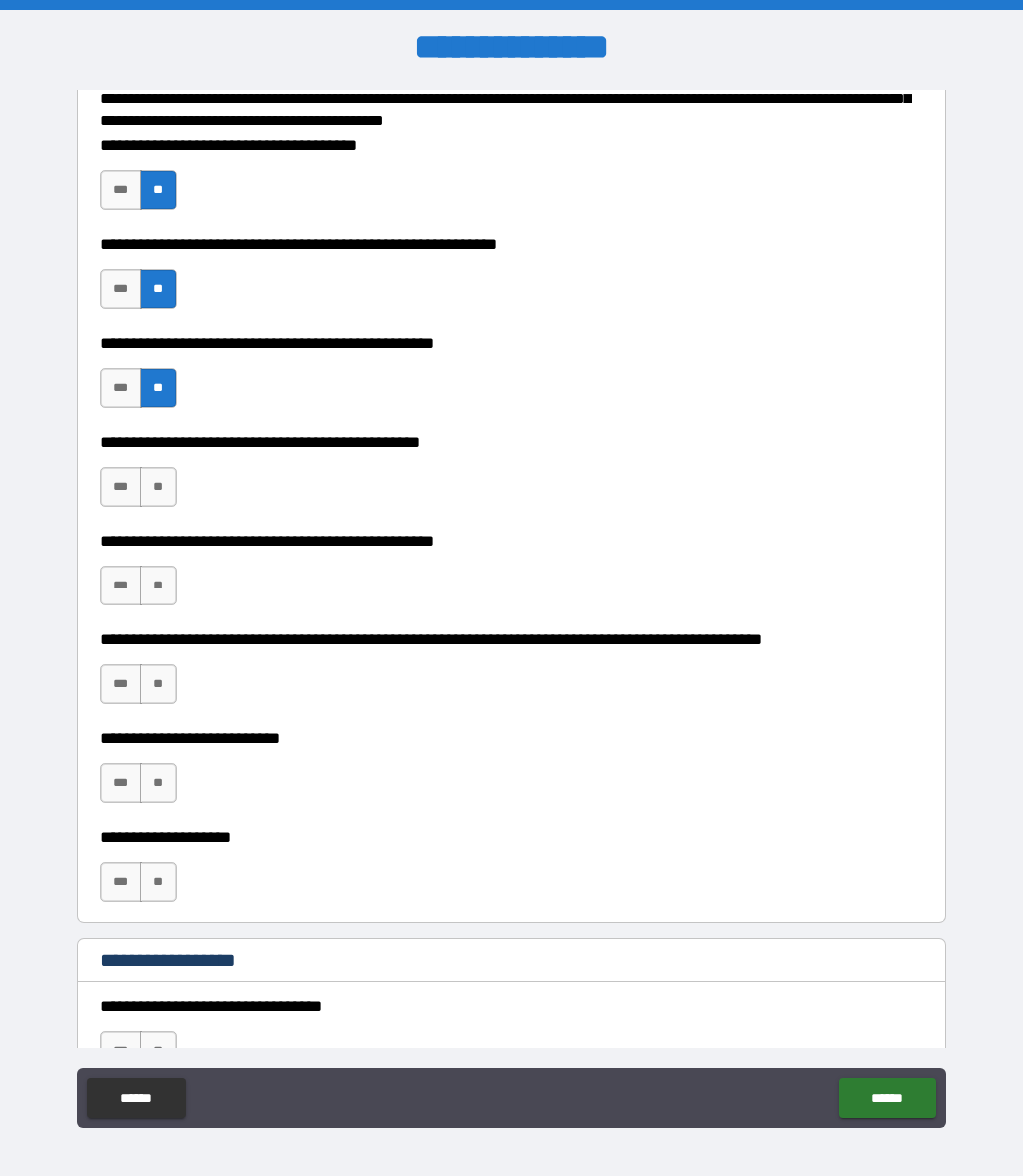 click on "**" at bounding box center [158, 487] 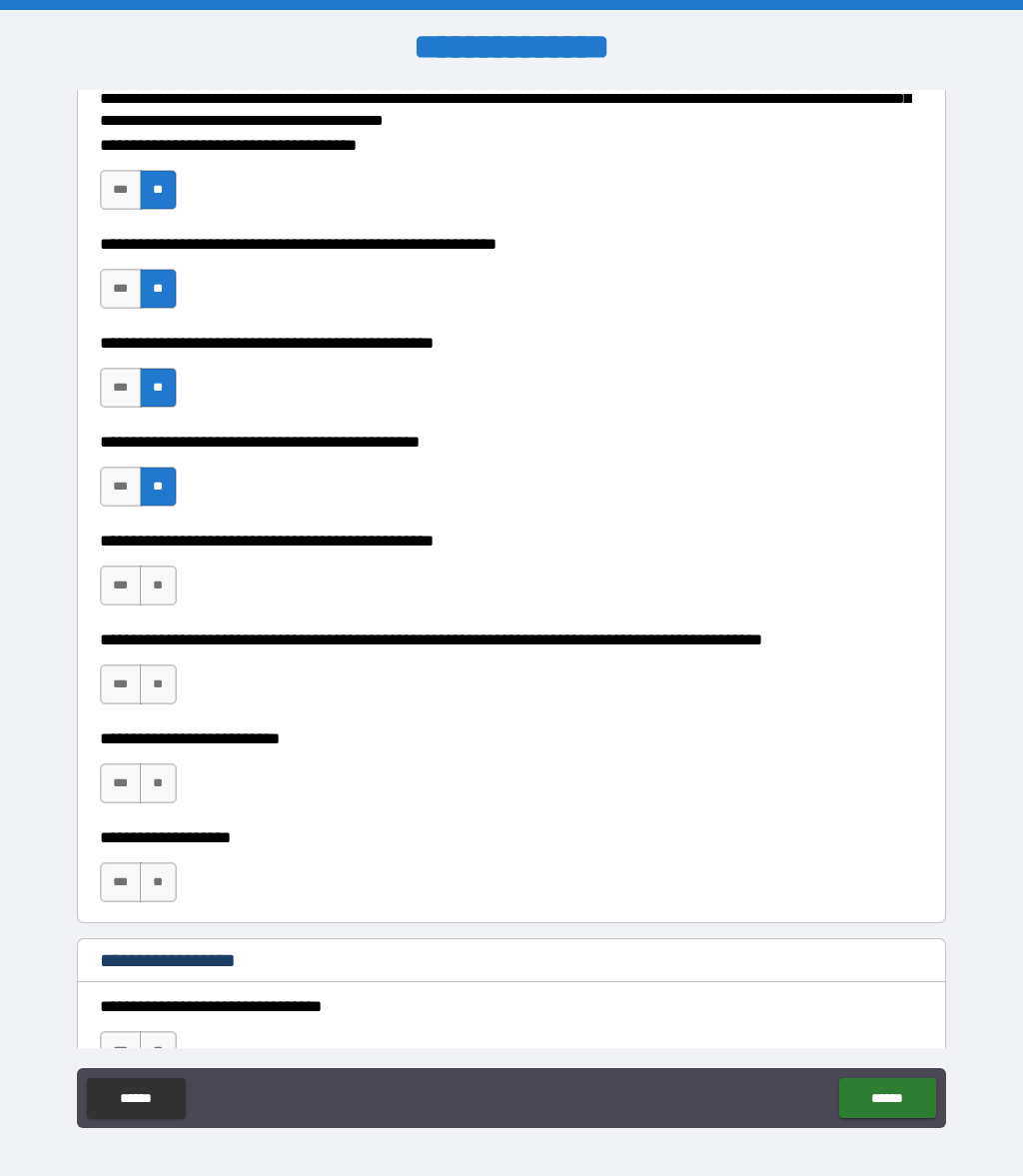 click on "**" at bounding box center (158, 586) 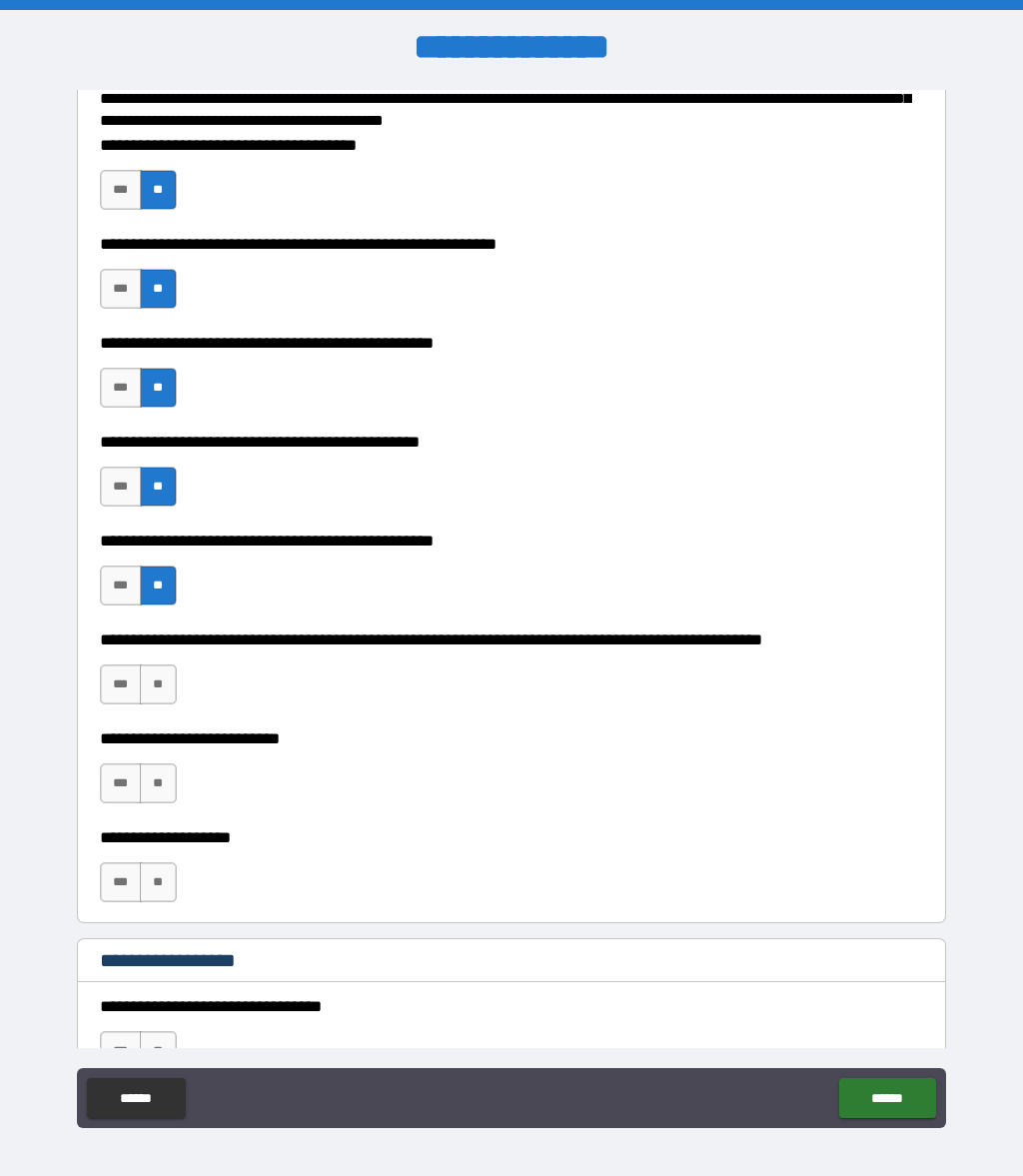 click on "**" at bounding box center [158, 684] 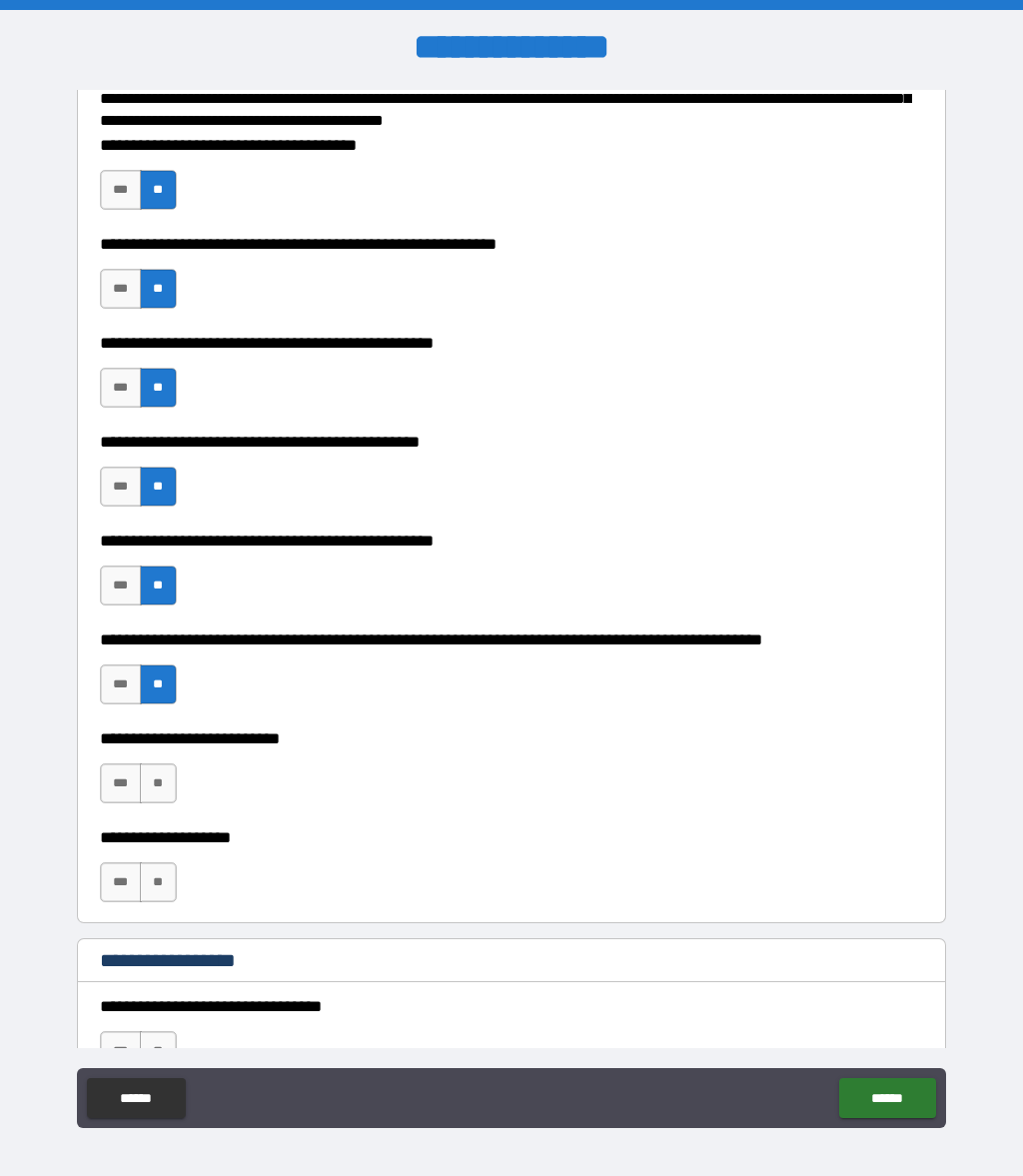 click on "**" at bounding box center [158, 783] 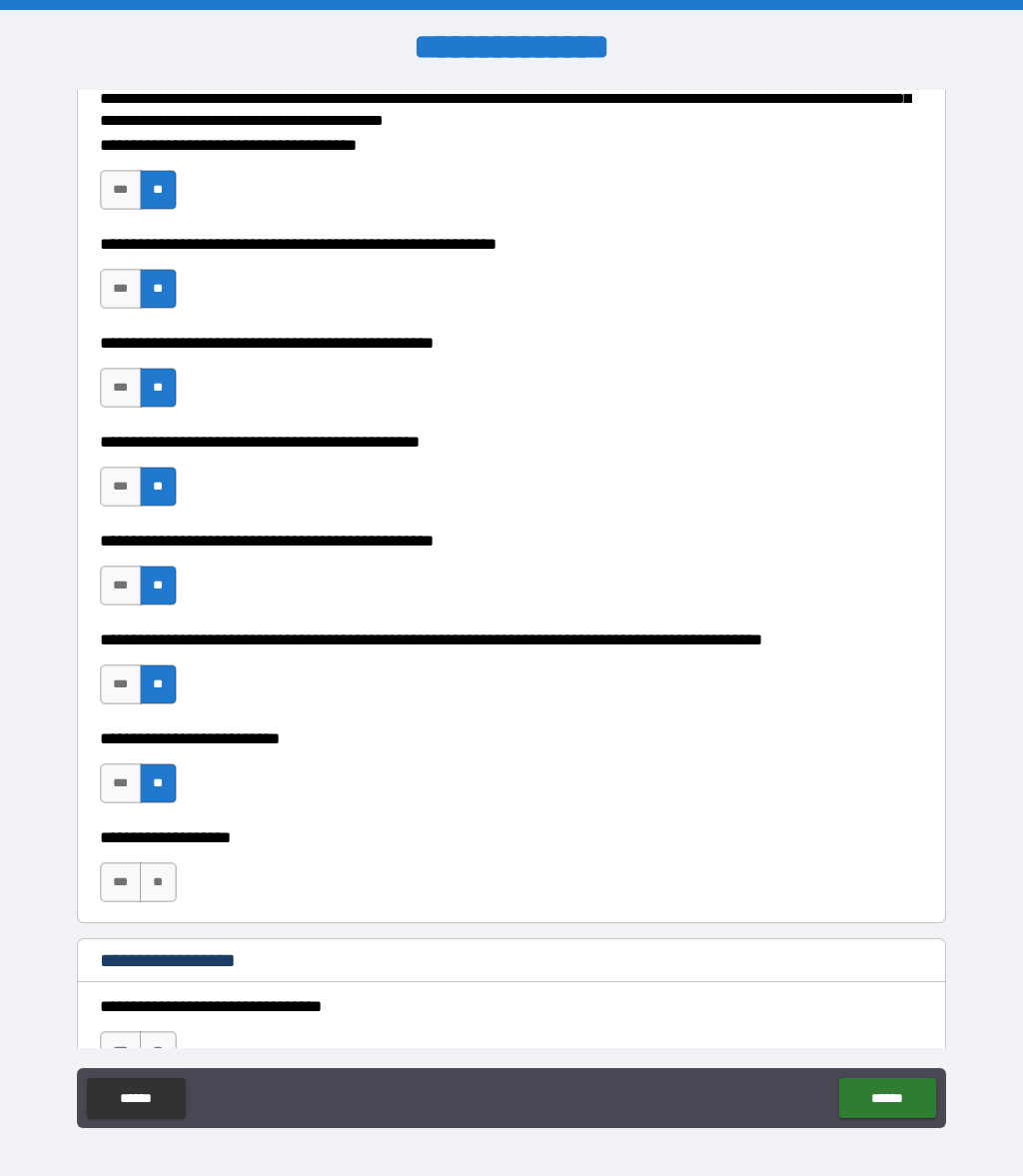 click on "**" at bounding box center [158, 882] 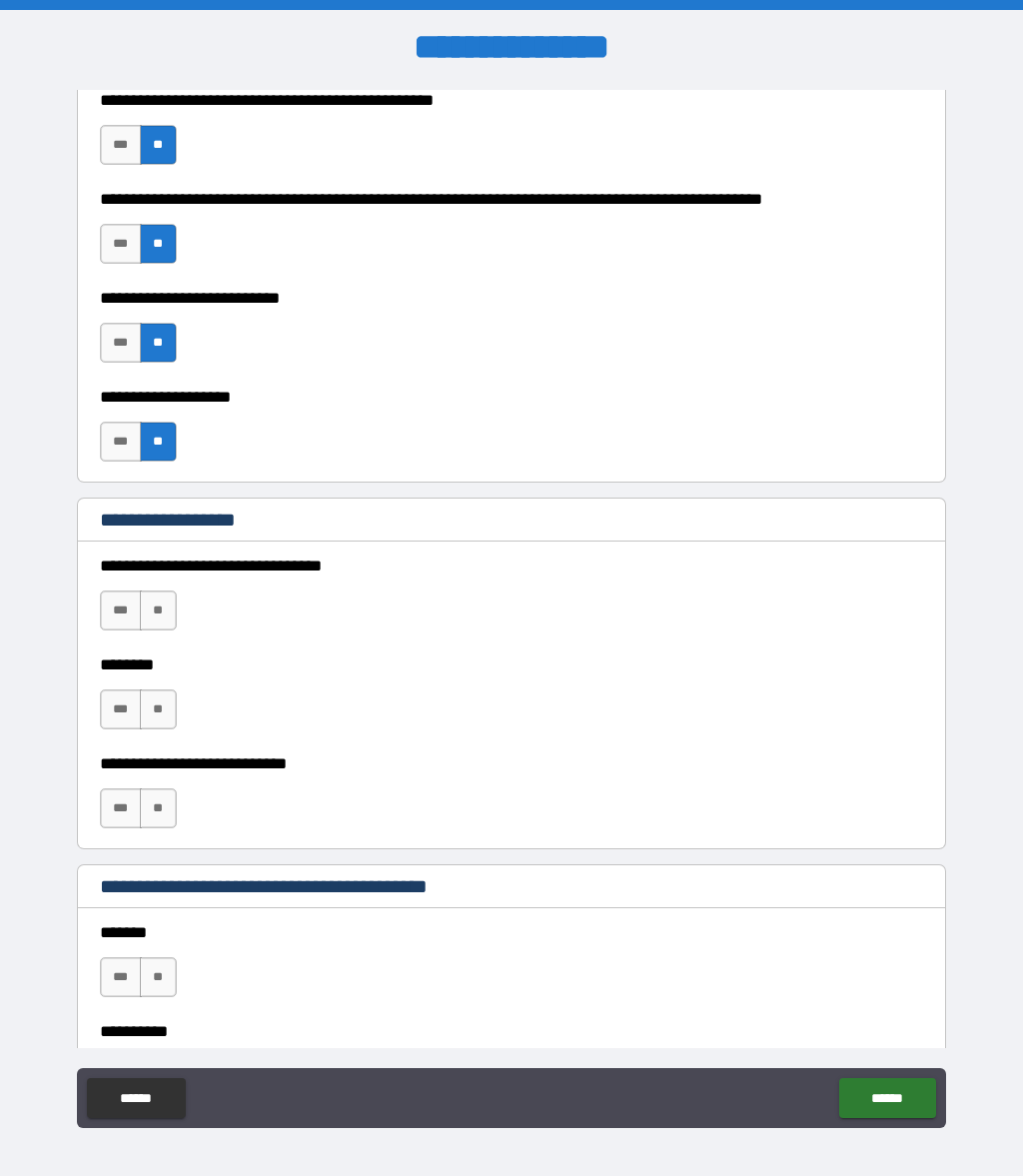 scroll, scrollTop: 716, scrollLeft: 0, axis: vertical 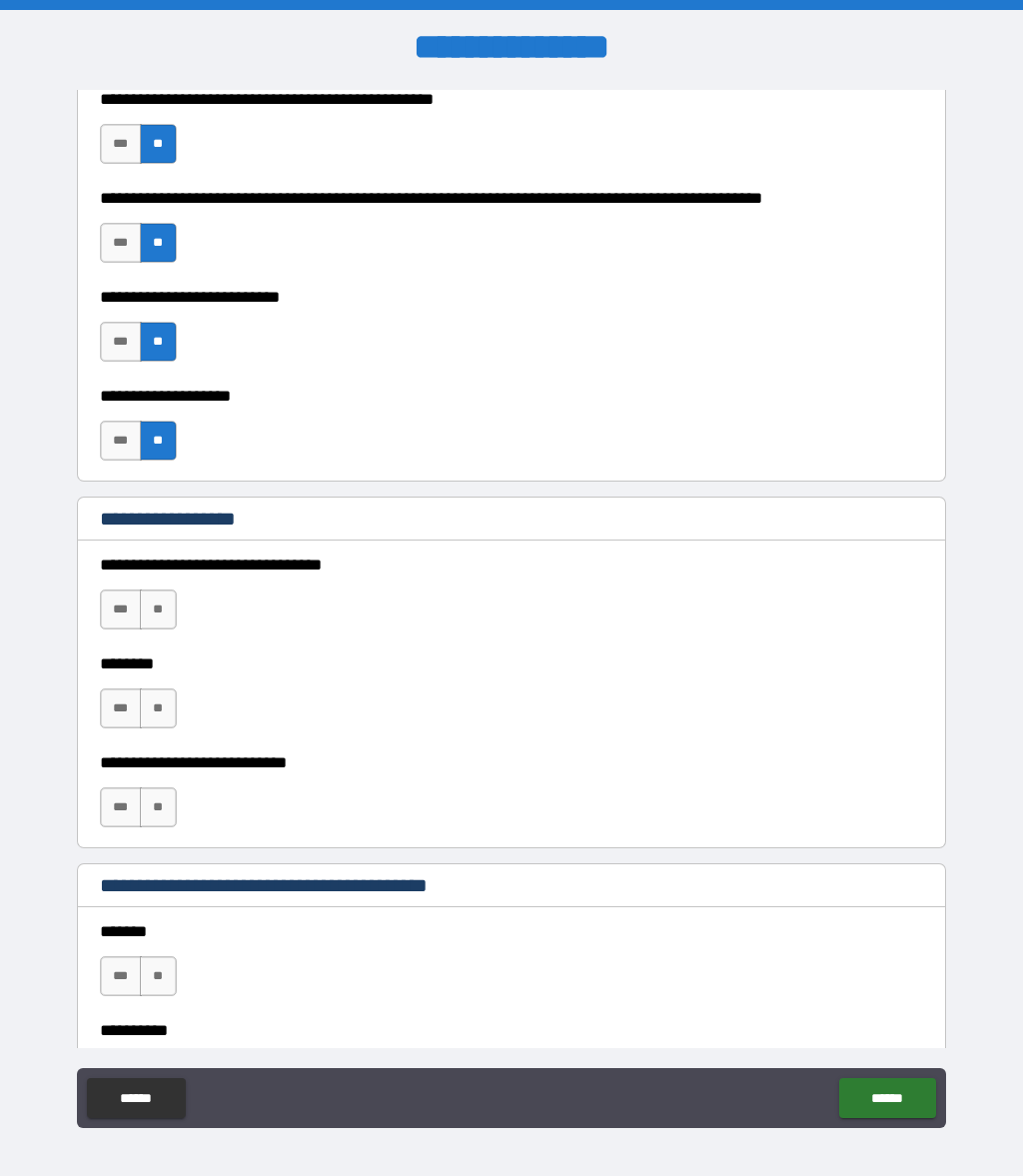 click on "**" at bounding box center [158, 609] 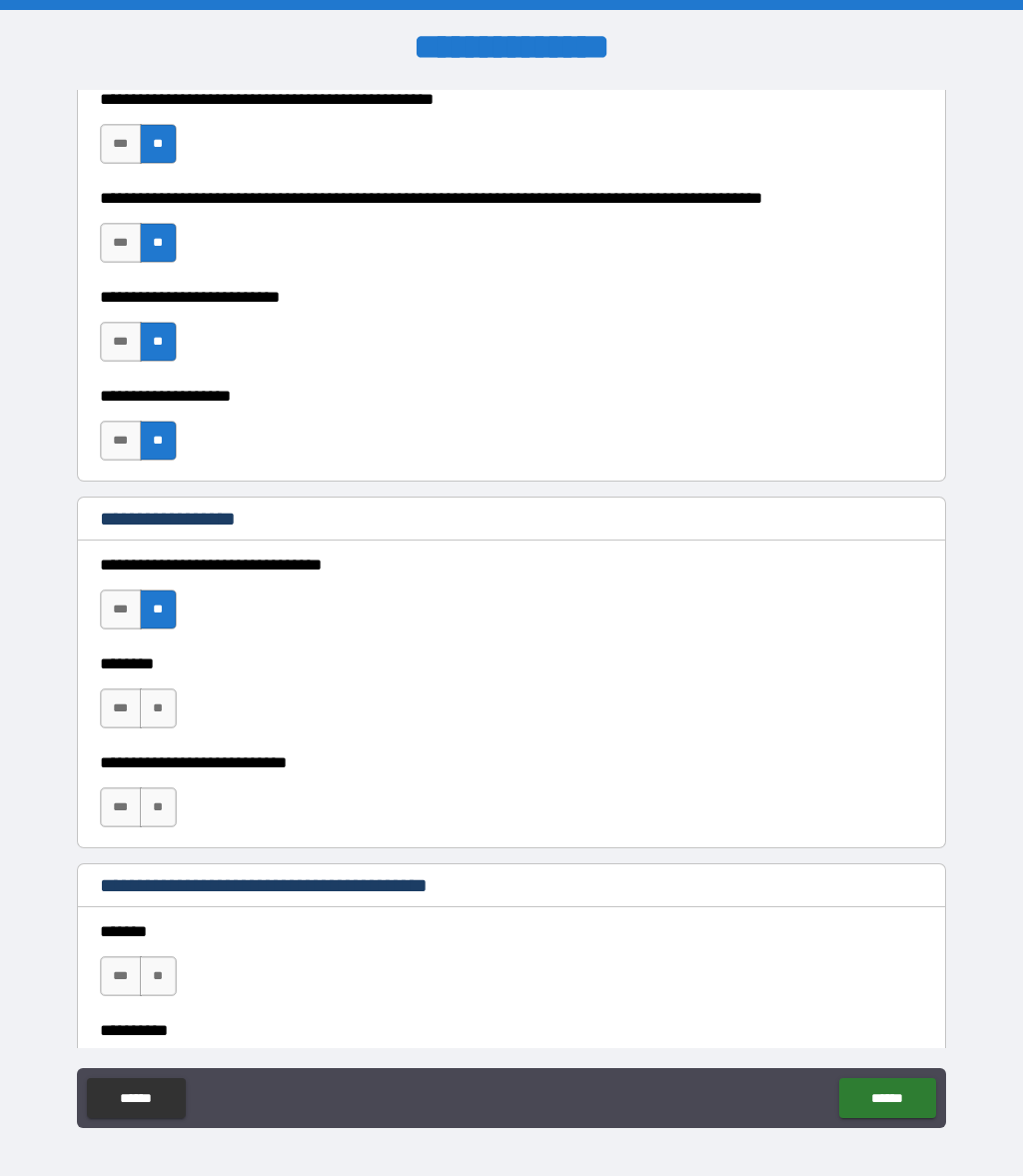 click on "**" at bounding box center [158, 708] 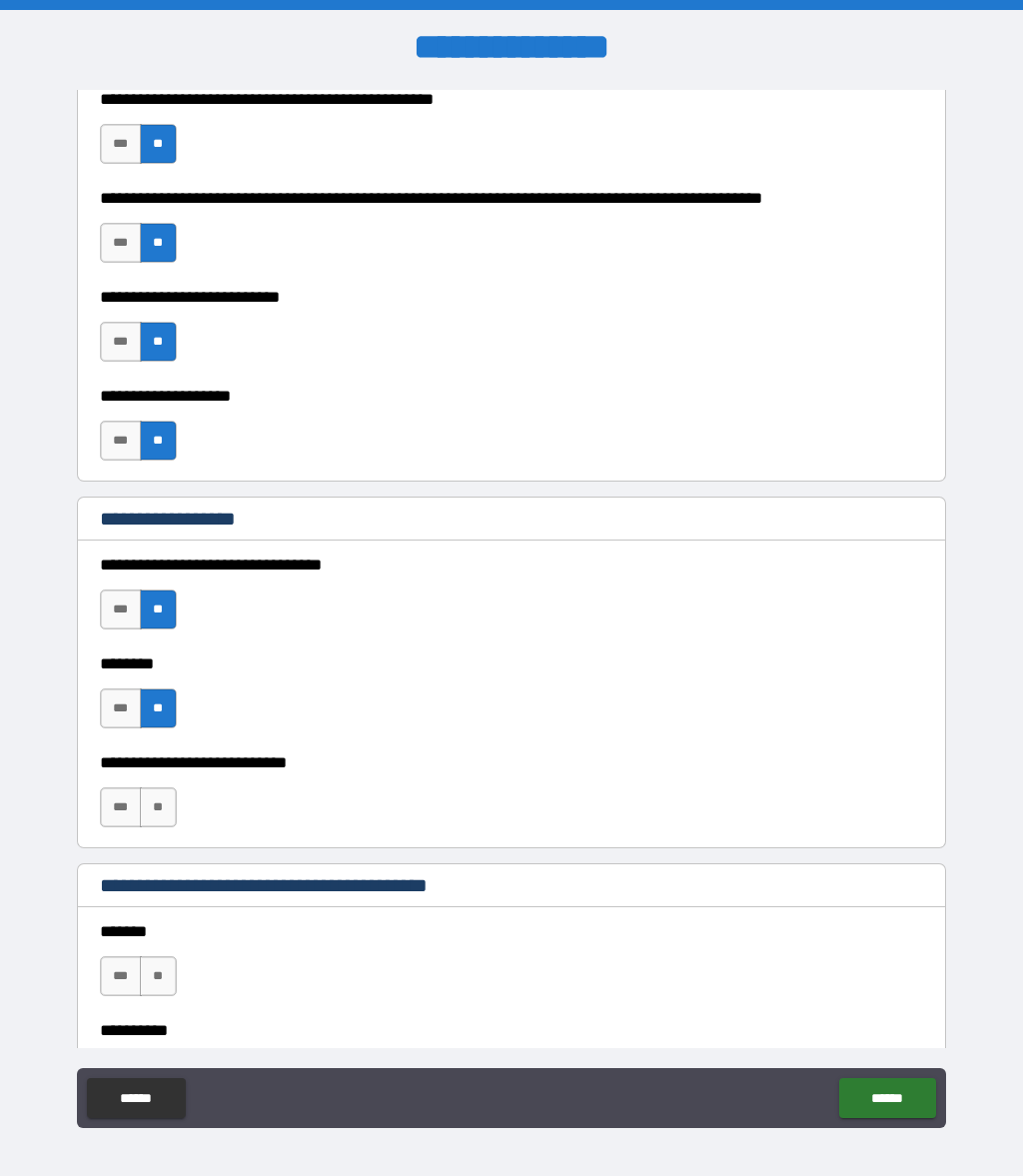 click on "**" at bounding box center (158, 807) 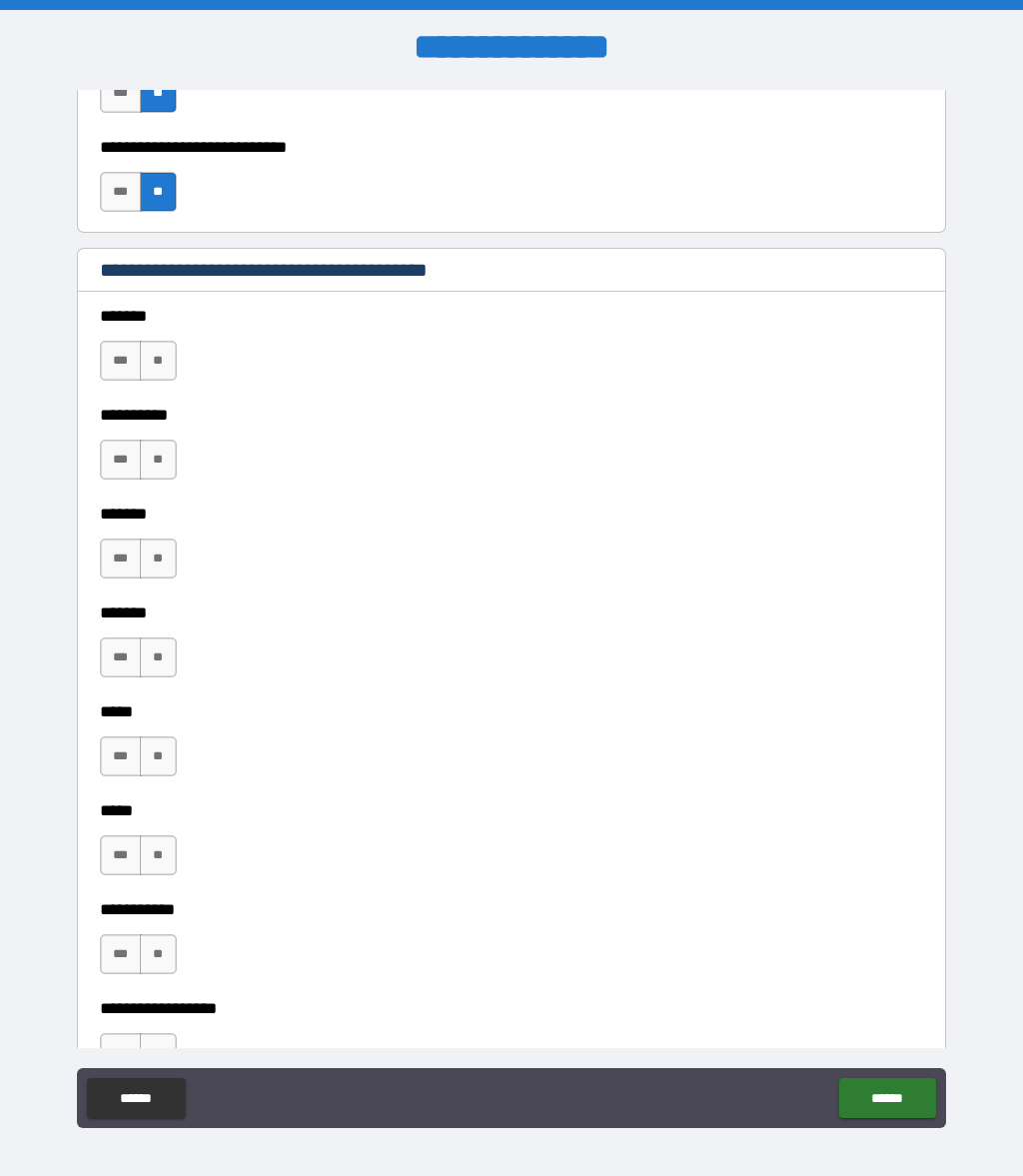 scroll, scrollTop: 1332, scrollLeft: 0, axis: vertical 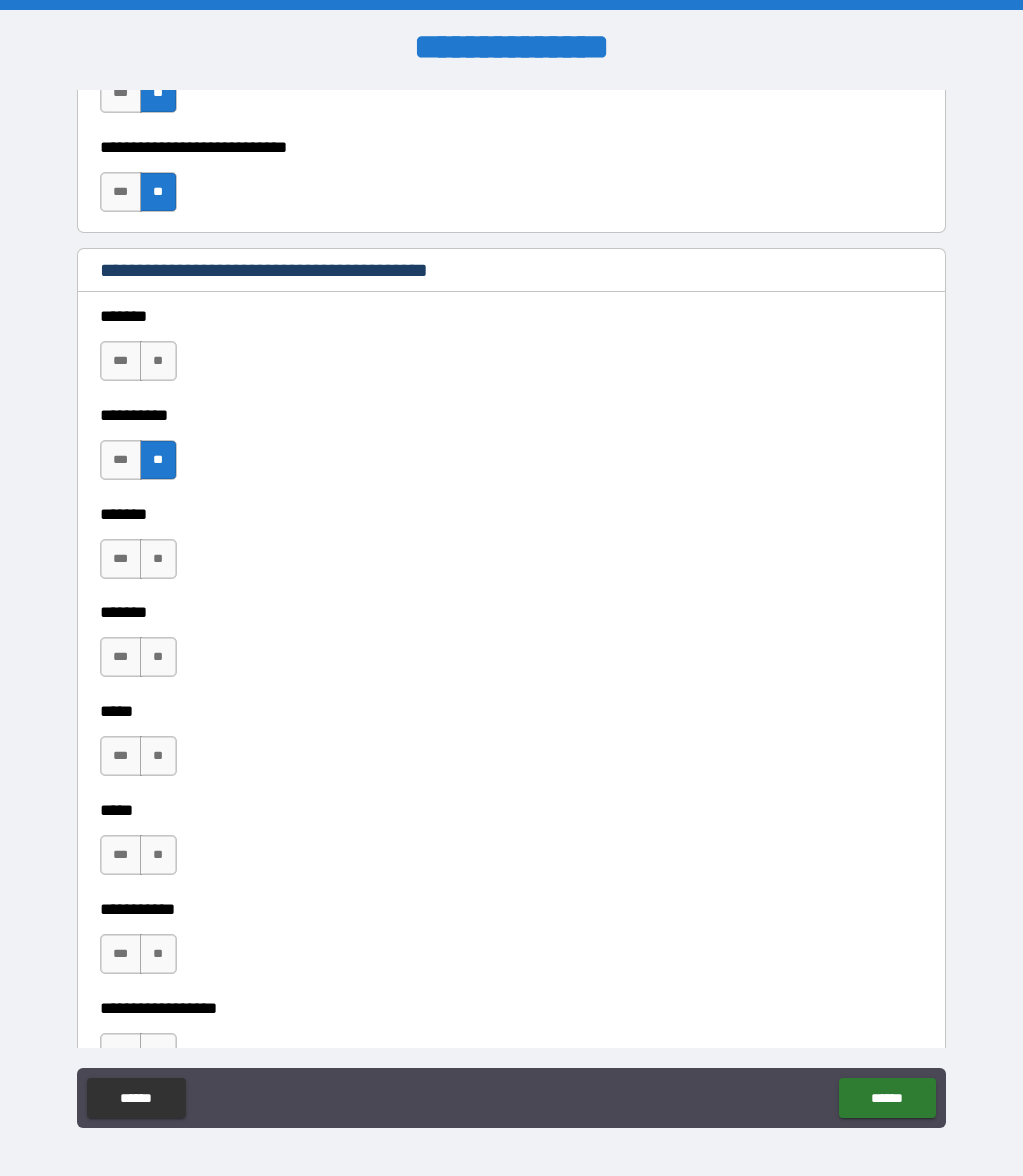 click on "**" at bounding box center (158, 361) 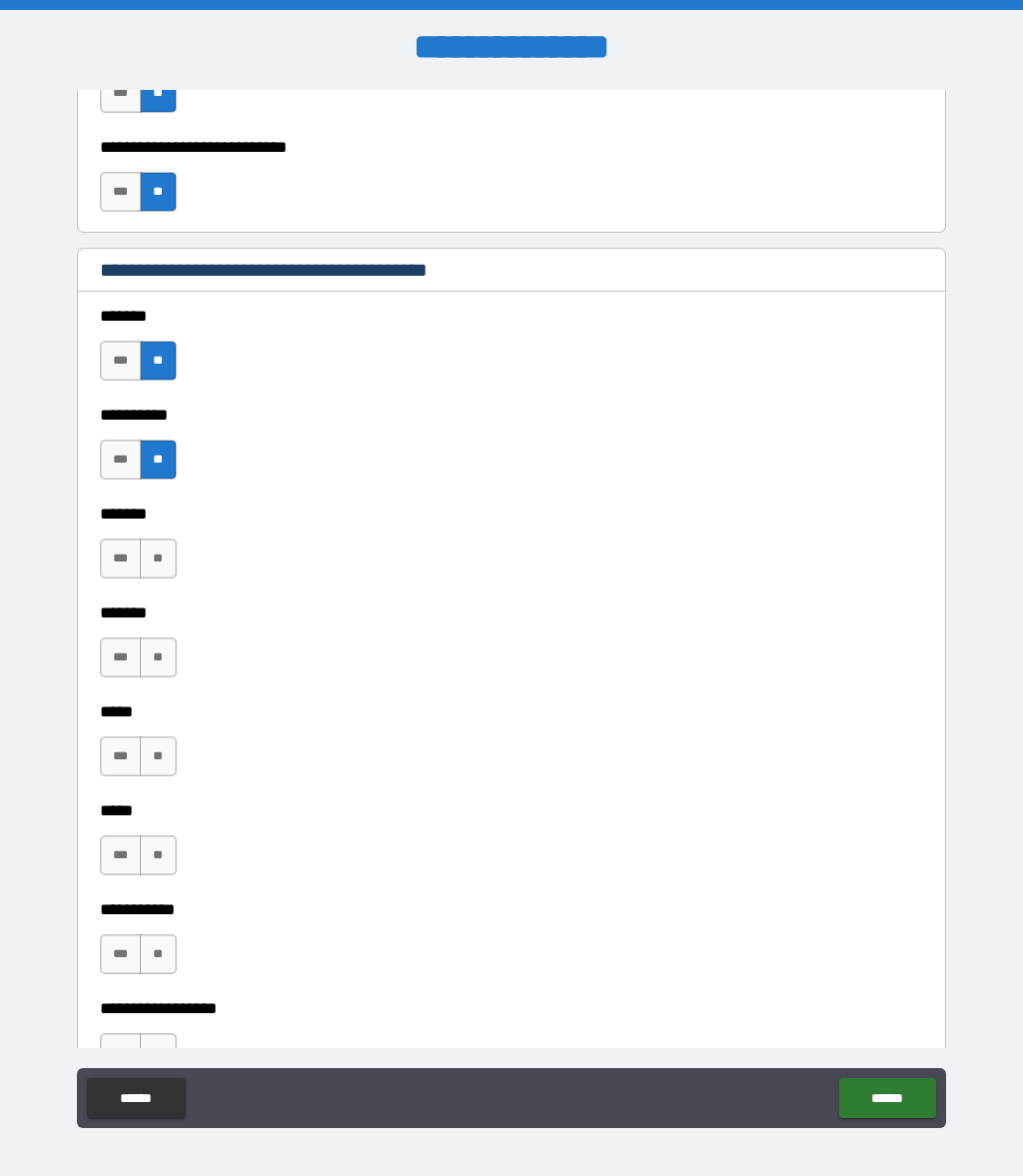 click on "**" at bounding box center (158, 559) 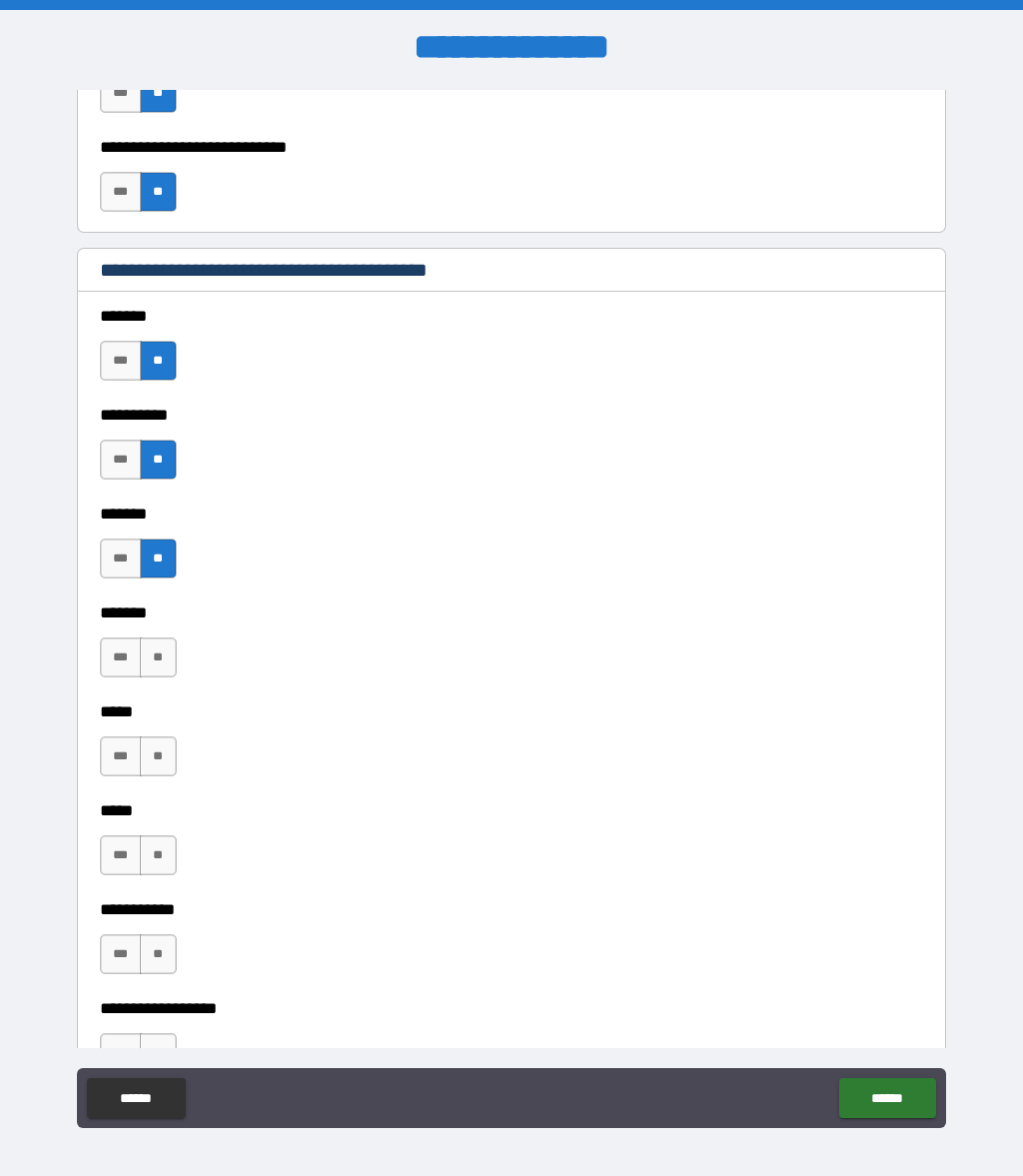 click on "**" at bounding box center (158, 657) 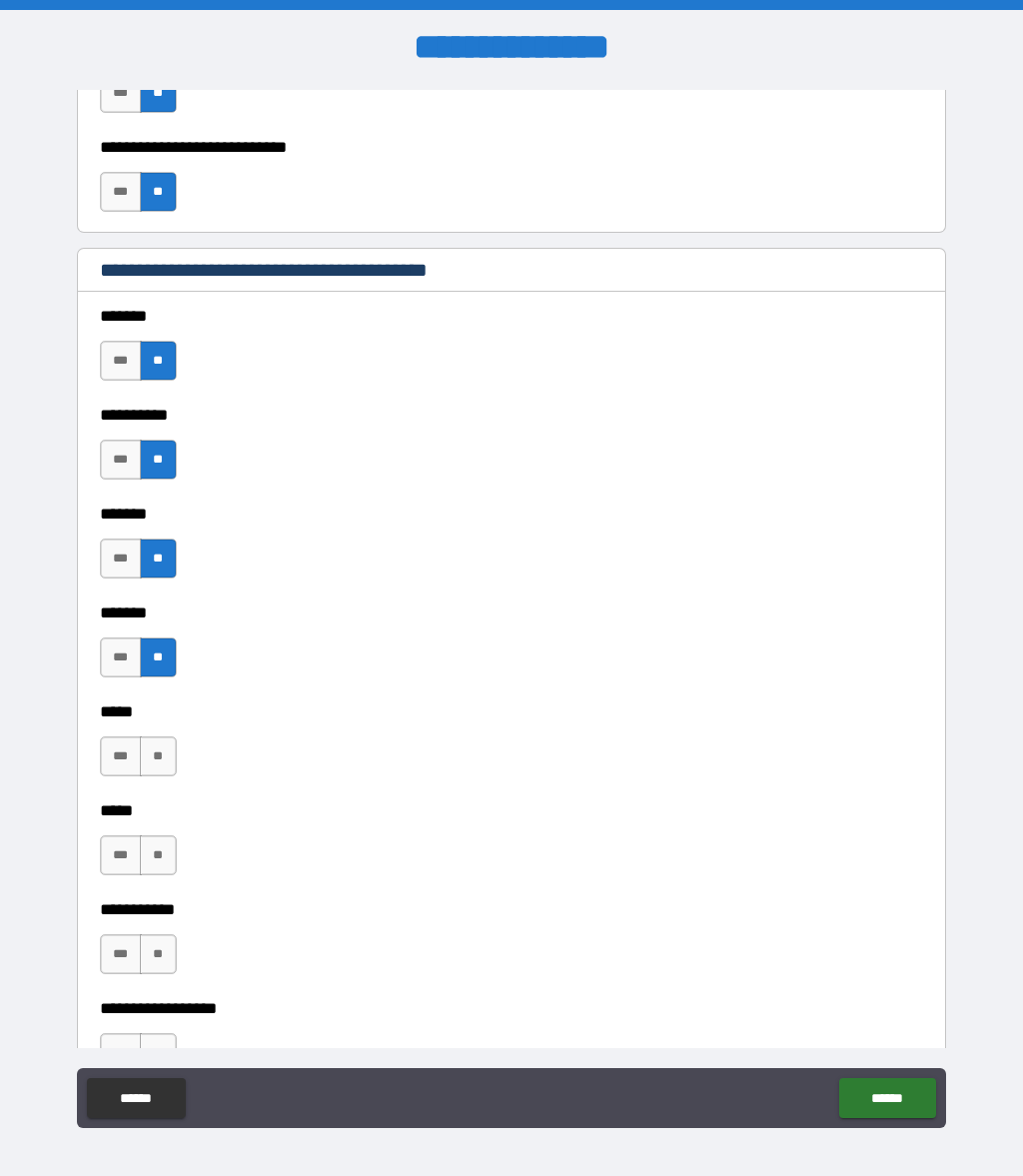 click on "**" at bounding box center [158, 756] 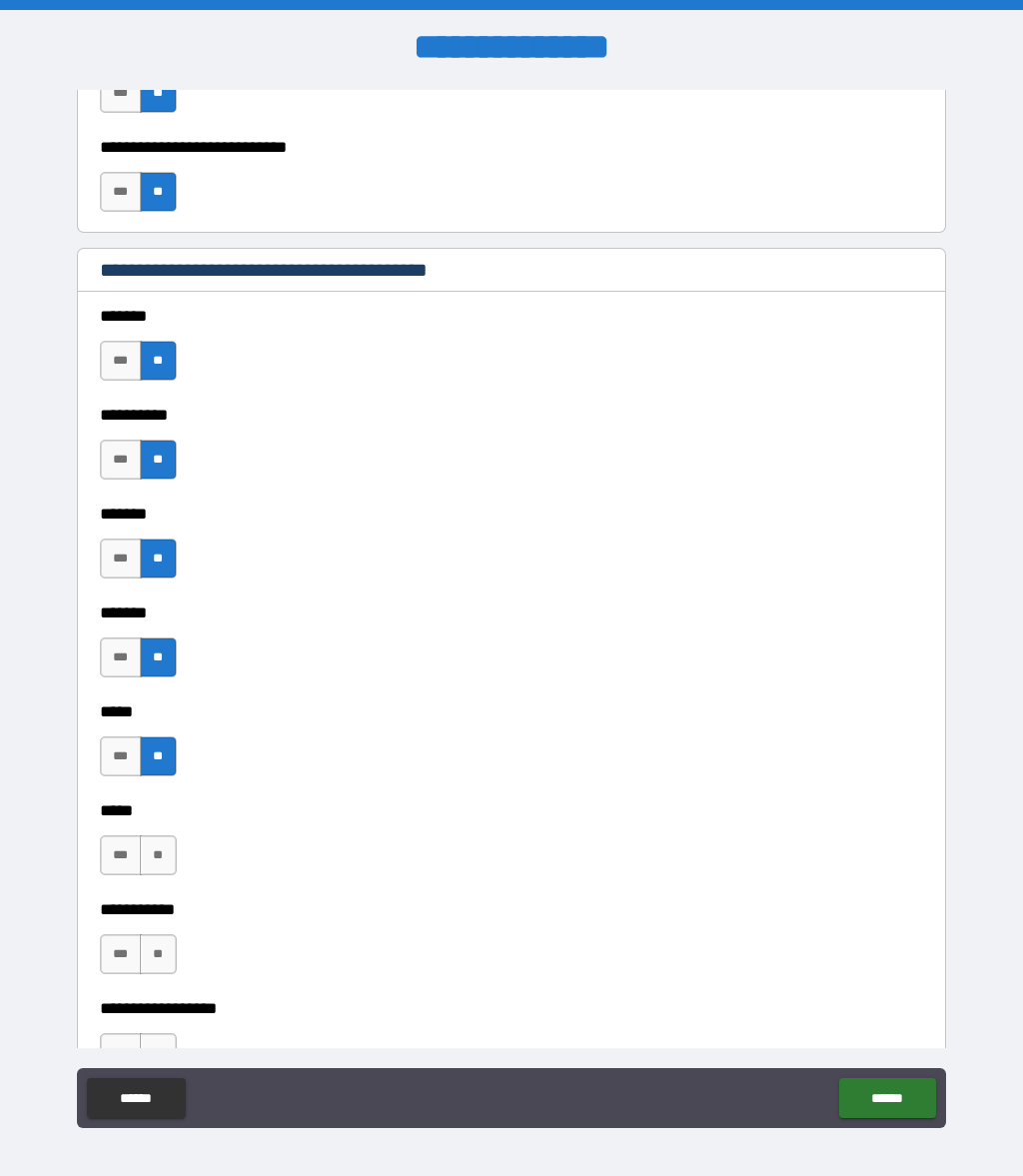 click on "**" at bounding box center [158, 855] 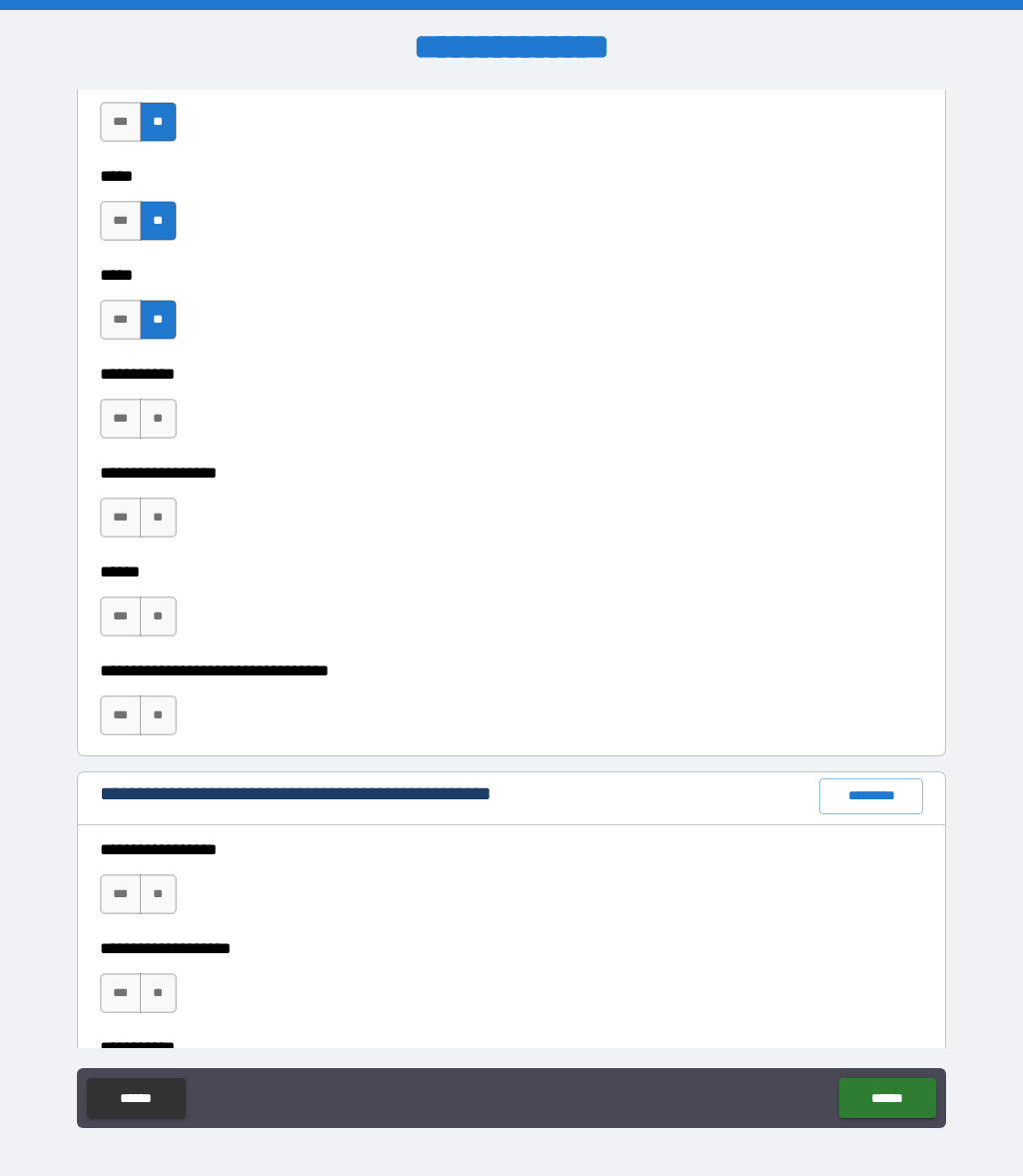 scroll, scrollTop: 1890, scrollLeft: 0, axis: vertical 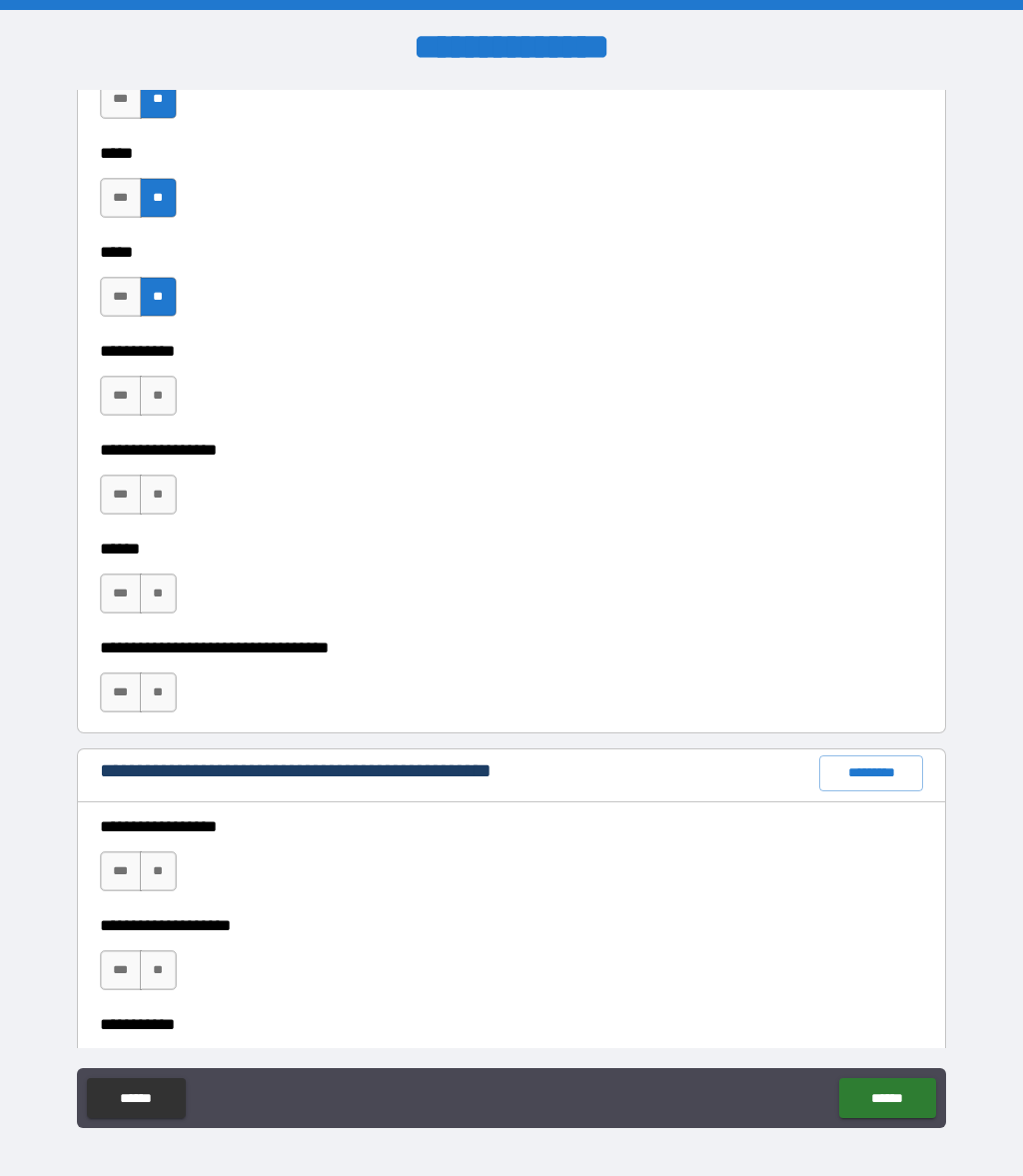 click on "**" at bounding box center [158, 396] 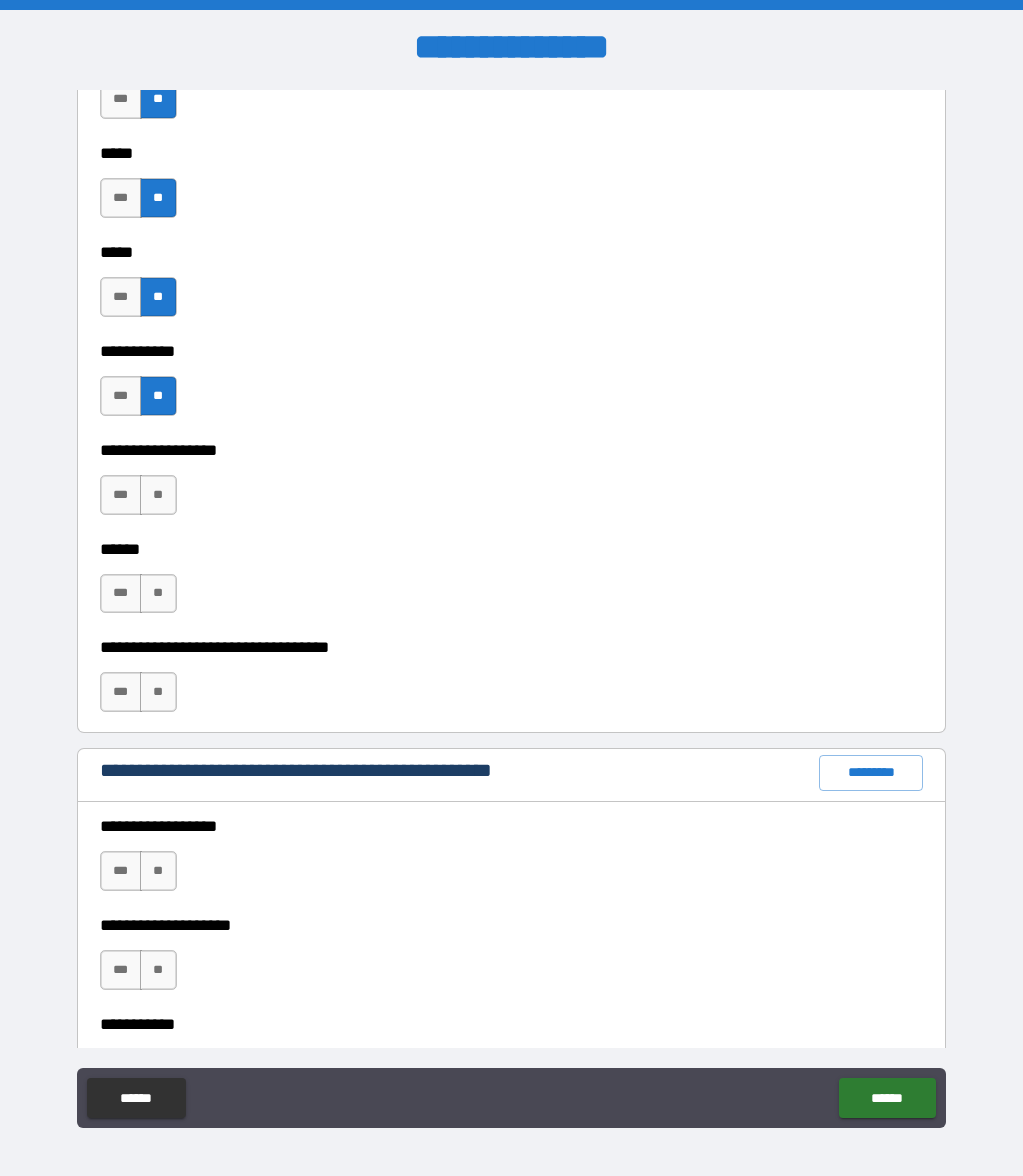 click on "**" at bounding box center (158, 495) 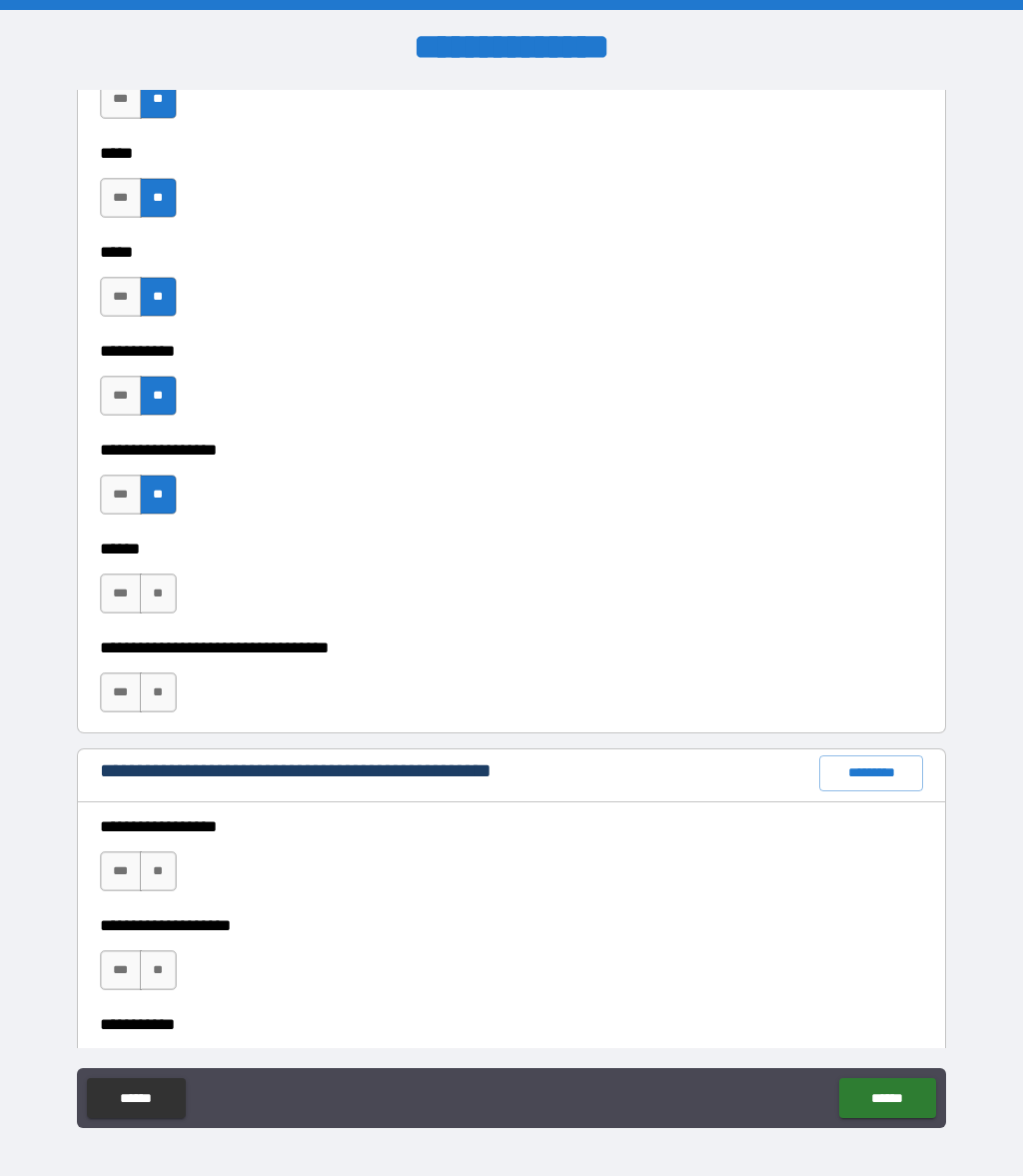 click on "**" at bounding box center (158, 593) 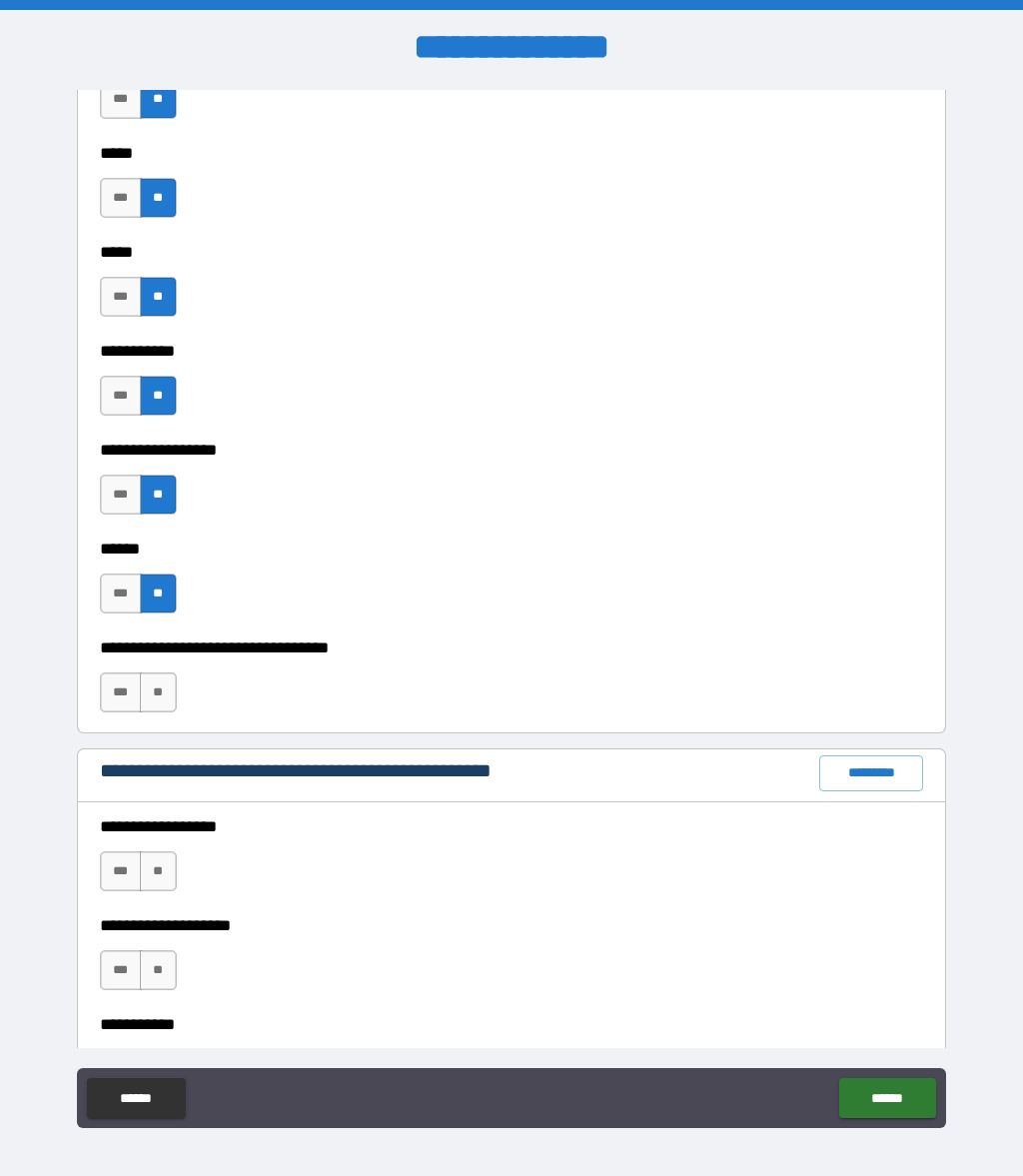 click on "**" at bounding box center (158, 692) 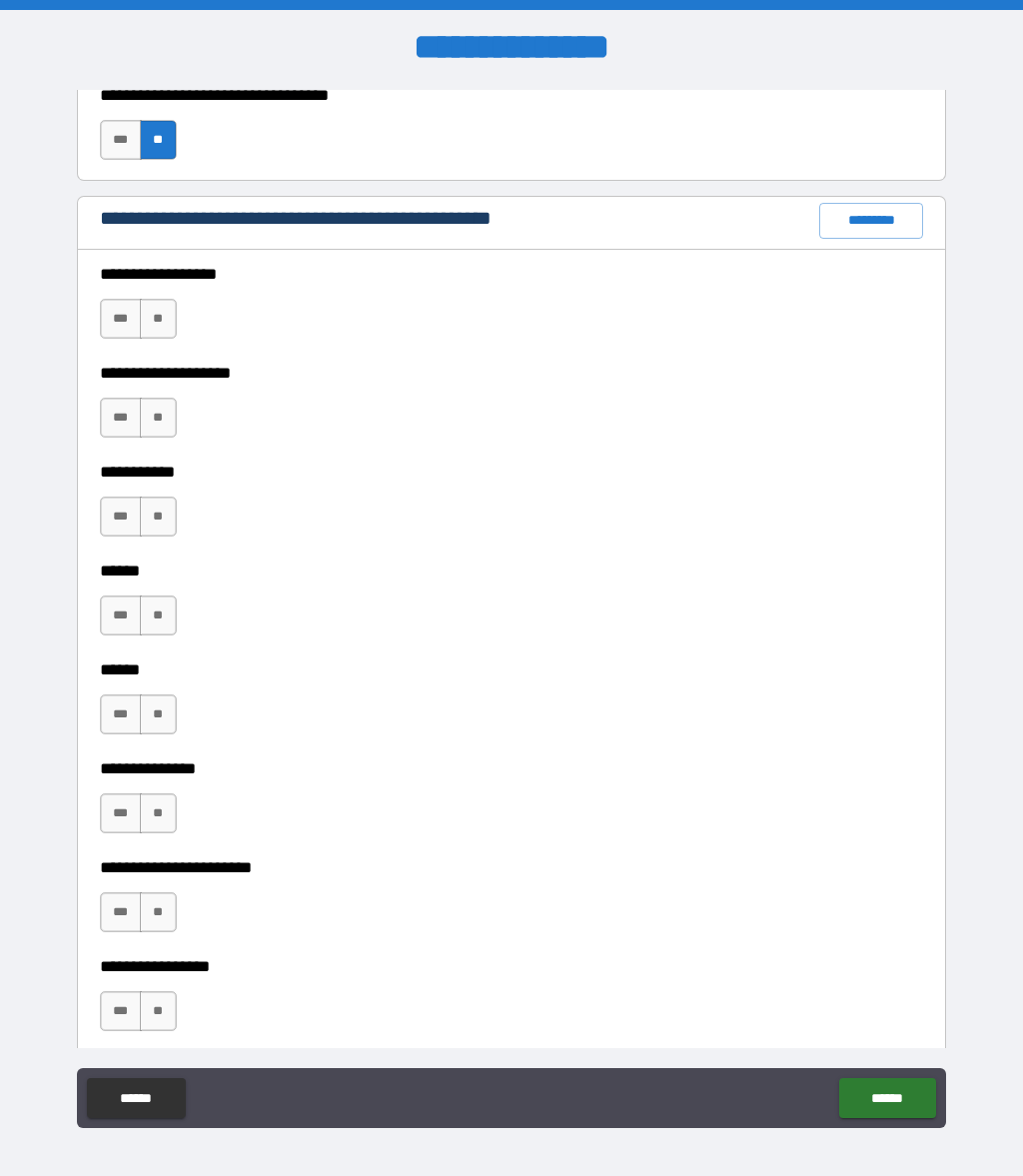 scroll, scrollTop: 2448, scrollLeft: 0, axis: vertical 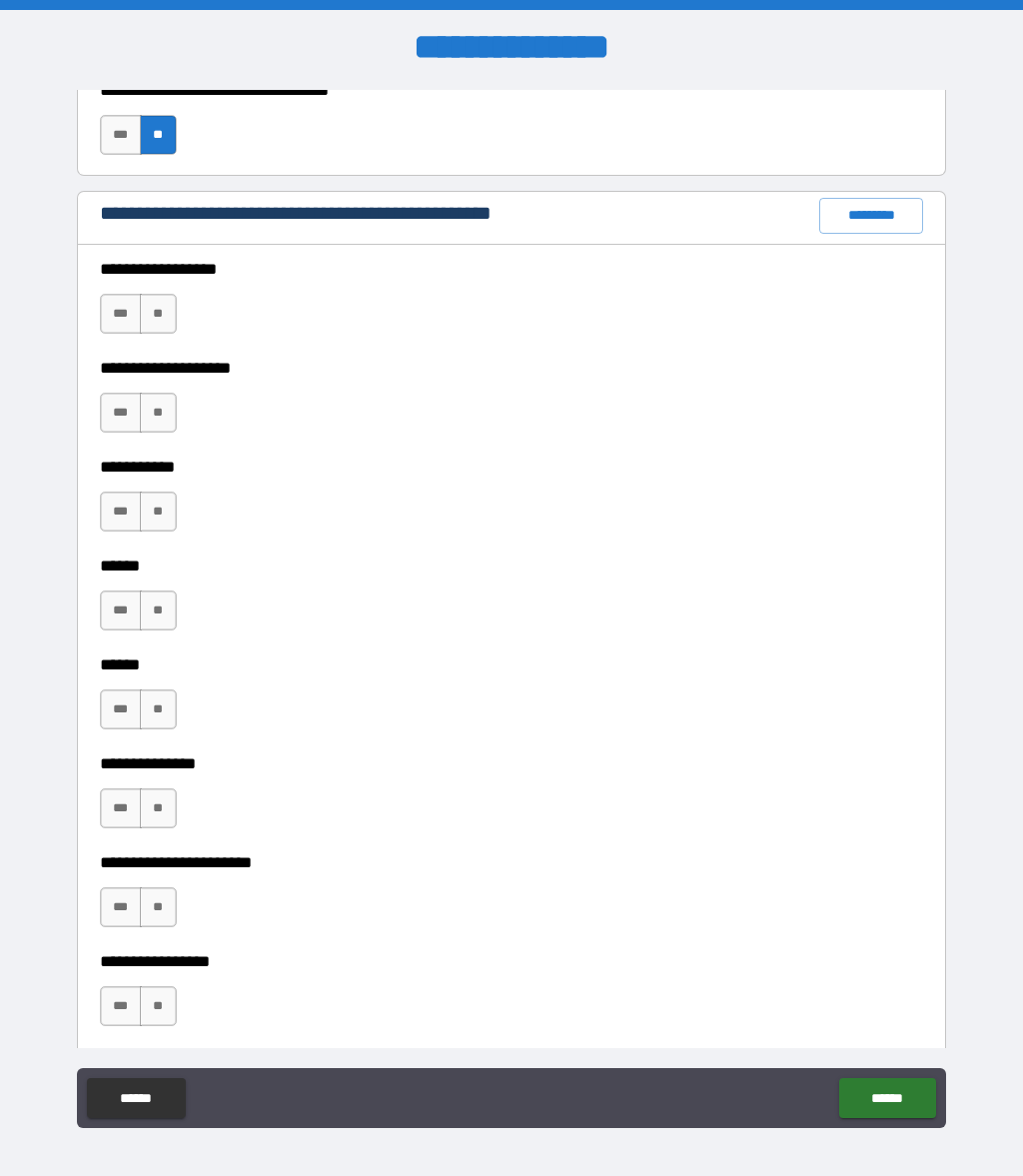 click on "**" at bounding box center [158, 314] 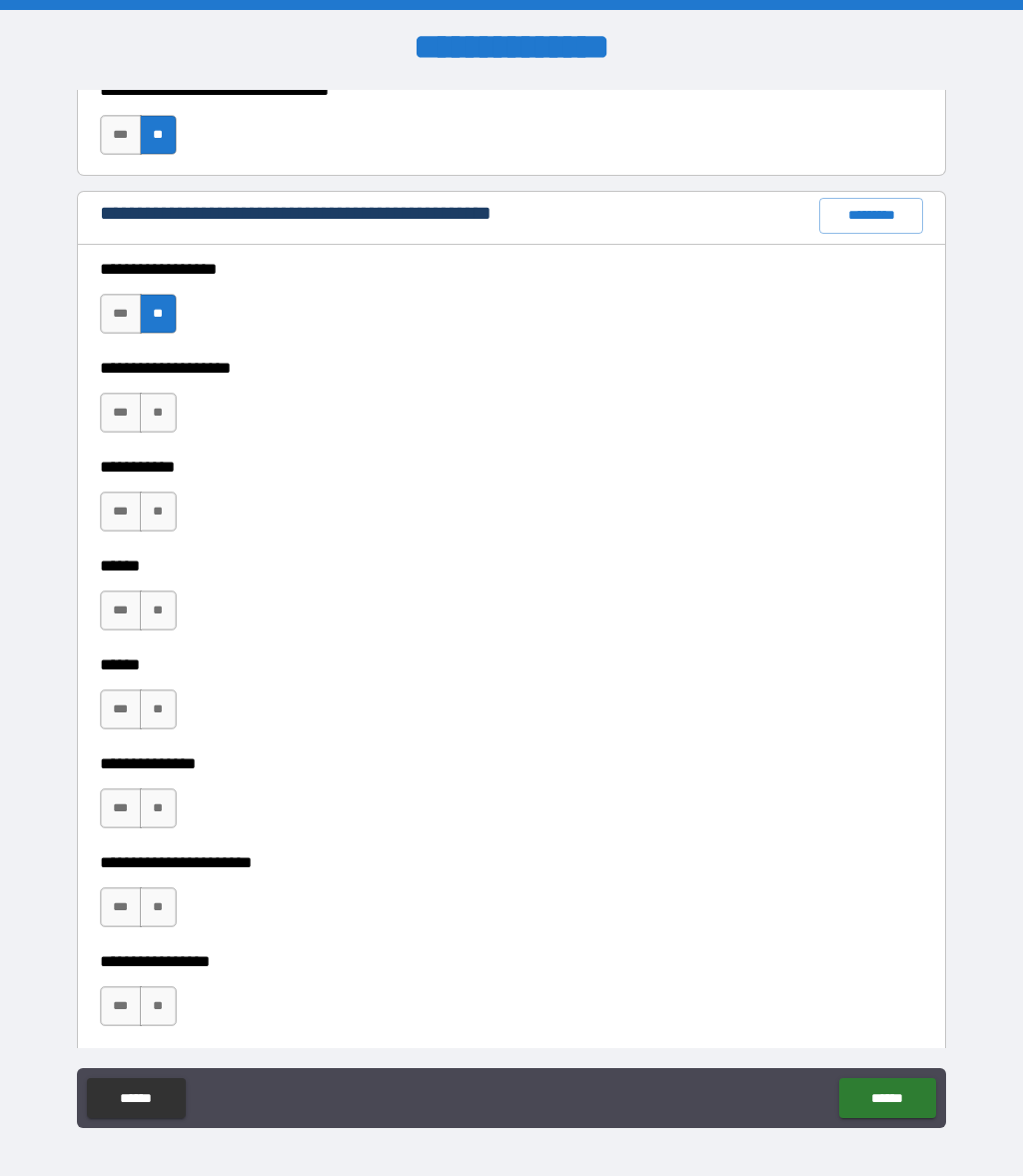 click on "**" at bounding box center (158, 413) 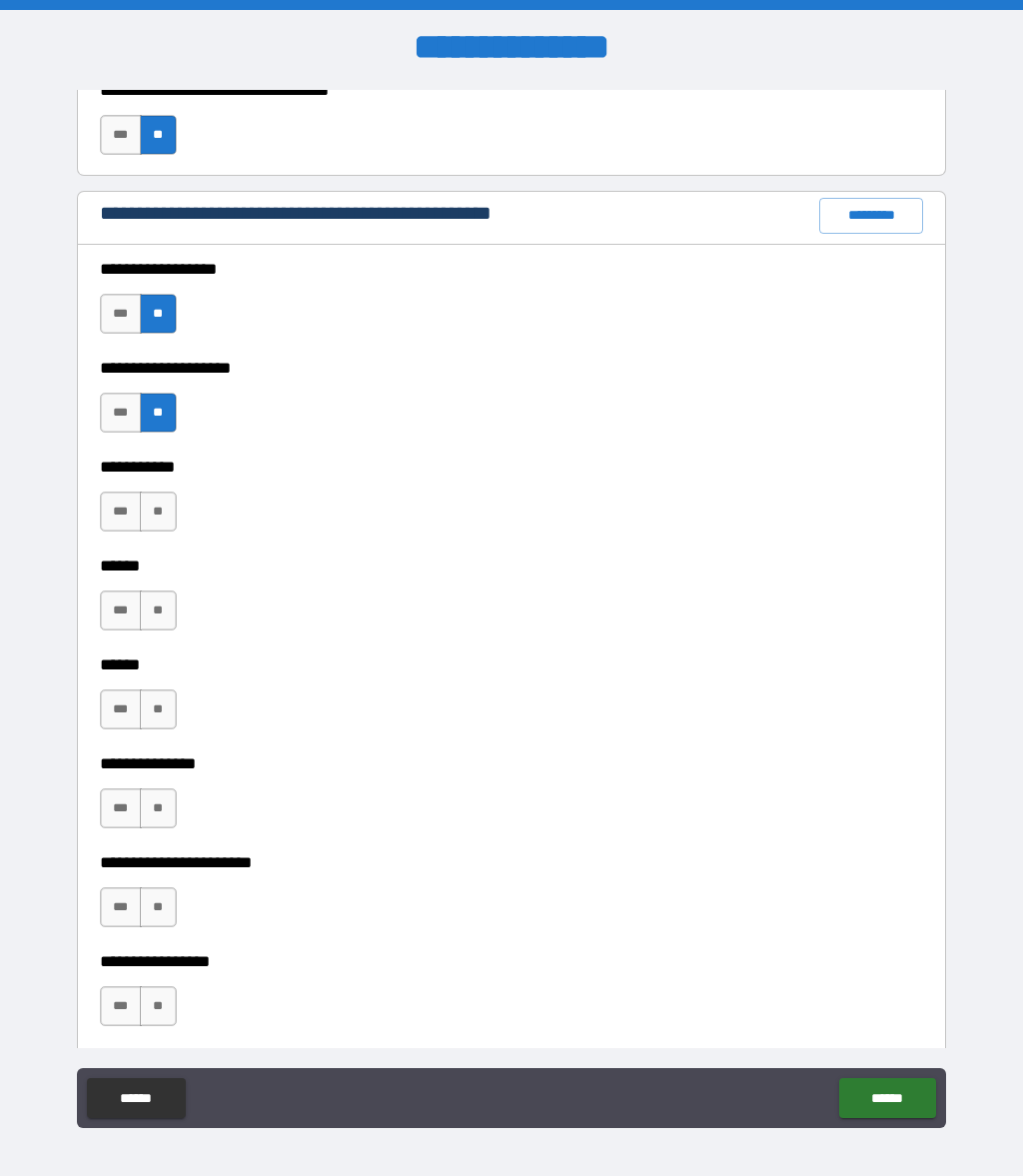 click on "**" at bounding box center (158, 512) 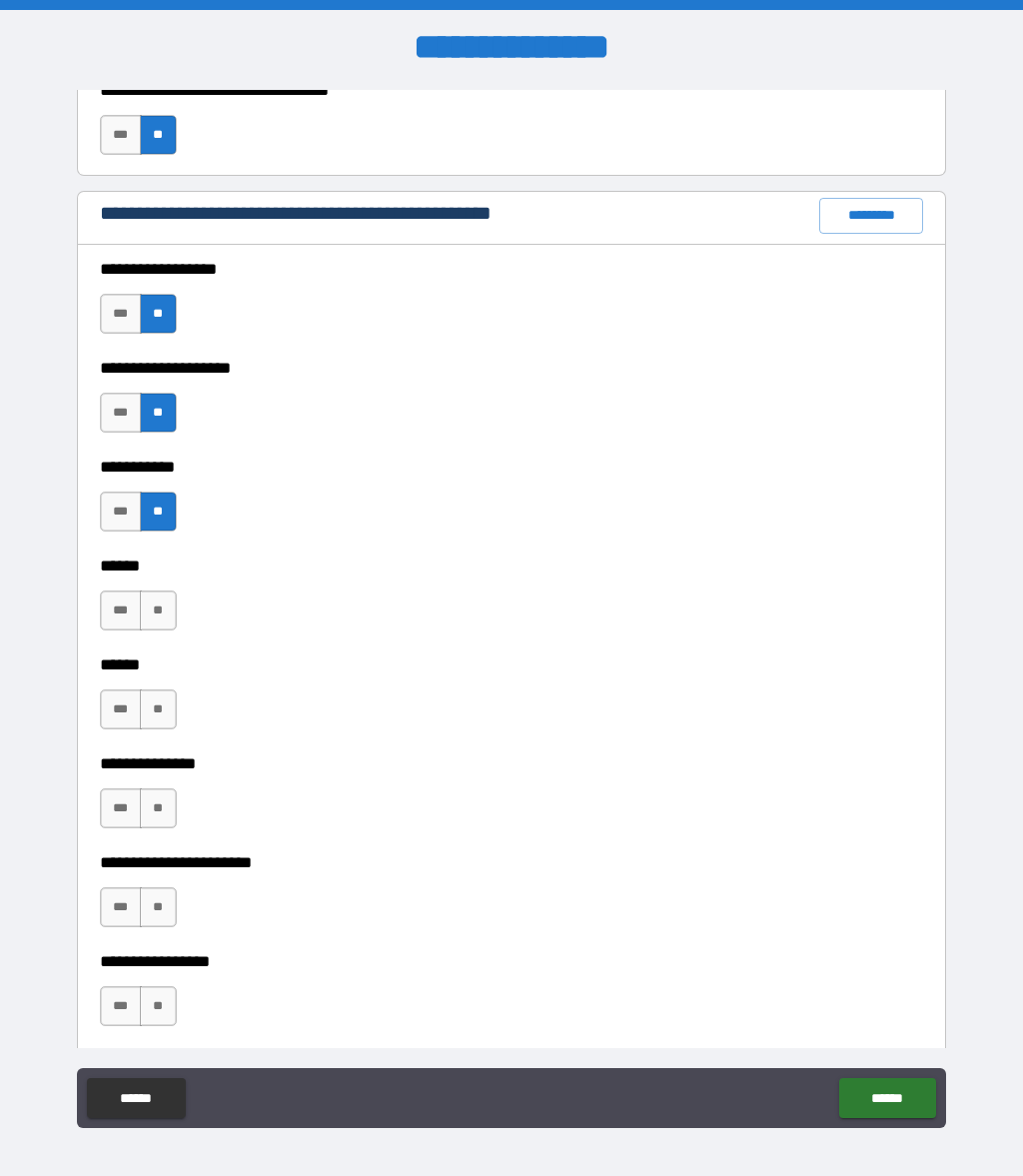 click on "**" at bounding box center (158, 610) 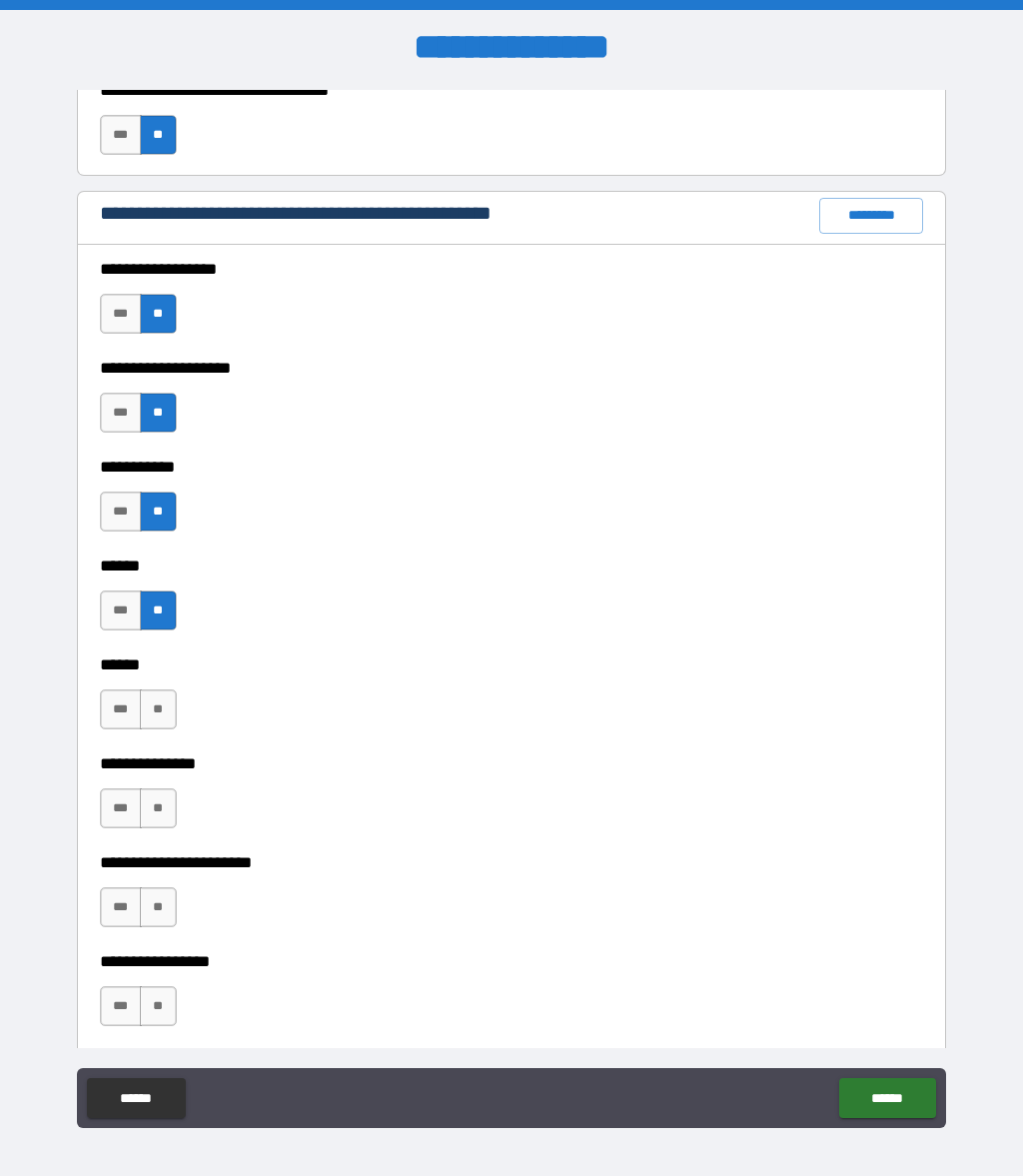 click on "**" at bounding box center (158, 709) 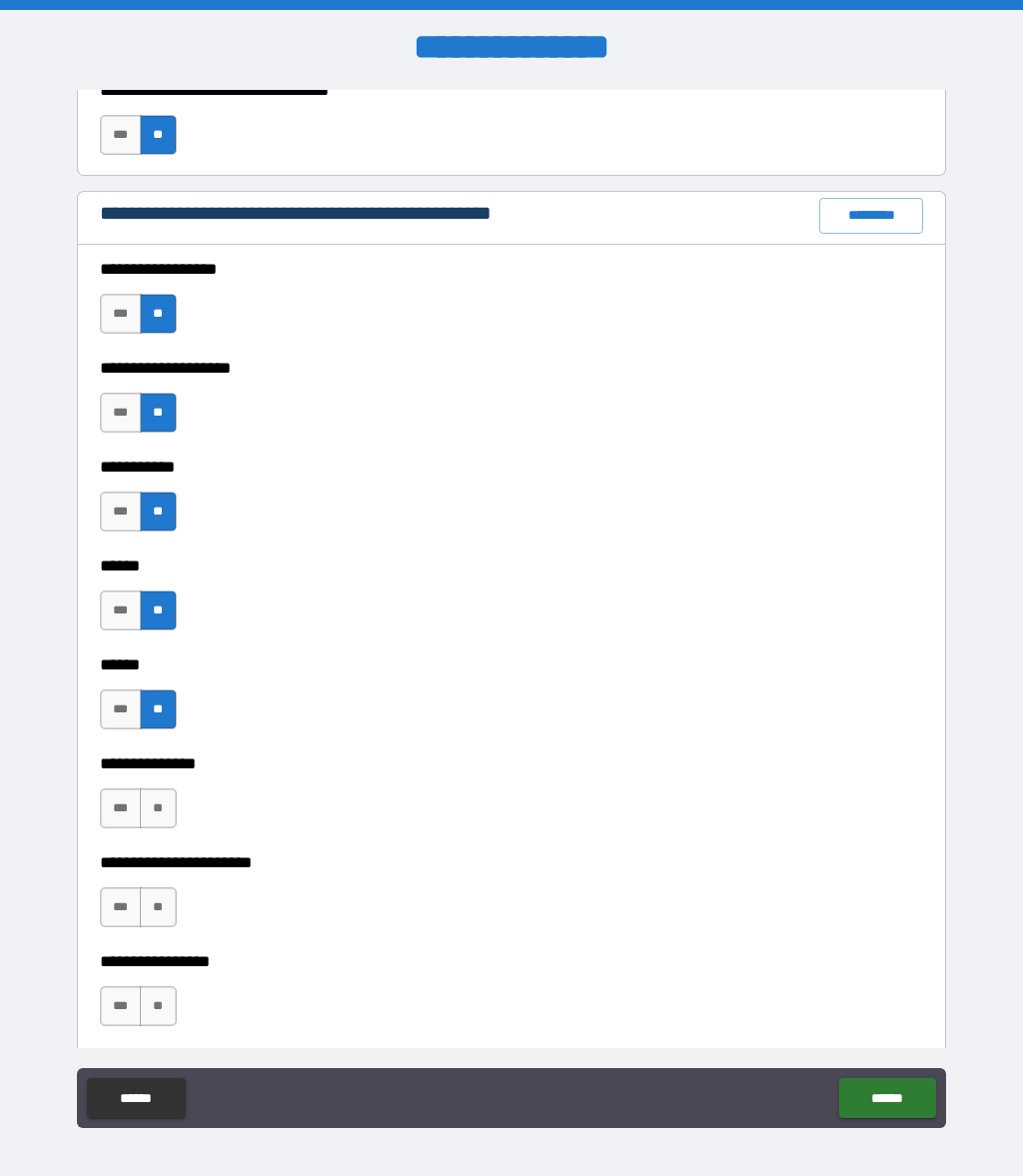 click on "**" at bounding box center [158, 808] 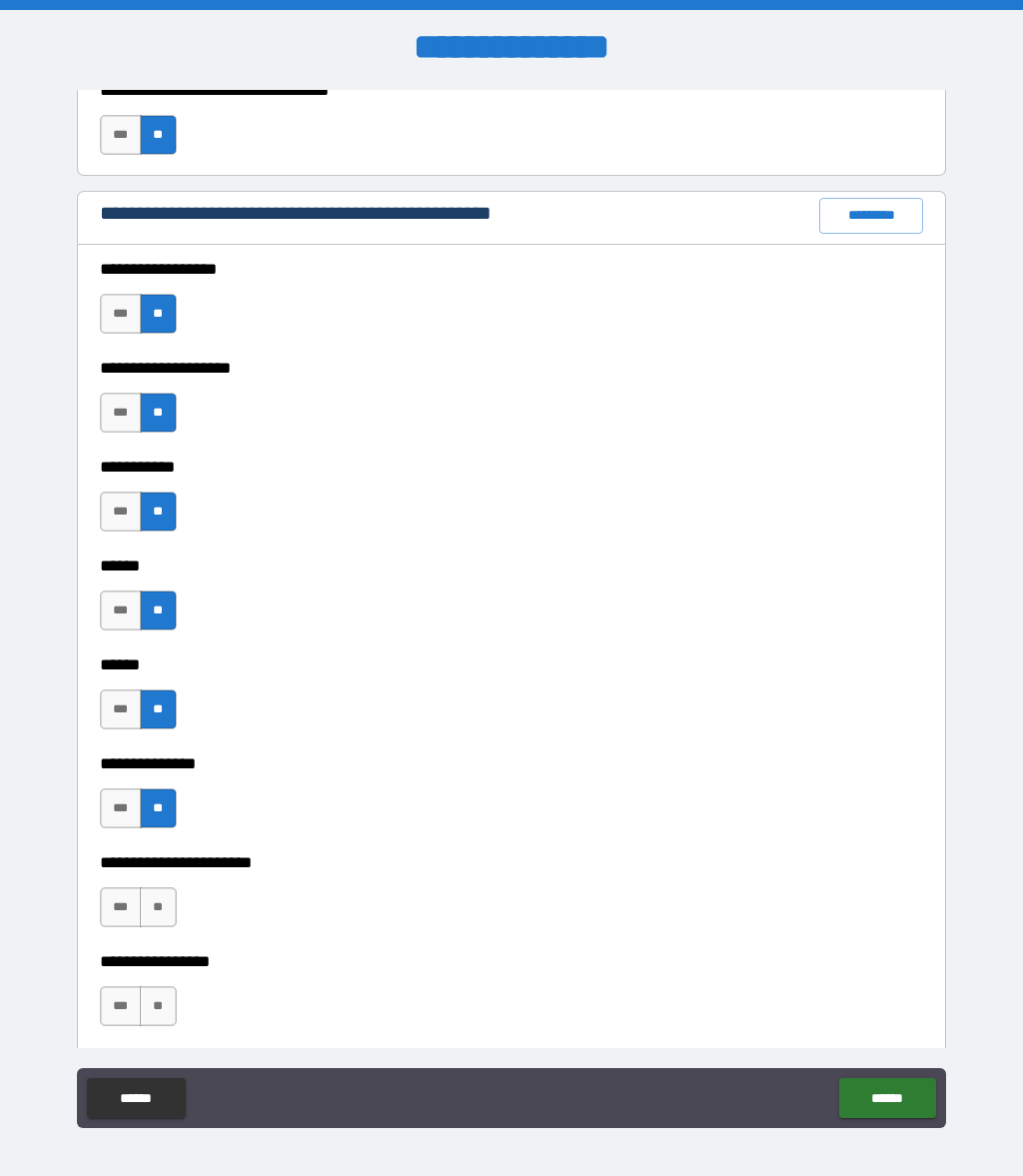 click on "**" at bounding box center (158, 907) 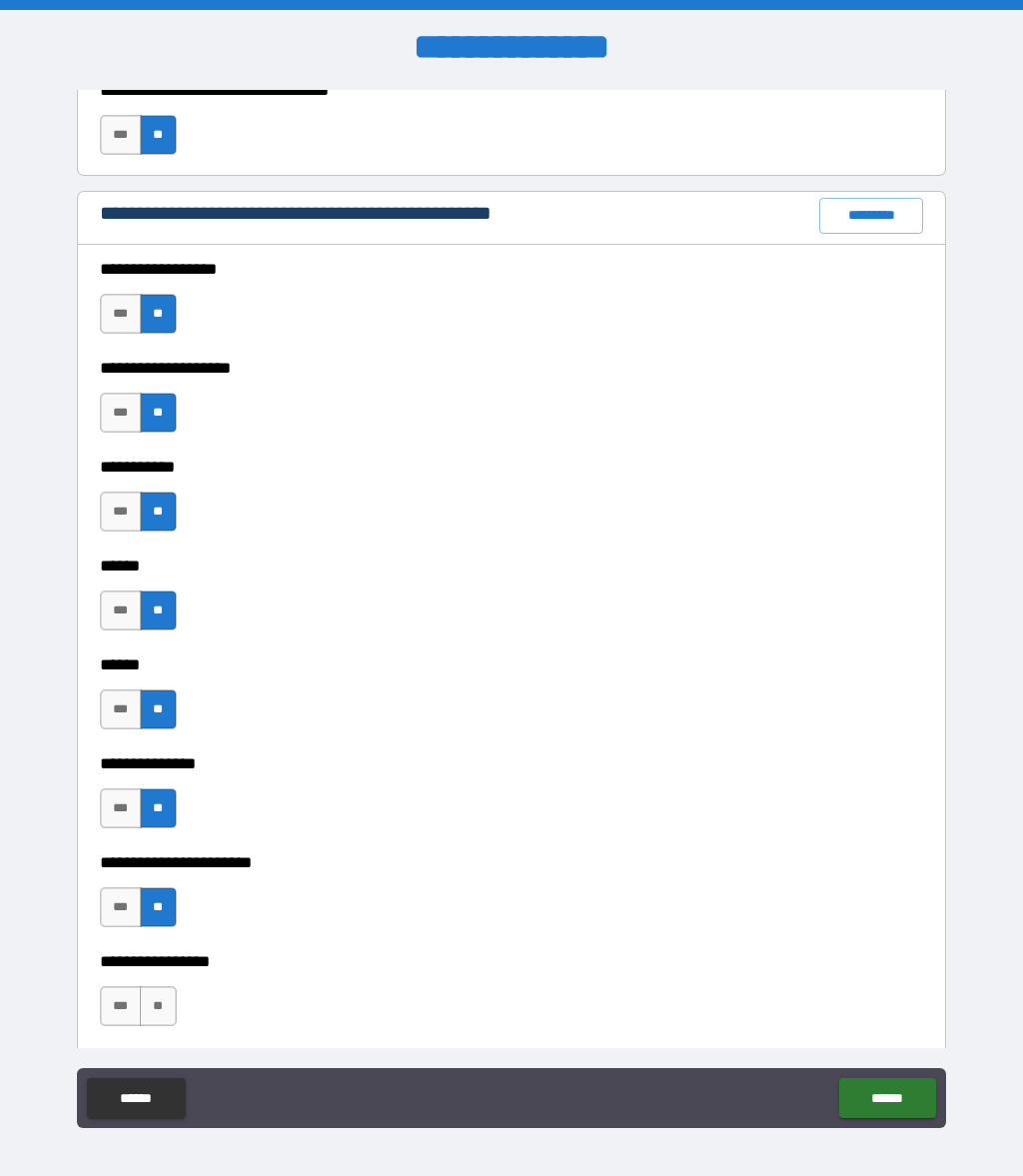 click on "**" at bounding box center [158, 1006] 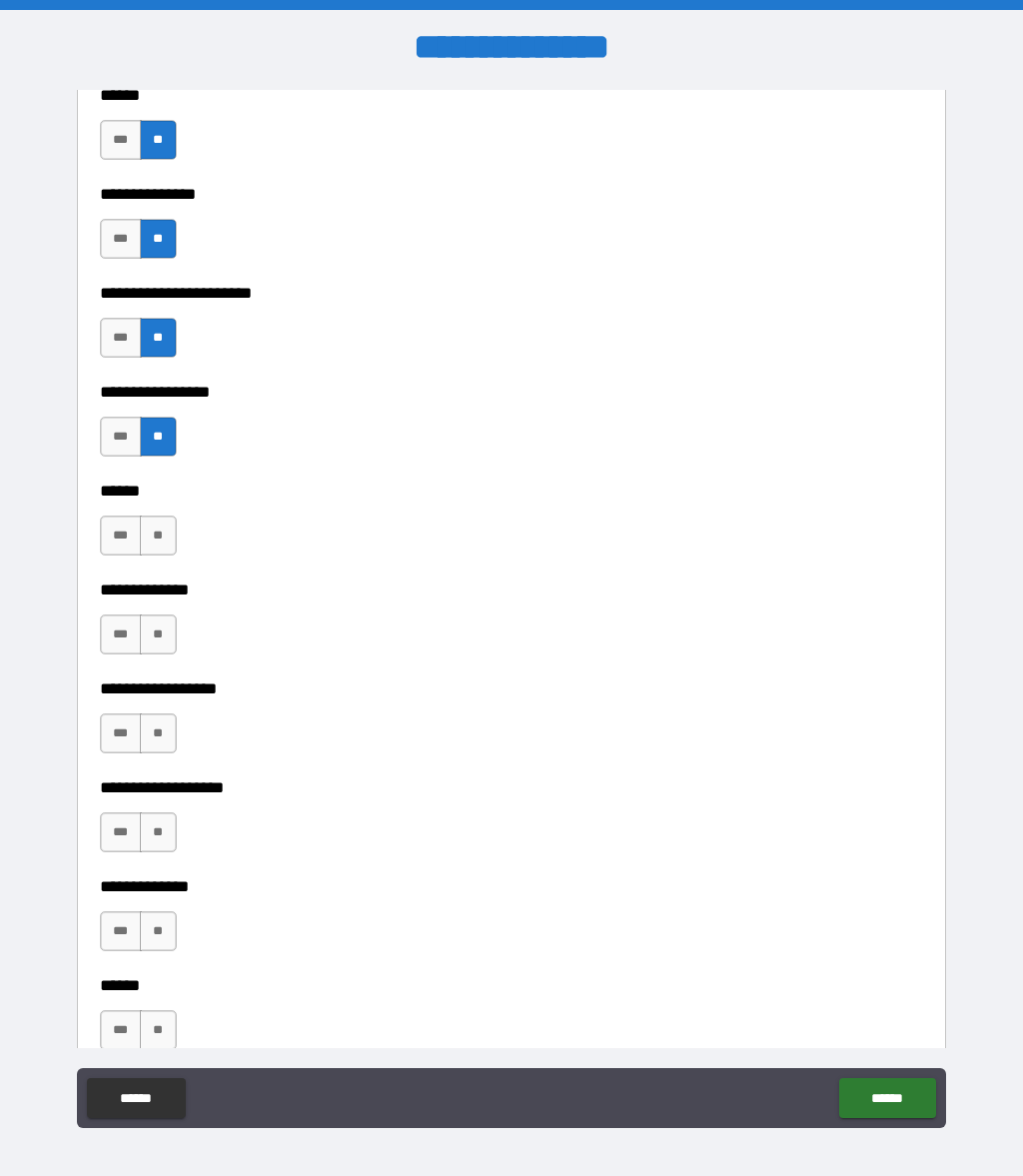 scroll, scrollTop: 3022, scrollLeft: 0, axis: vertical 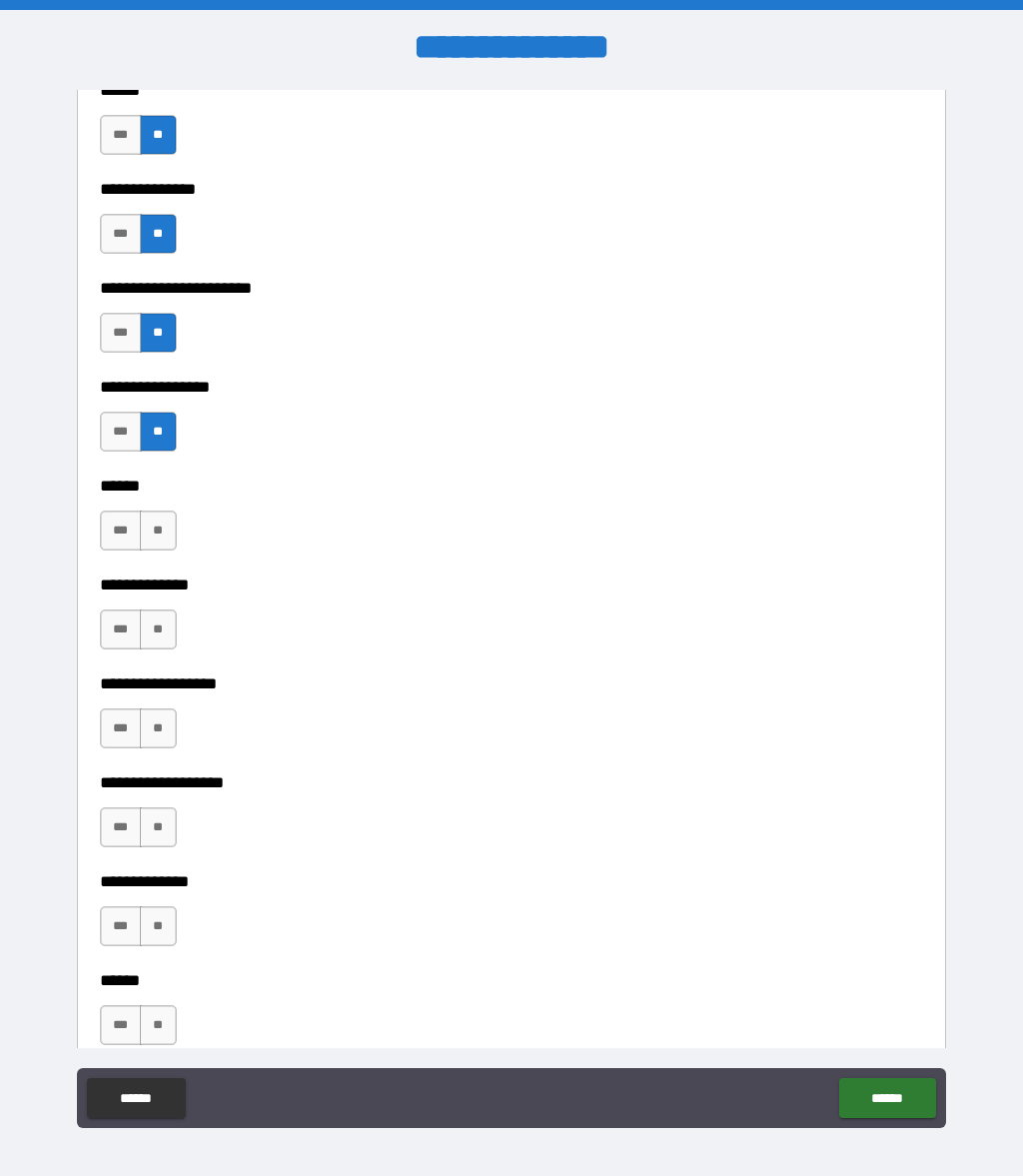 click on "**" at bounding box center [158, 531] 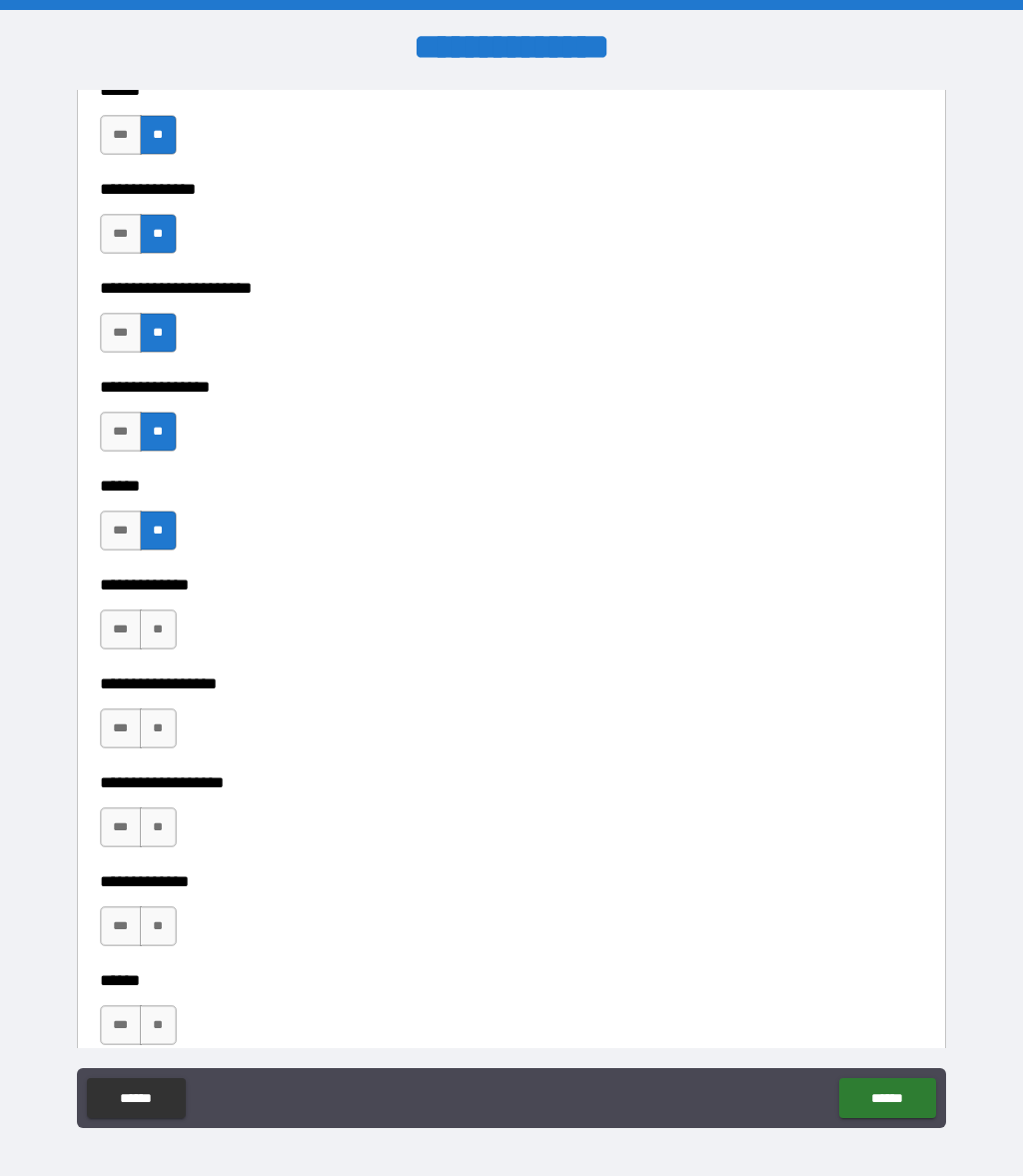 click on "**" at bounding box center (158, 629) 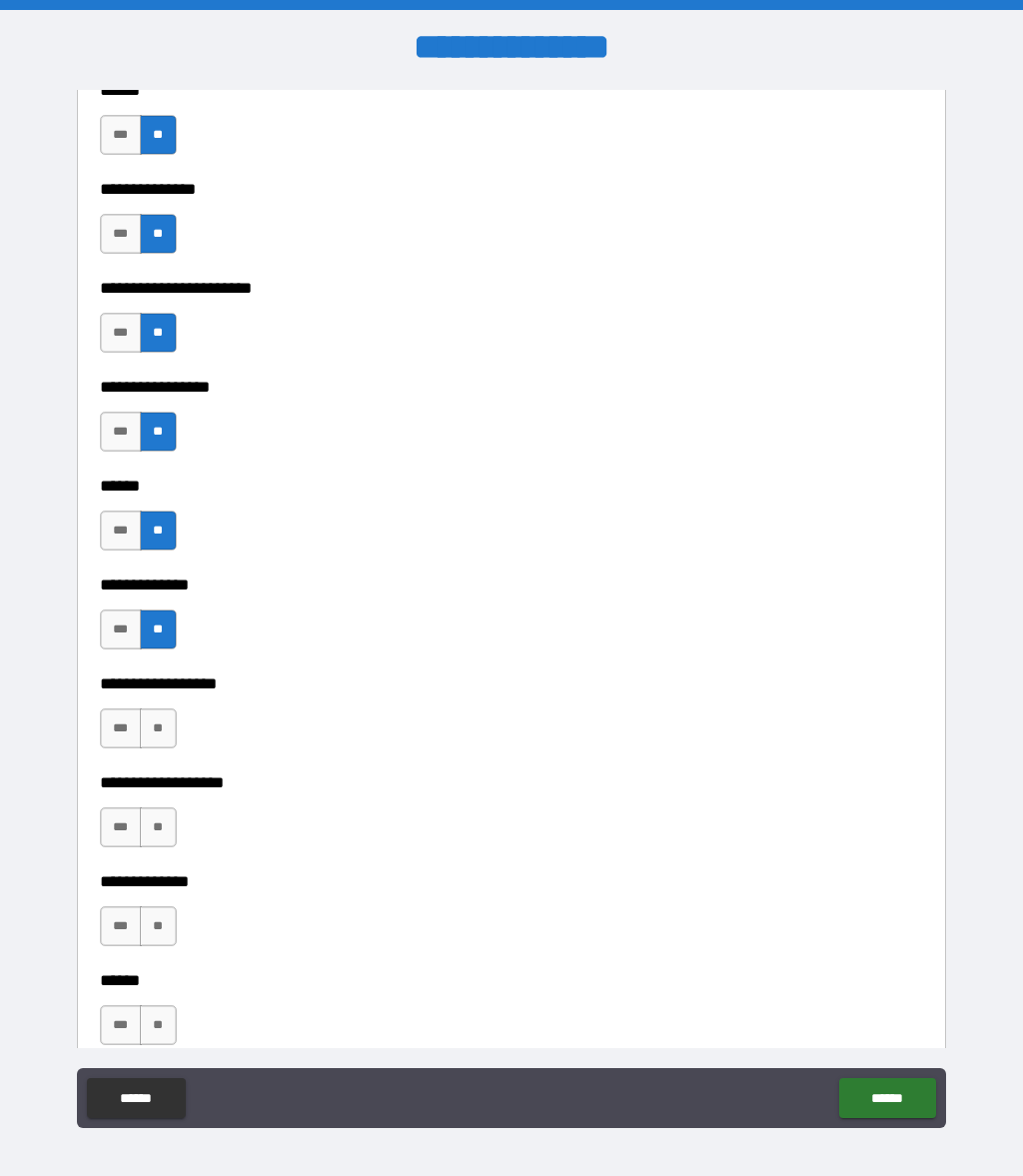 click on "**" at bounding box center [158, 728] 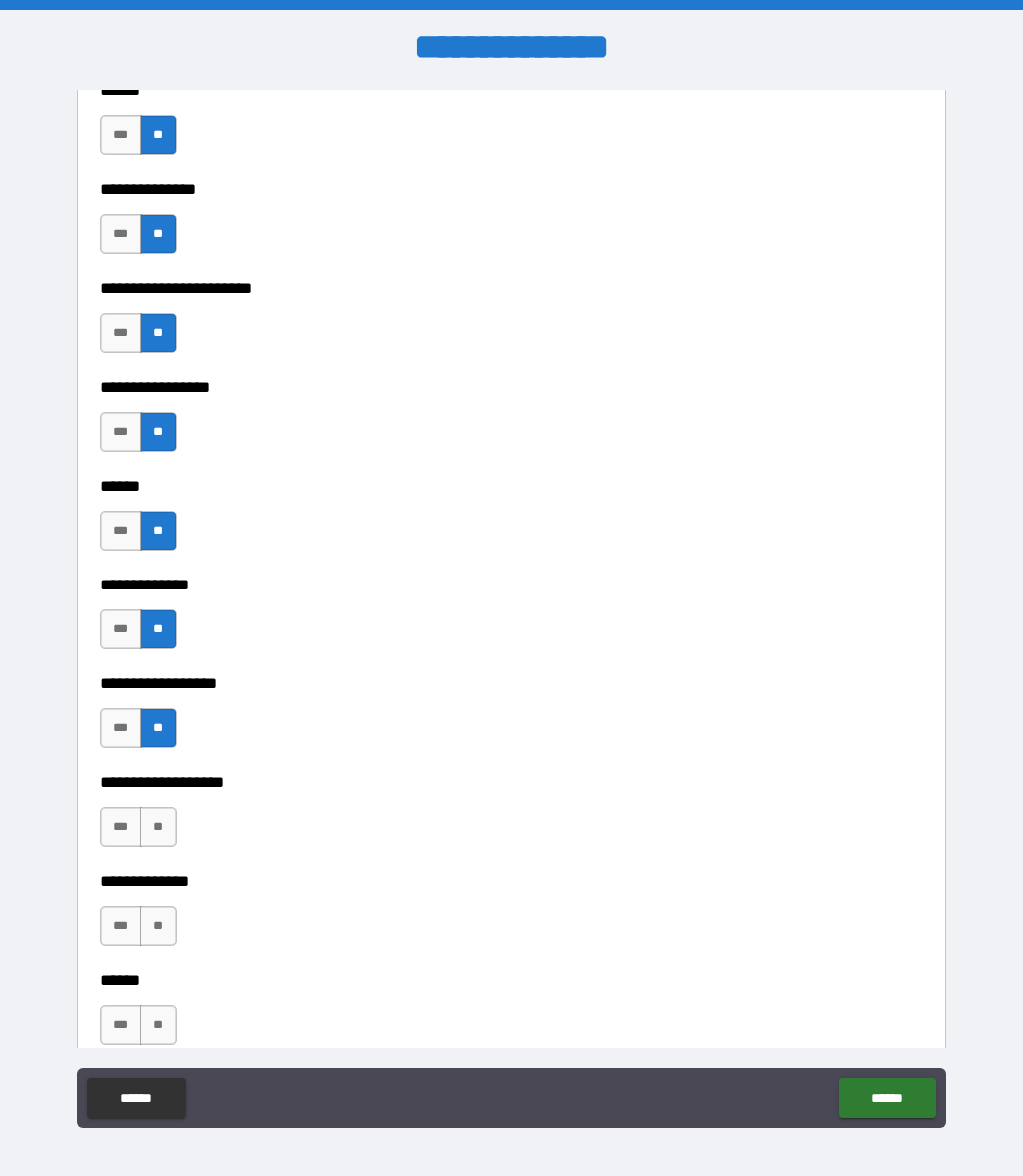 click on "**" at bounding box center [158, 827] 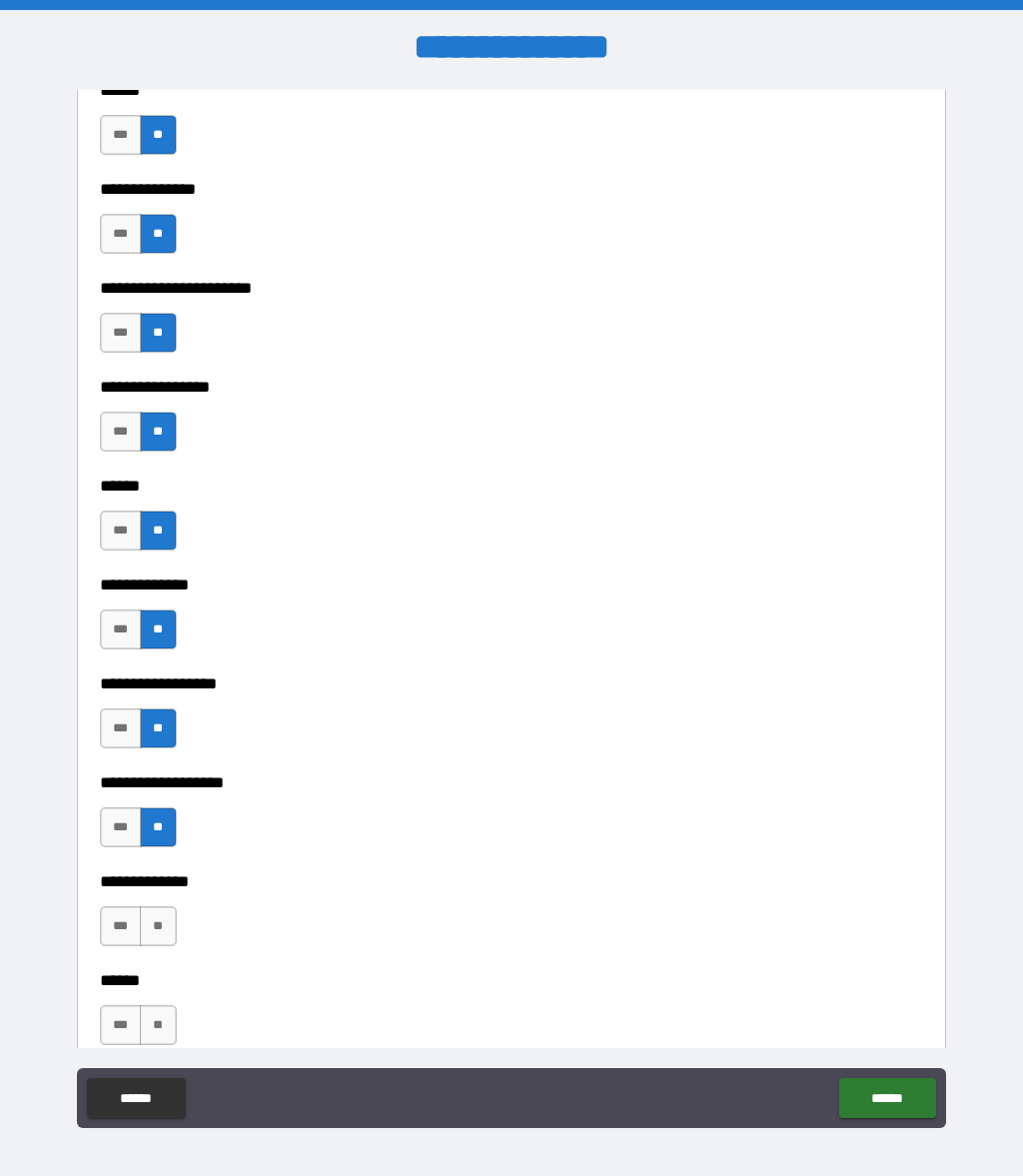 click on "**" at bounding box center (158, 926) 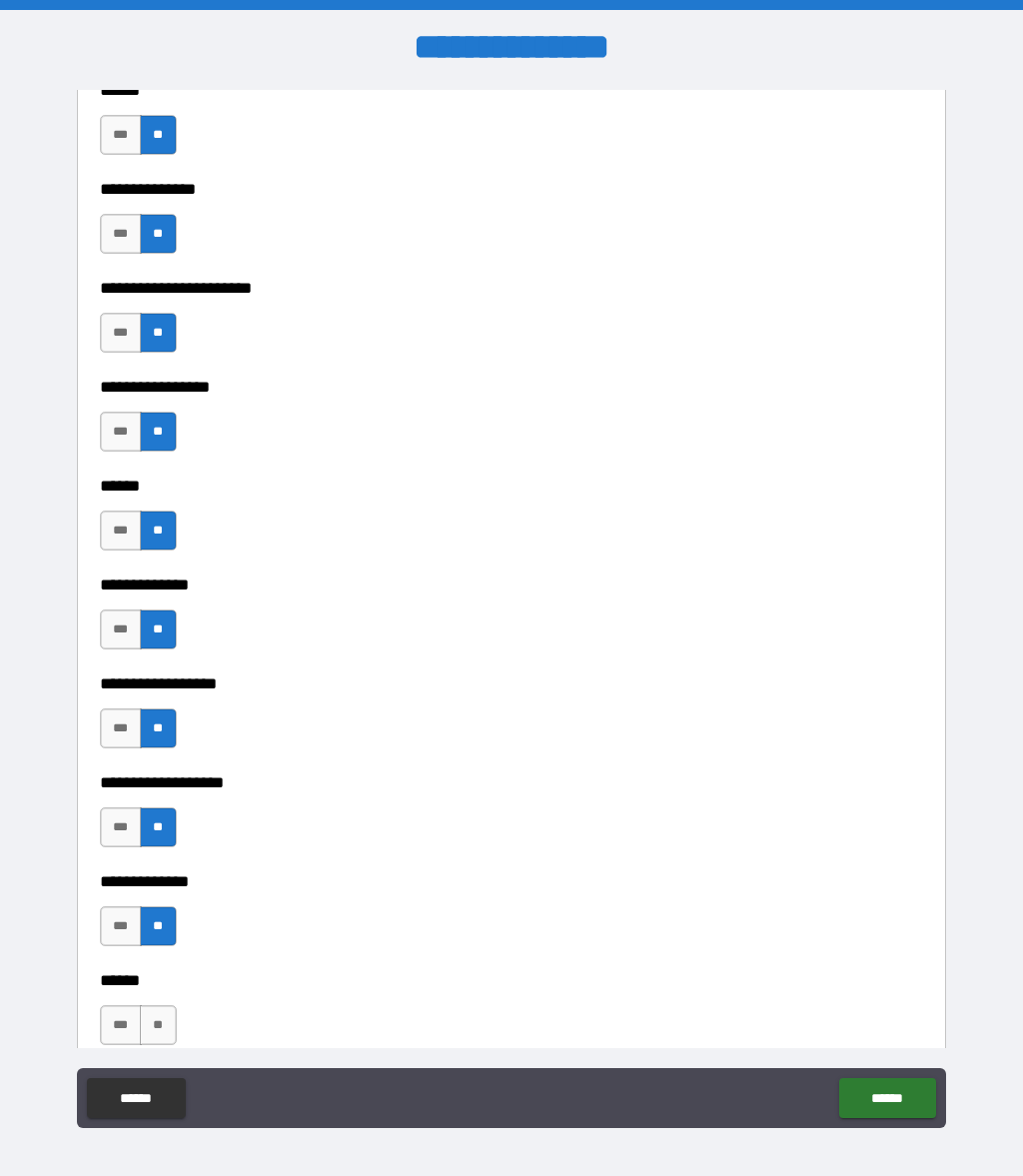 click on "**" at bounding box center [158, 1025] 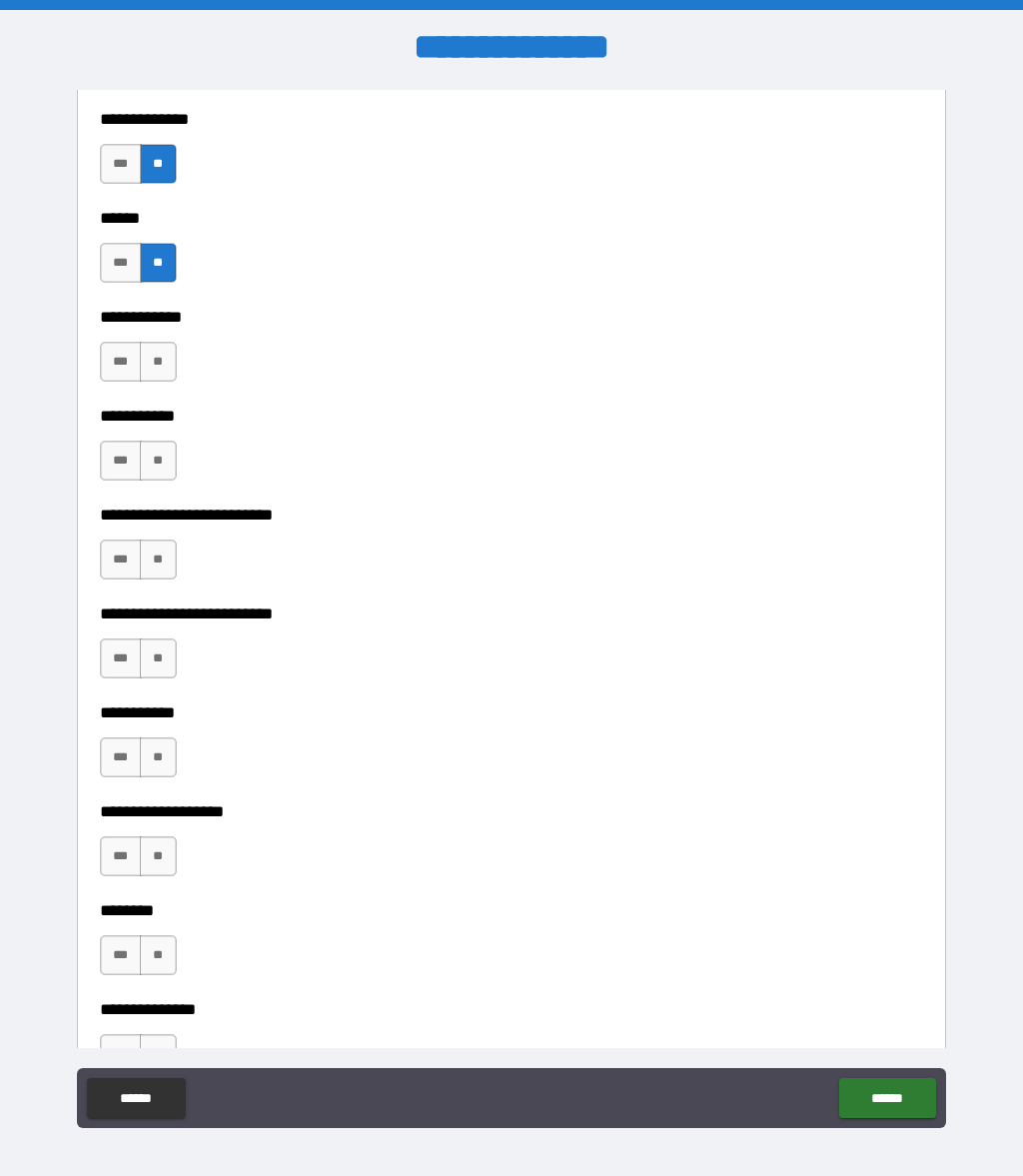 scroll, scrollTop: 3789, scrollLeft: 0, axis: vertical 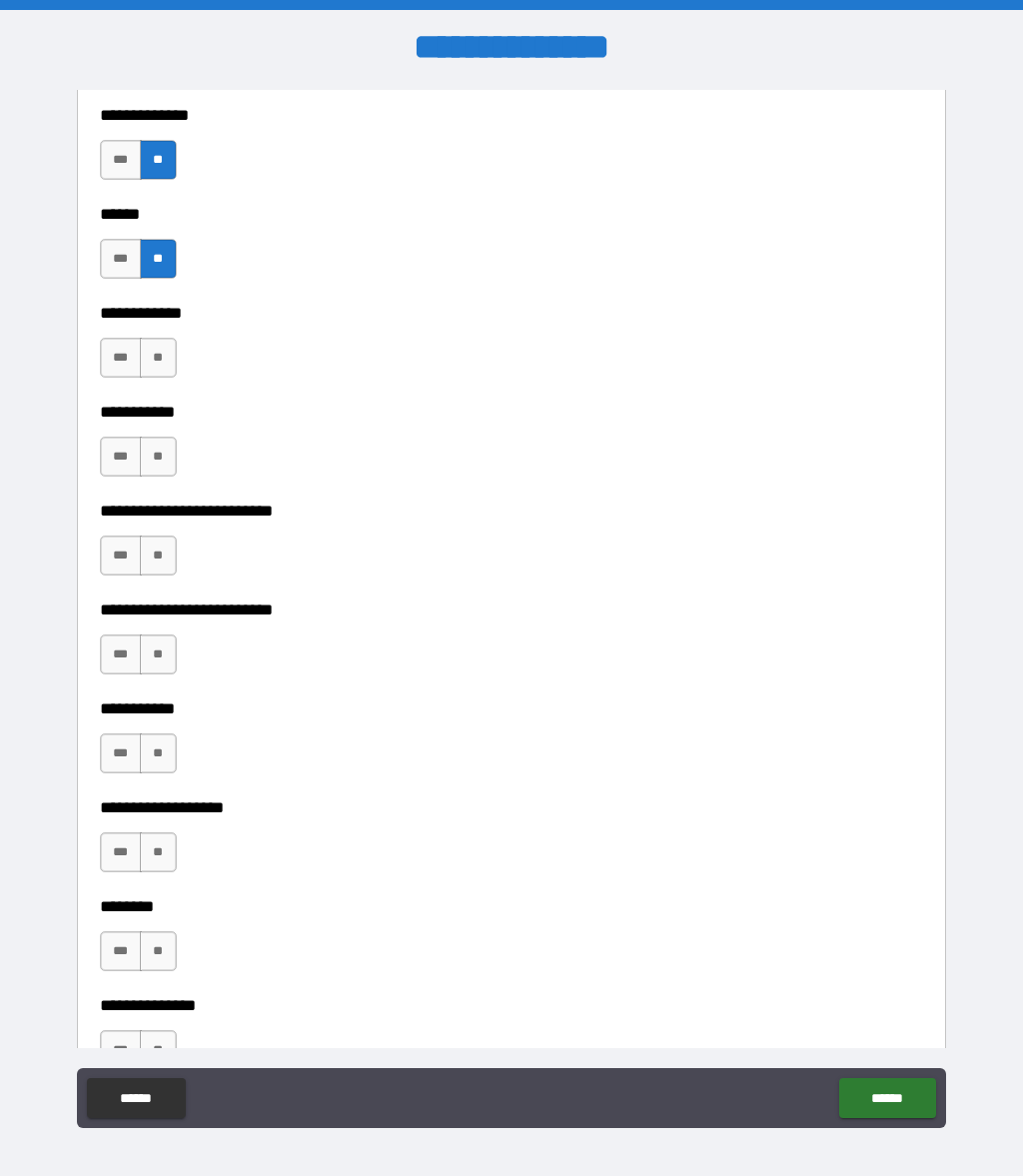 click on "**" at bounding box center (158, 358) 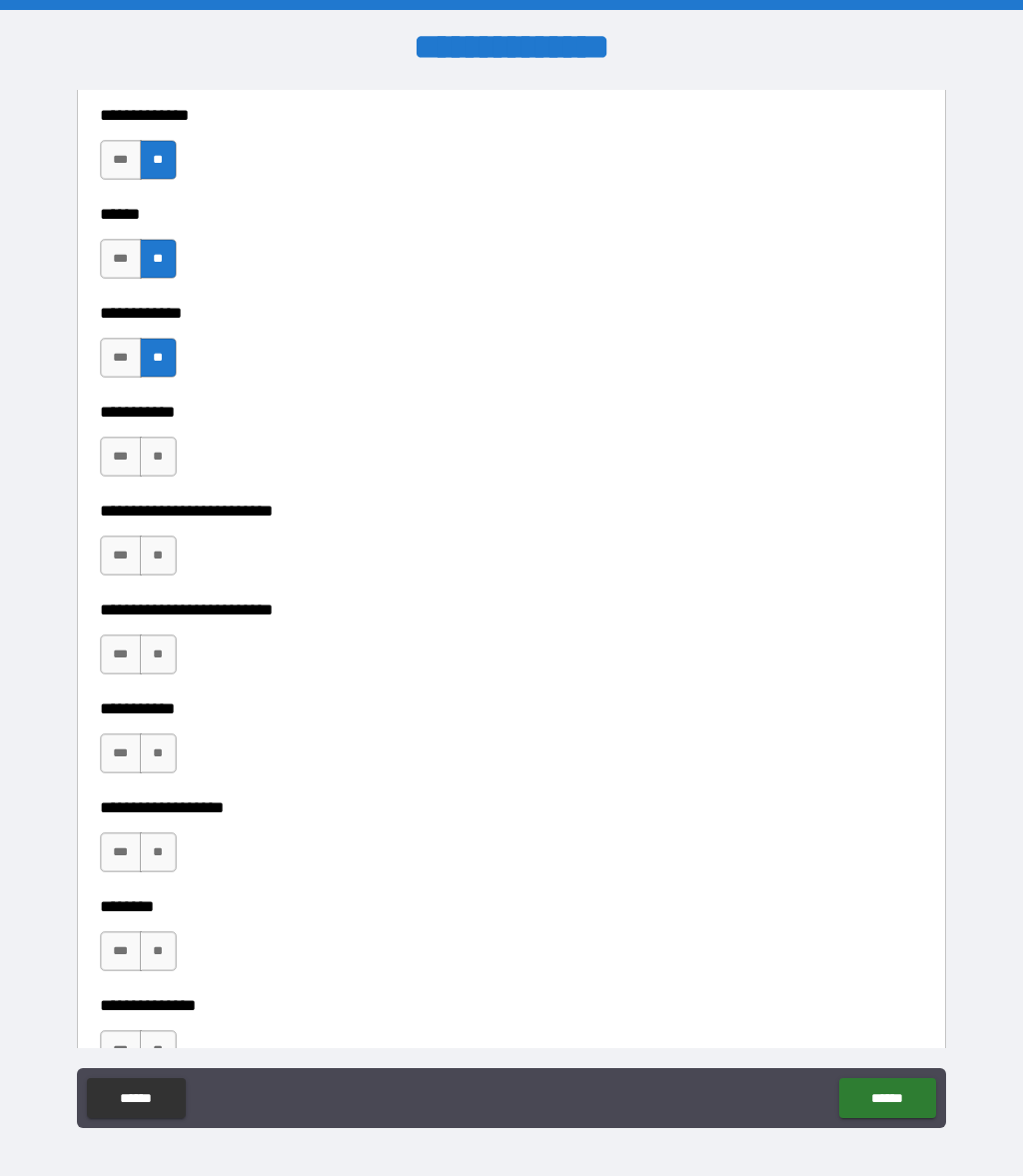 click on "**" at bounding box center (158, 457) 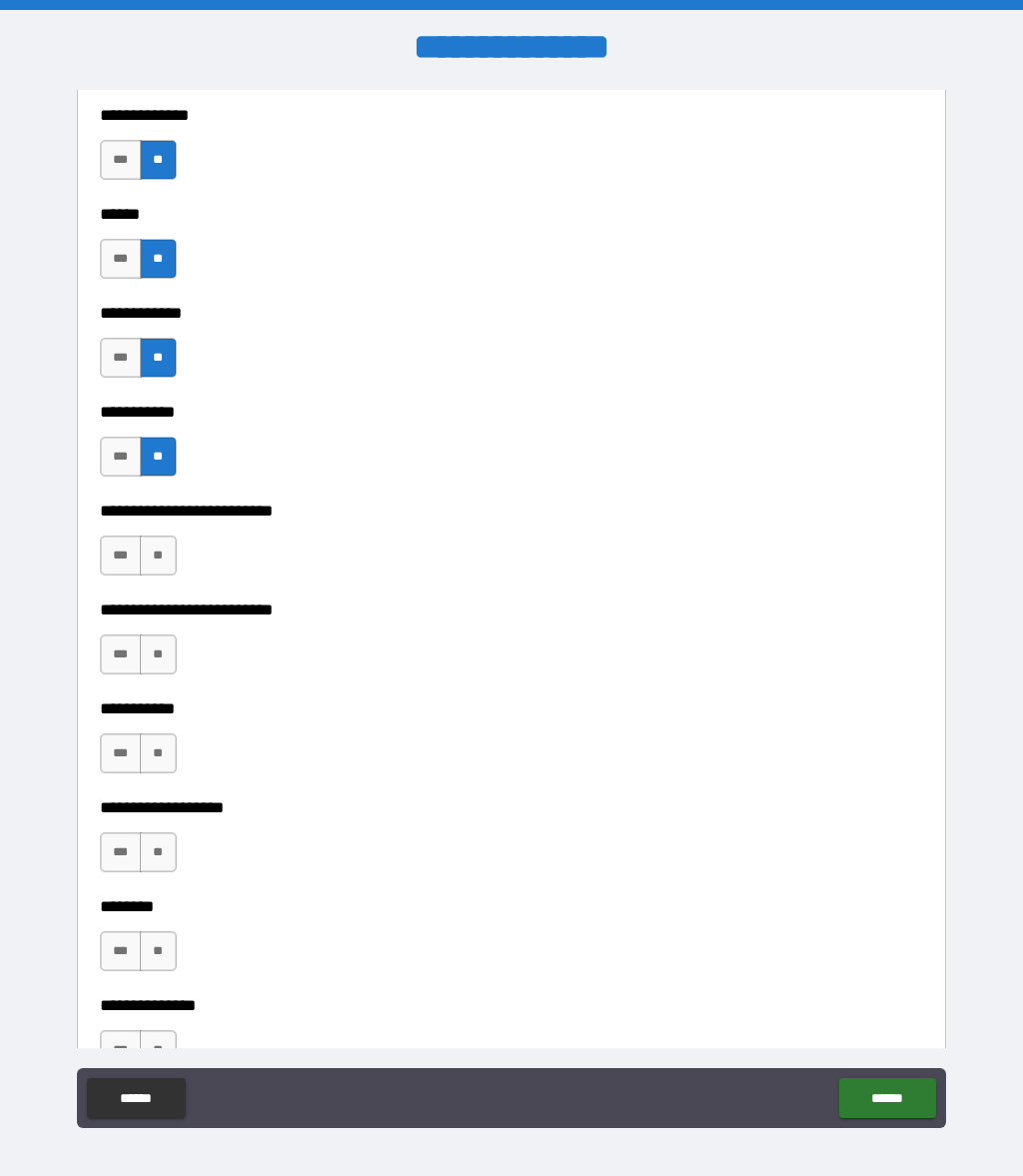 click on "**" at bounding box center (158, 556) 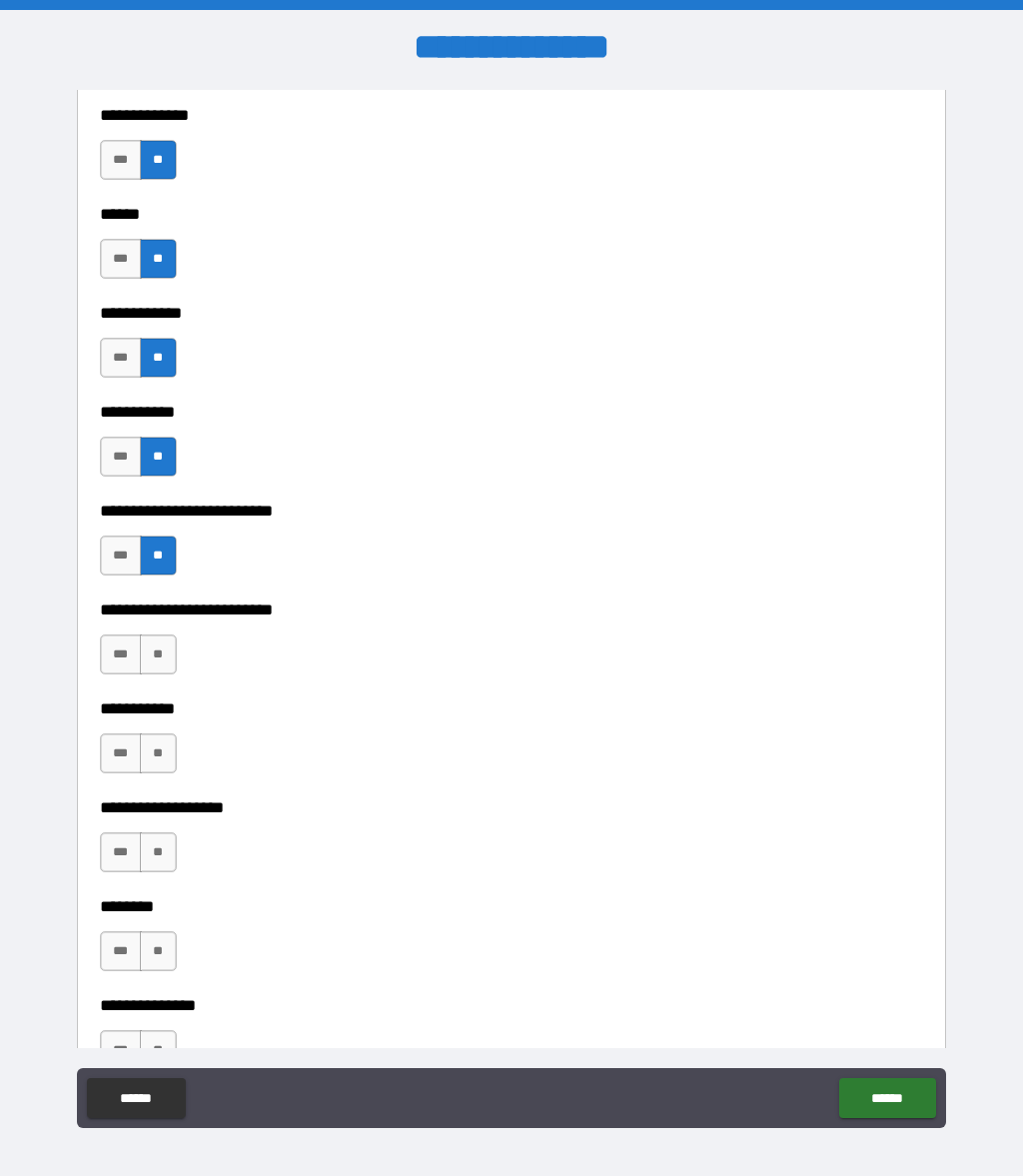 click on "**" at bounding box center [158, 654] 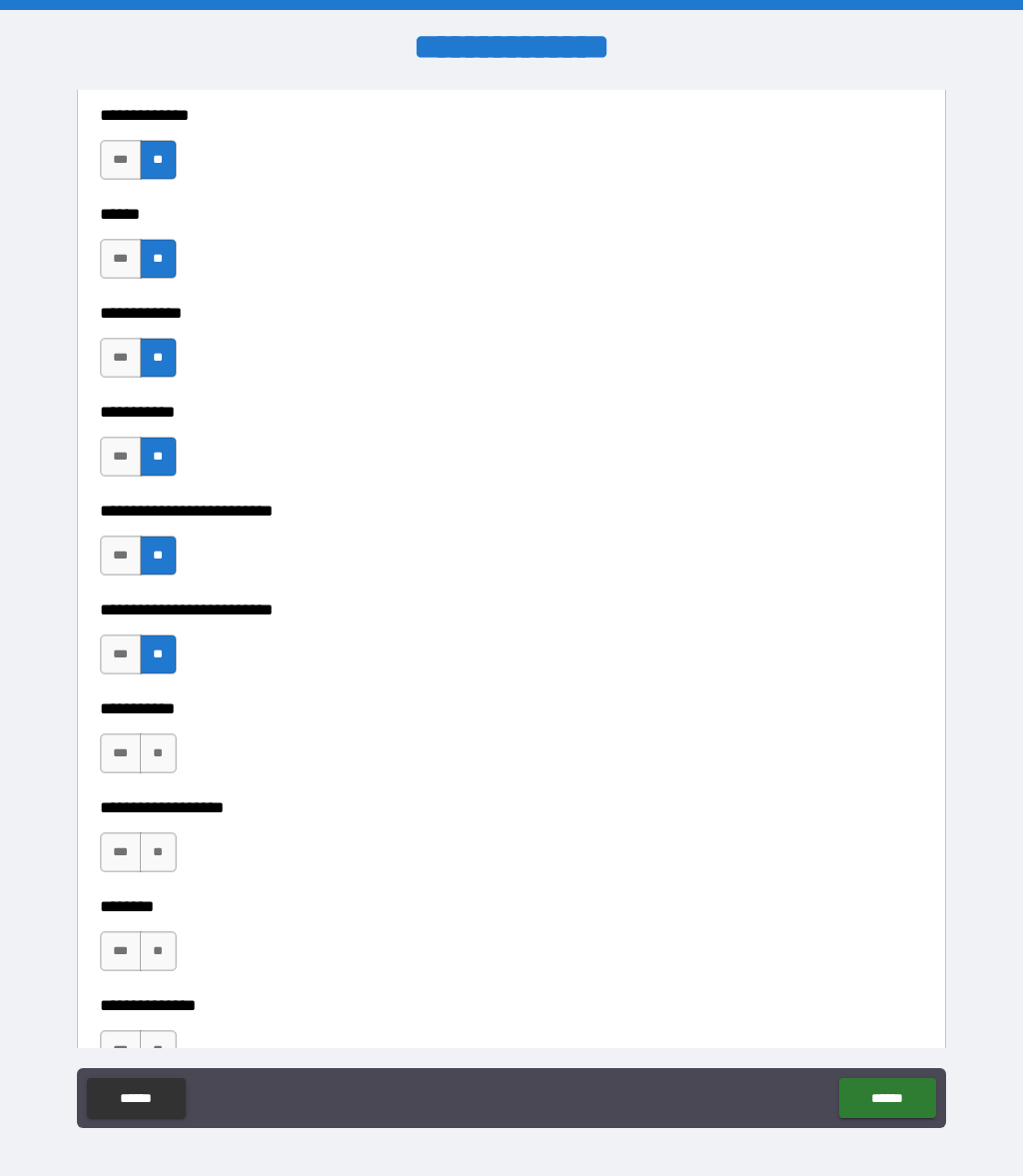 click on "**" at bounding box center (158, 753) 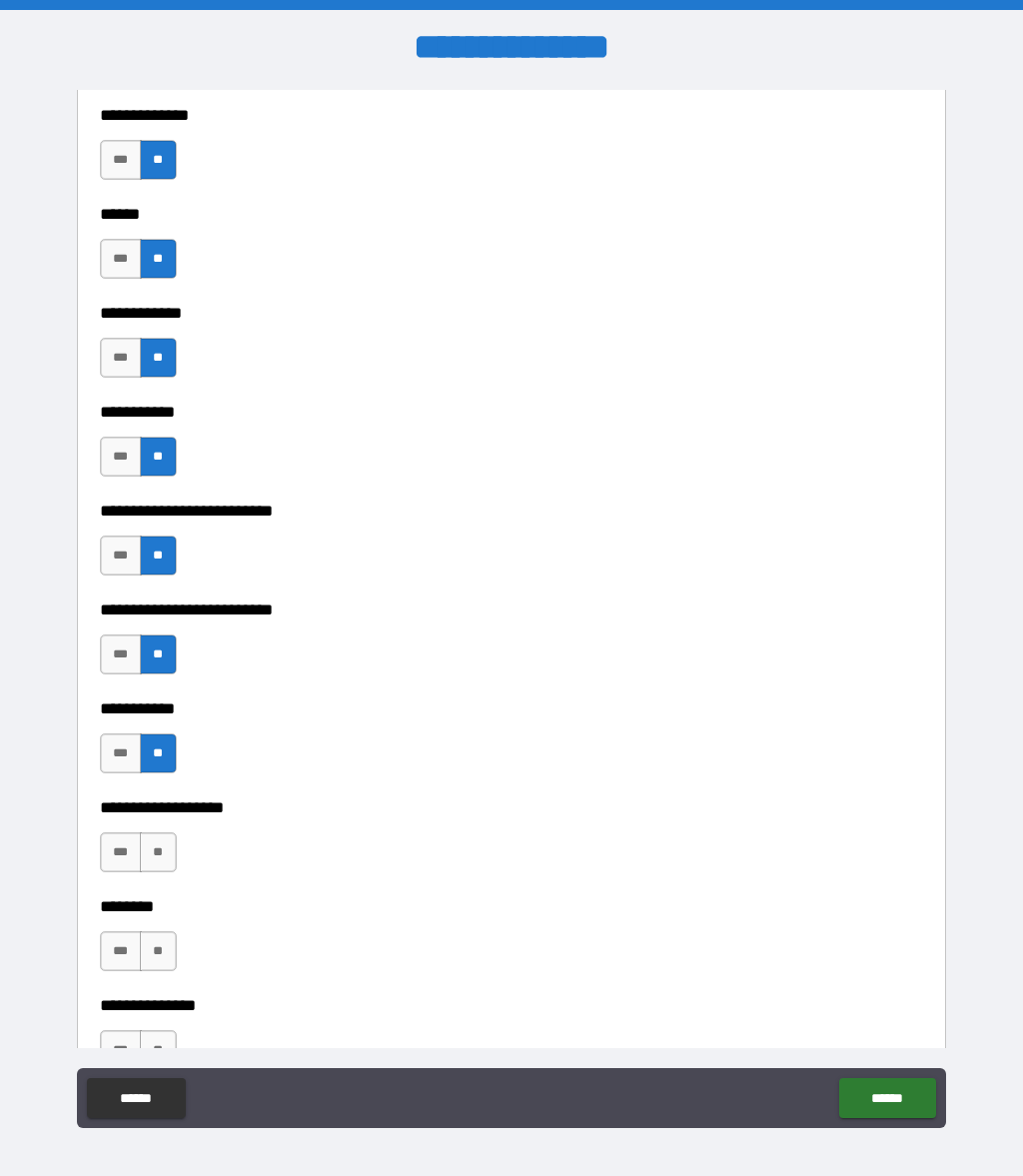 click on "**" at bounding box center [158, 852] 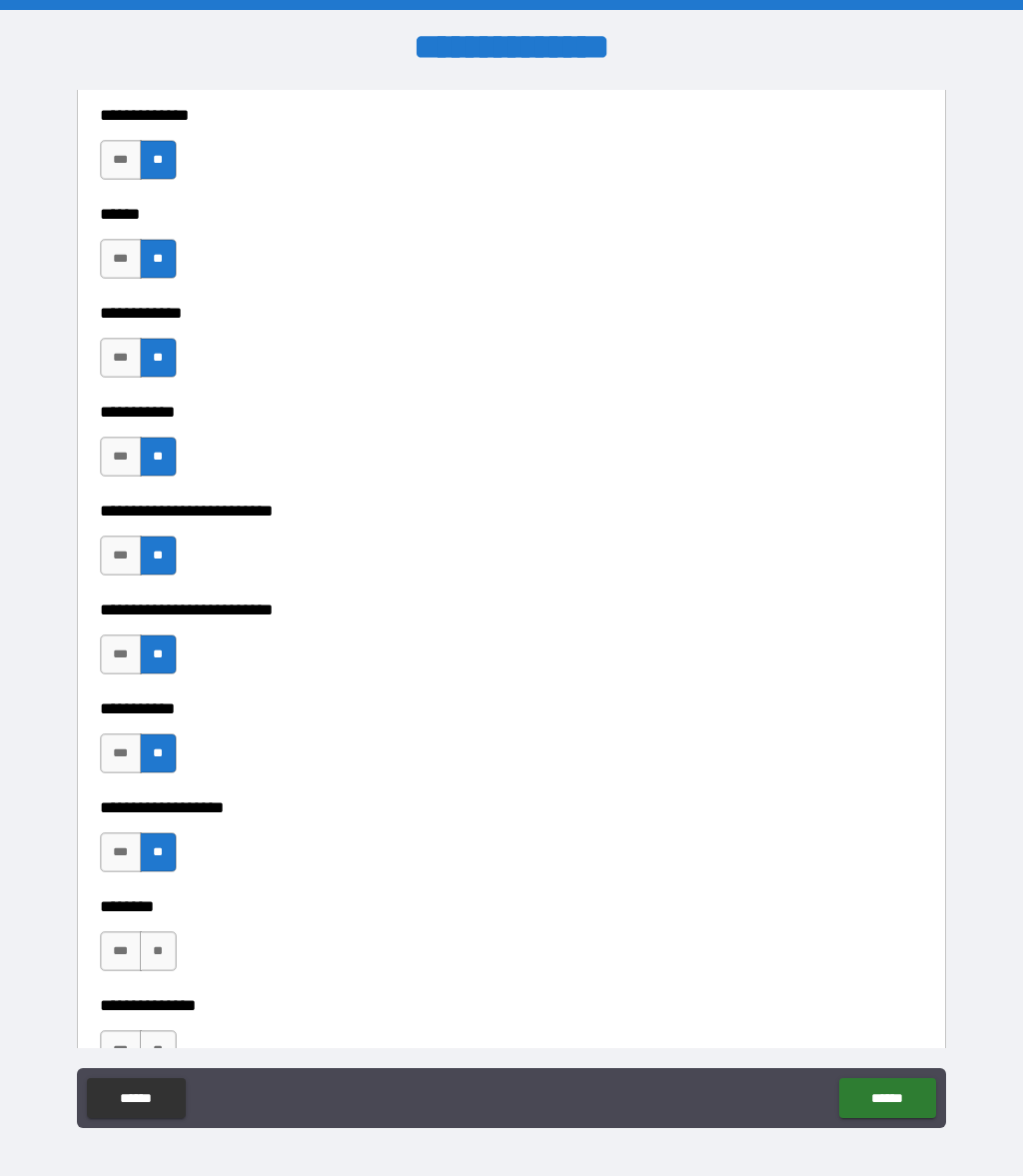 click on "**" at bounding box center (158, 951) 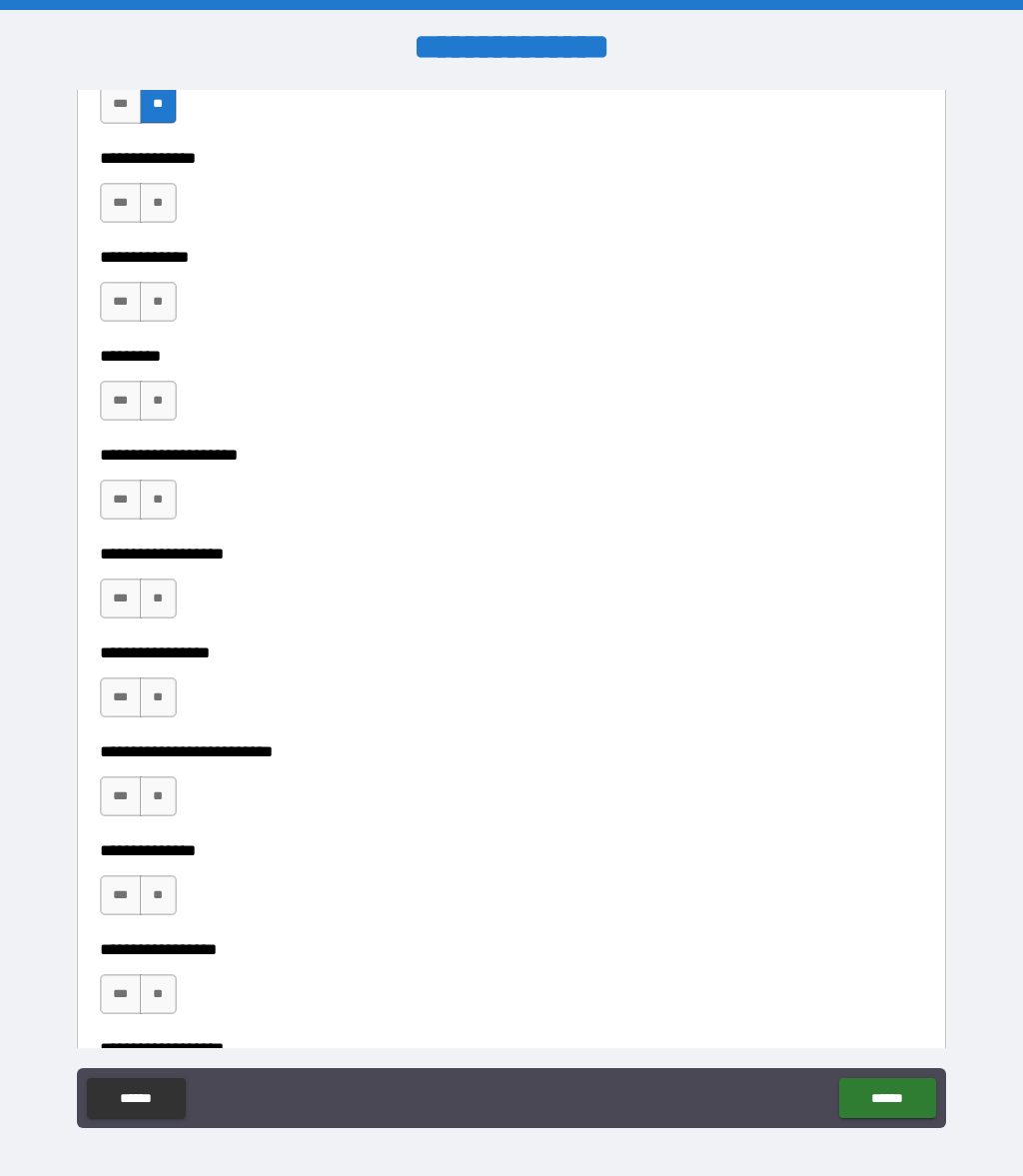scroll, scrollTop: 4648, scrollLeft: 0, axis: vertical 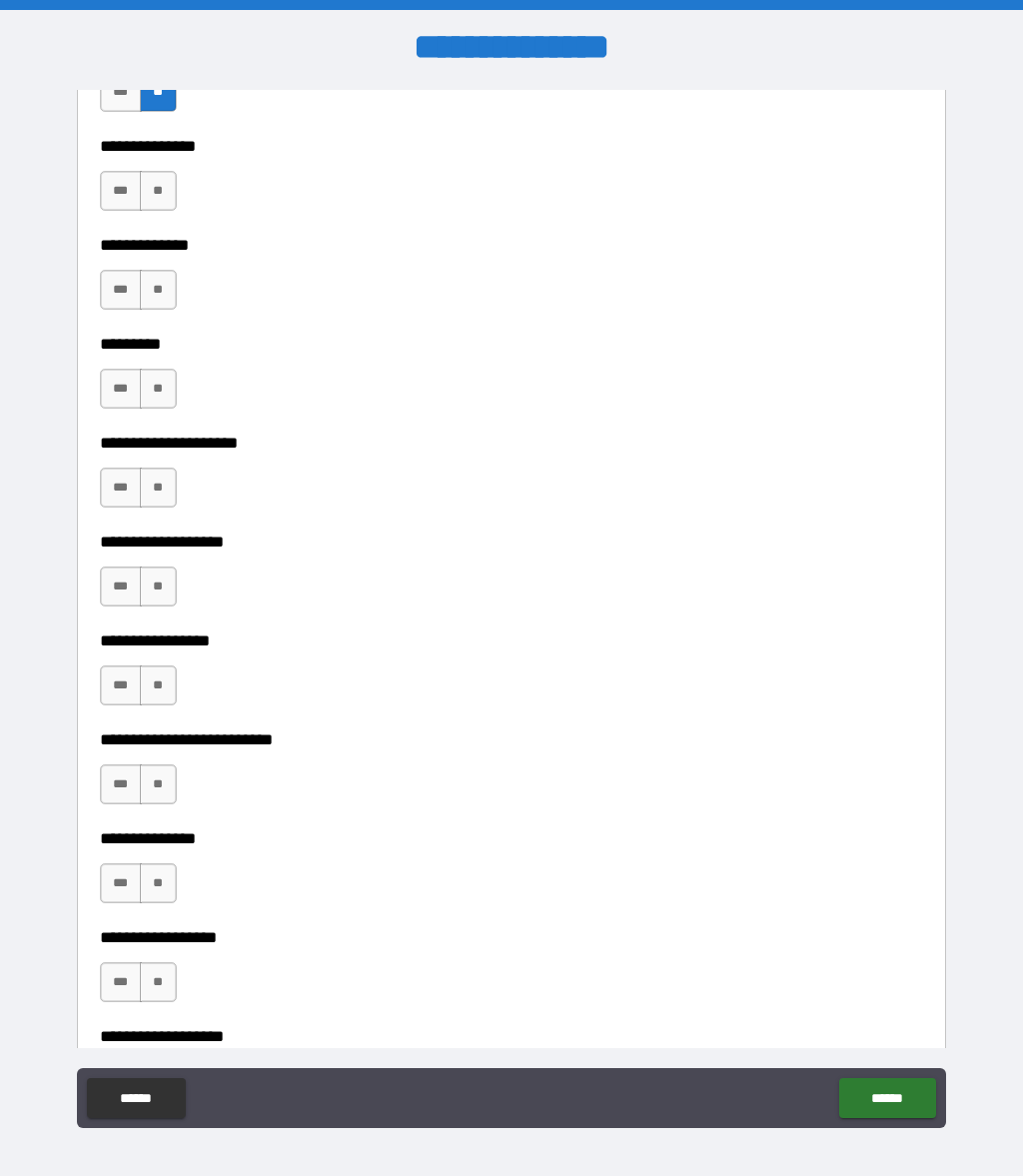 click on "**" at bounding box center [158, 191] 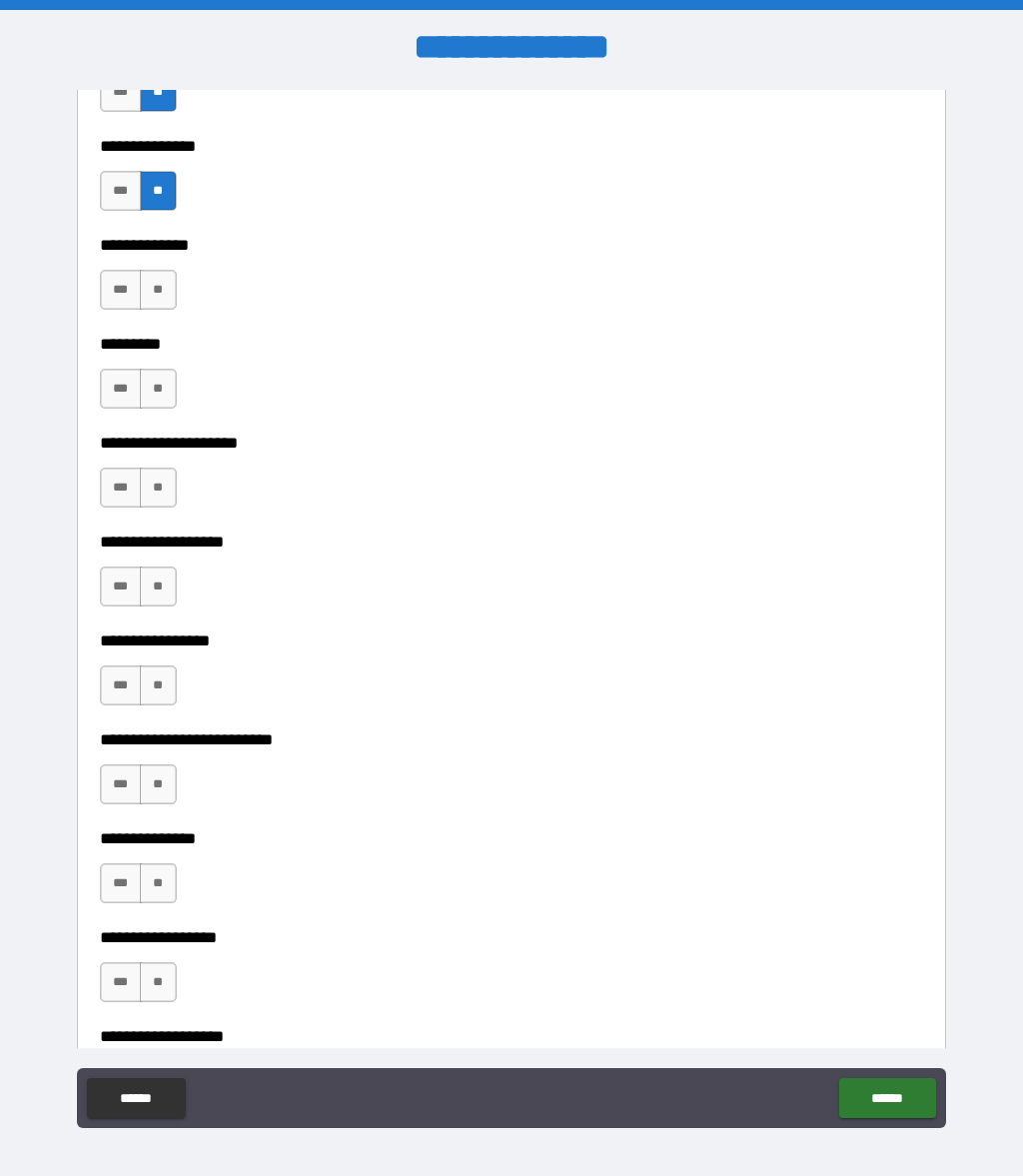 click on "**" at bounding box center (158, 290) 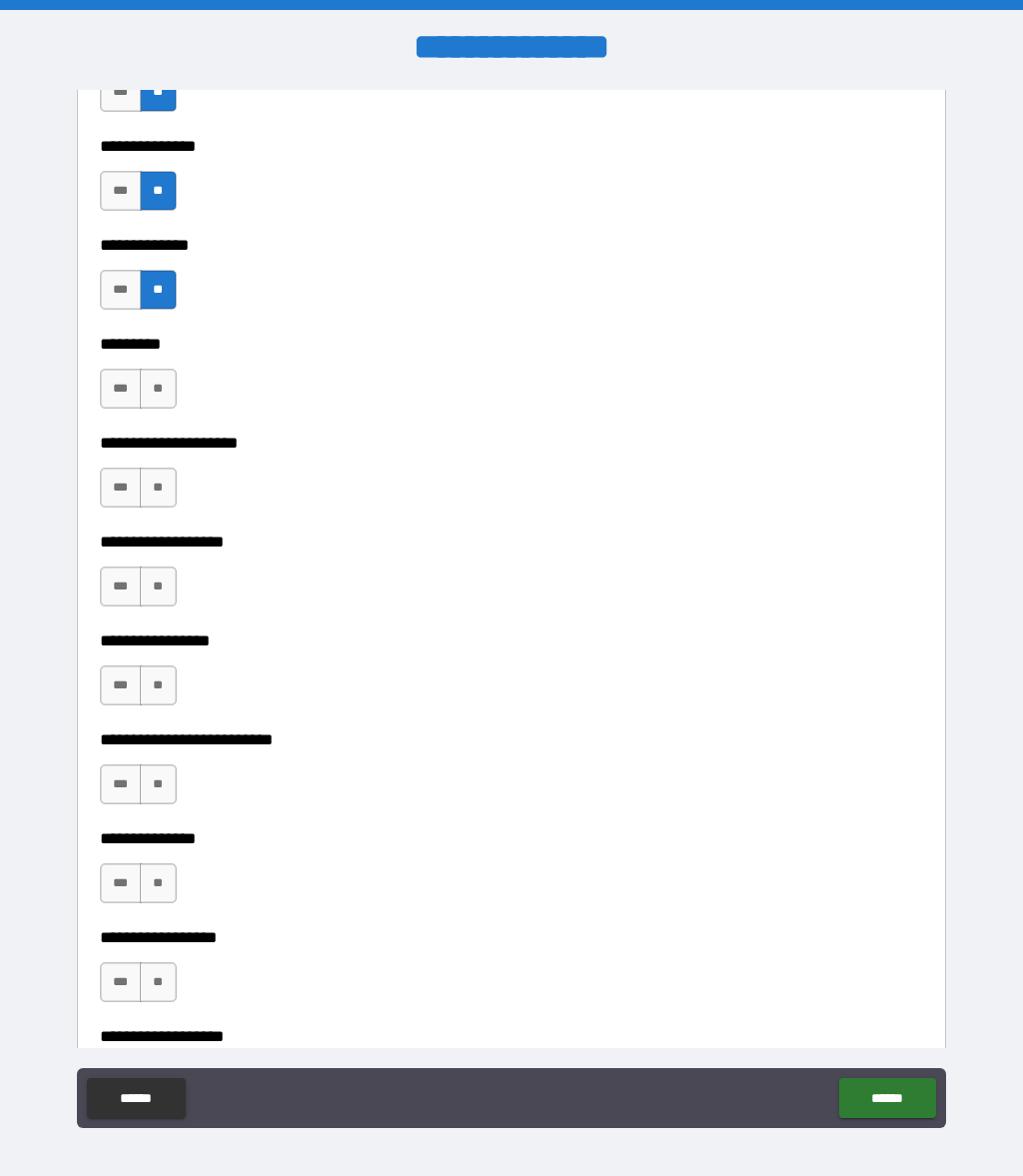 click on "**" at bounding box center (158, 389) 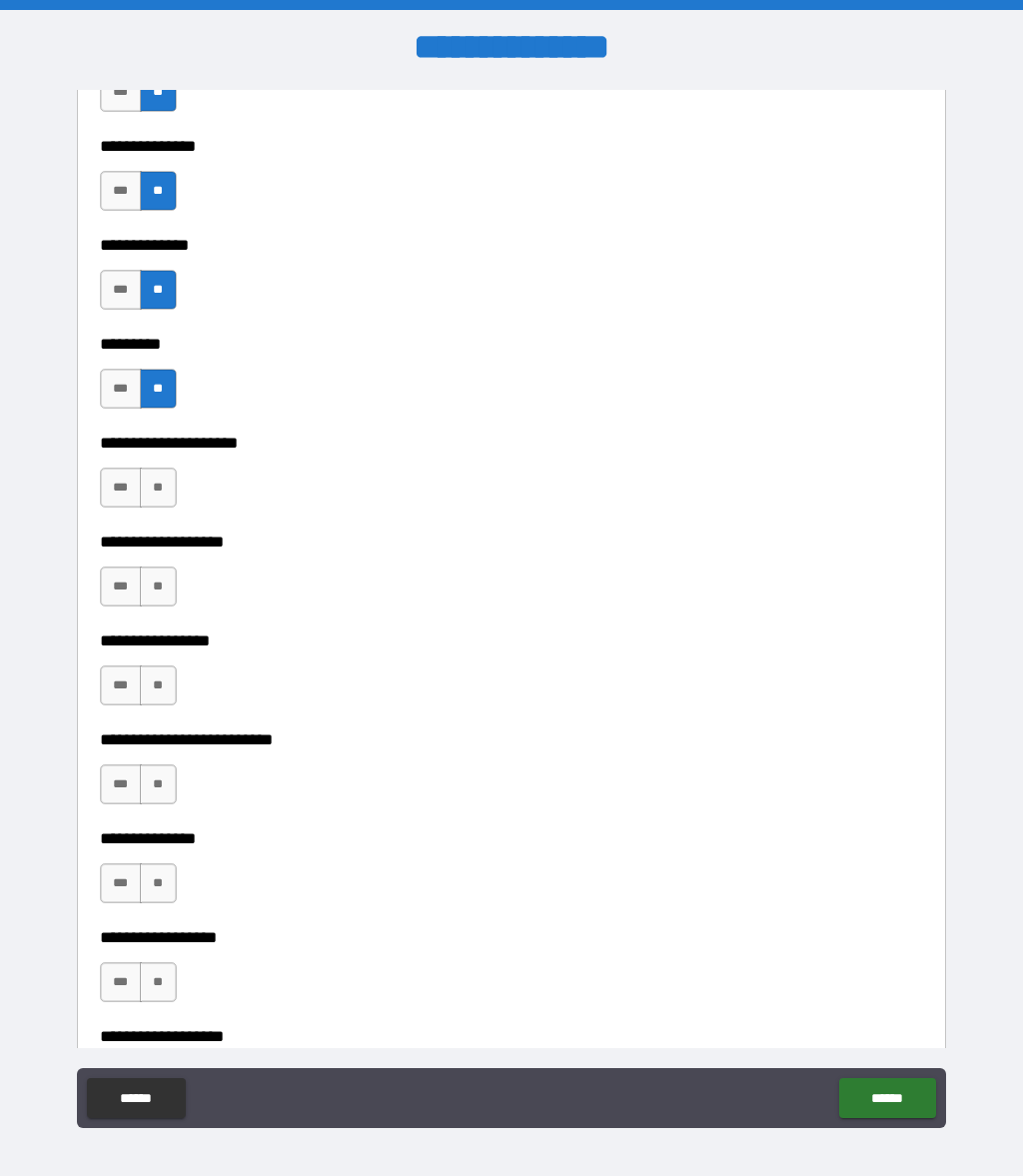 click on "**" at bounding box center [158, 488] 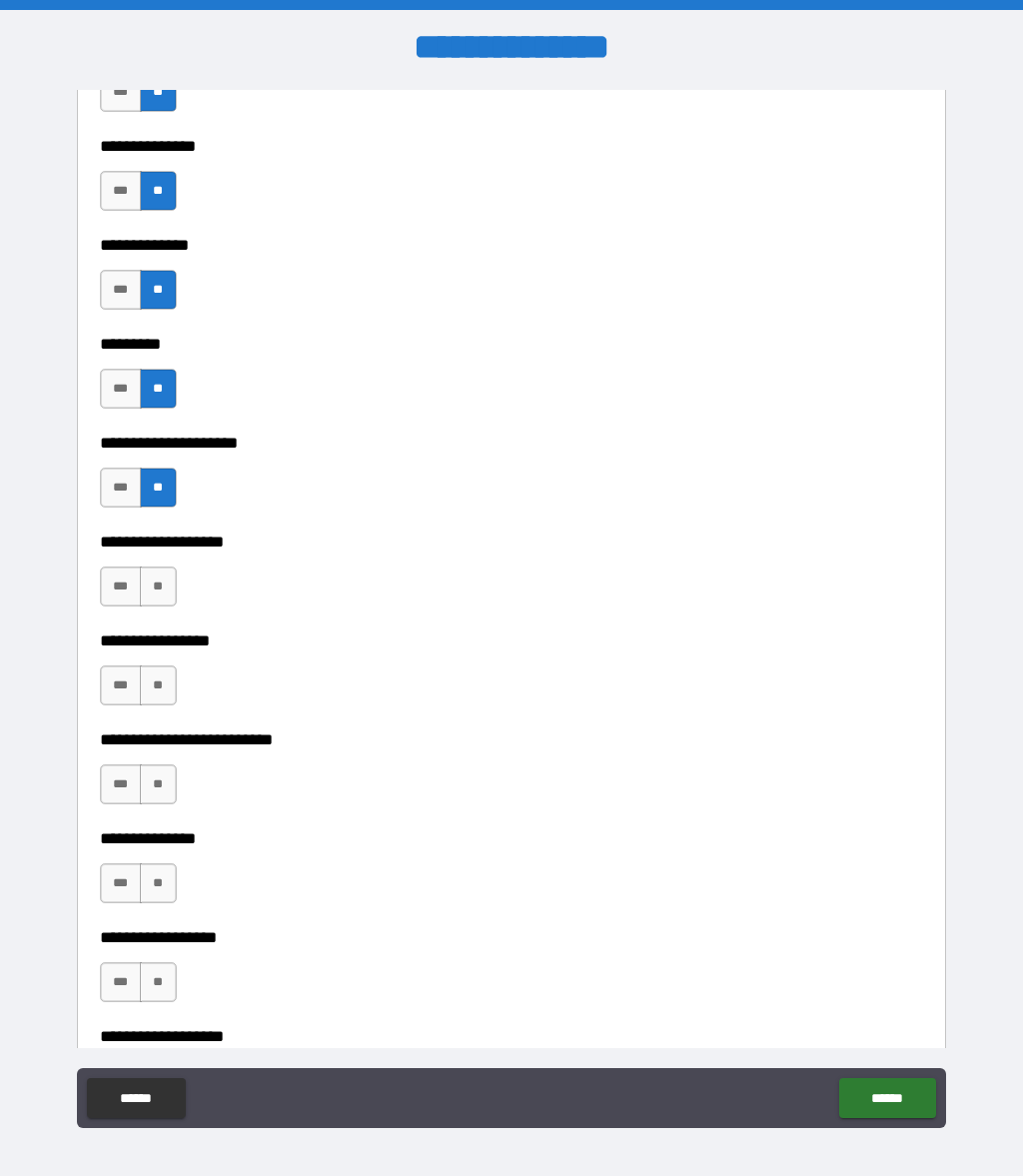 click on "**" at bounding box center [158, 587] 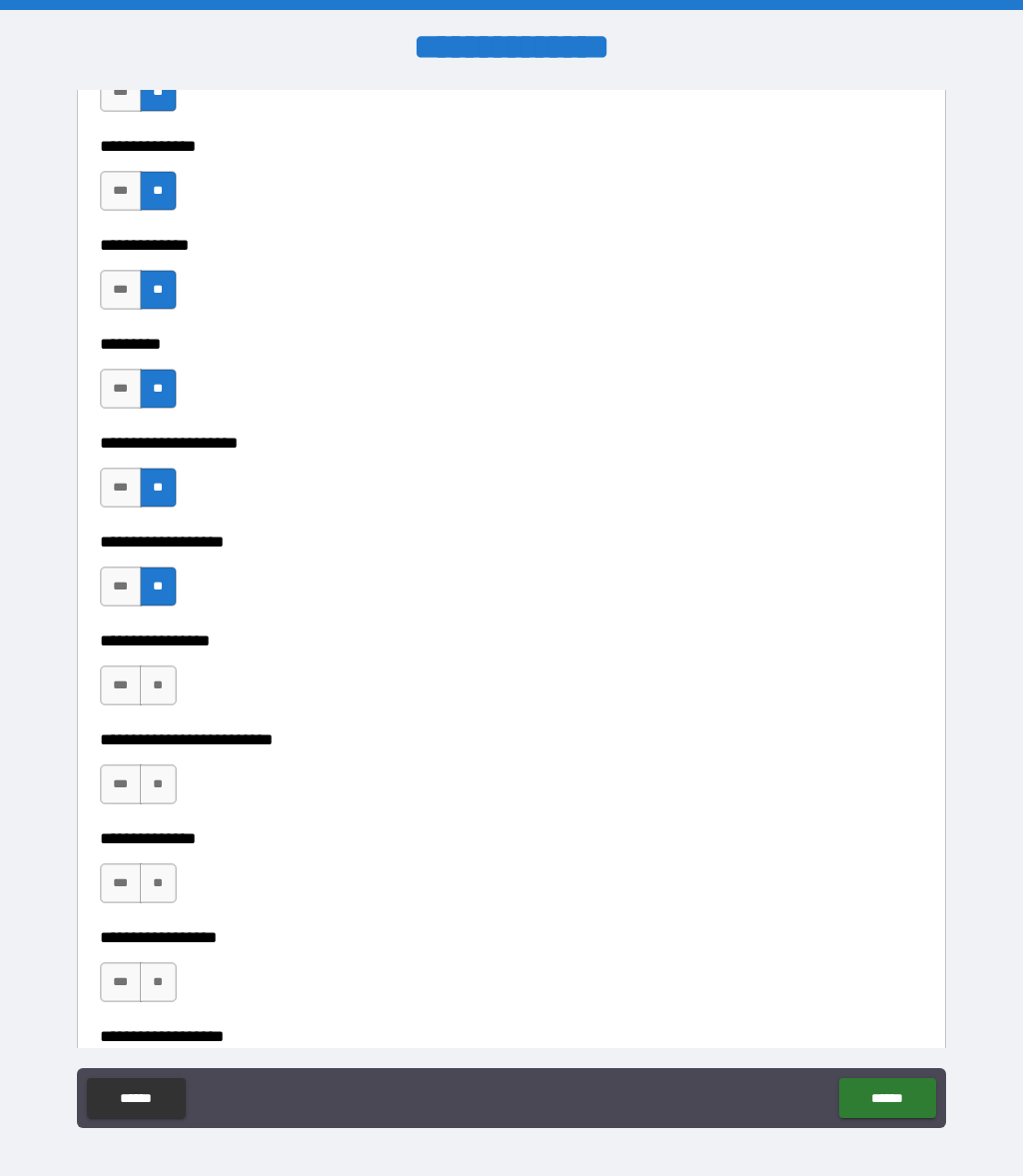 click on "**" at bounding box center [158, 685] 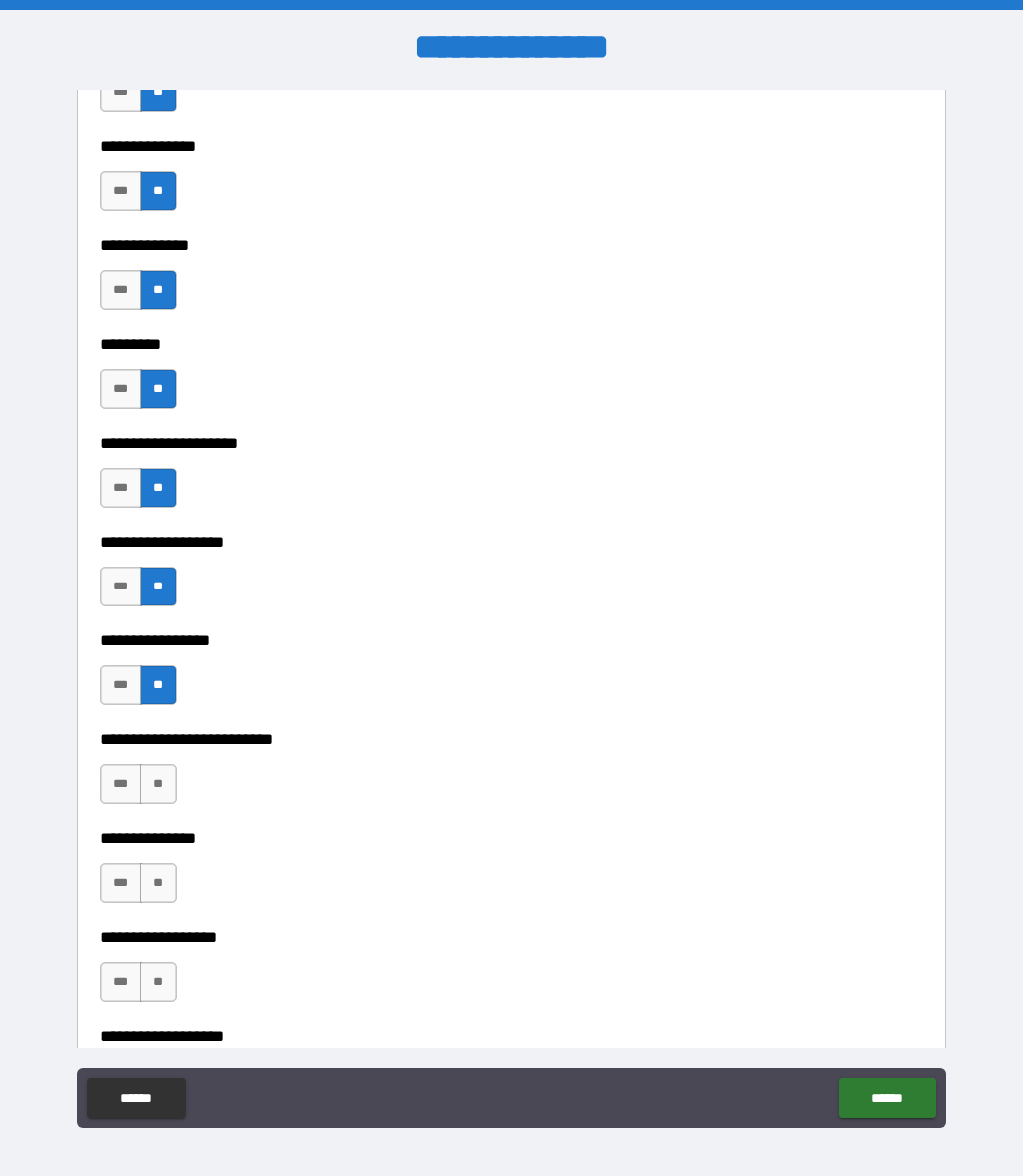 click on "**" at bounding box center (158, 784) 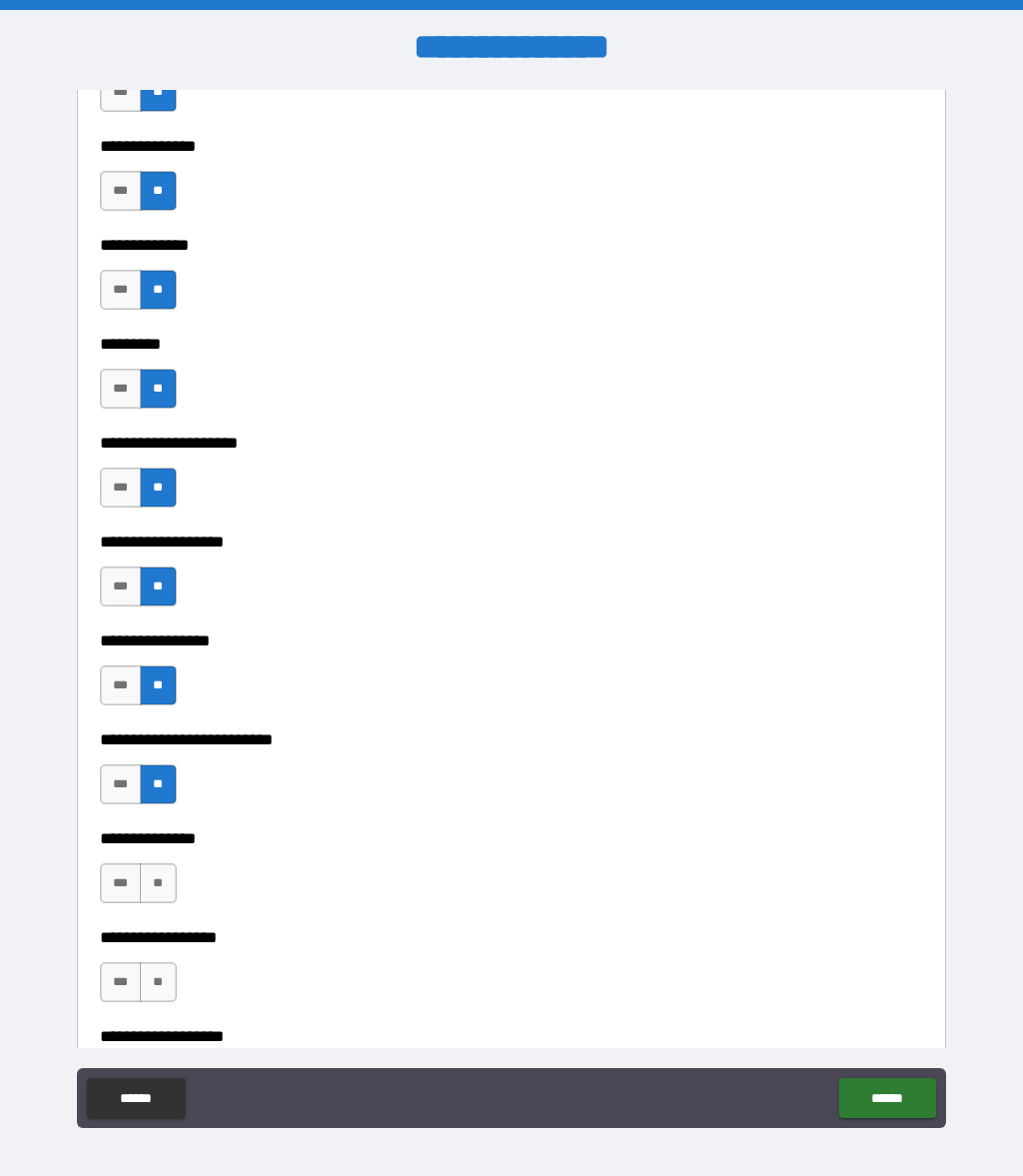 click on "**" at bounding box center (158, 883) 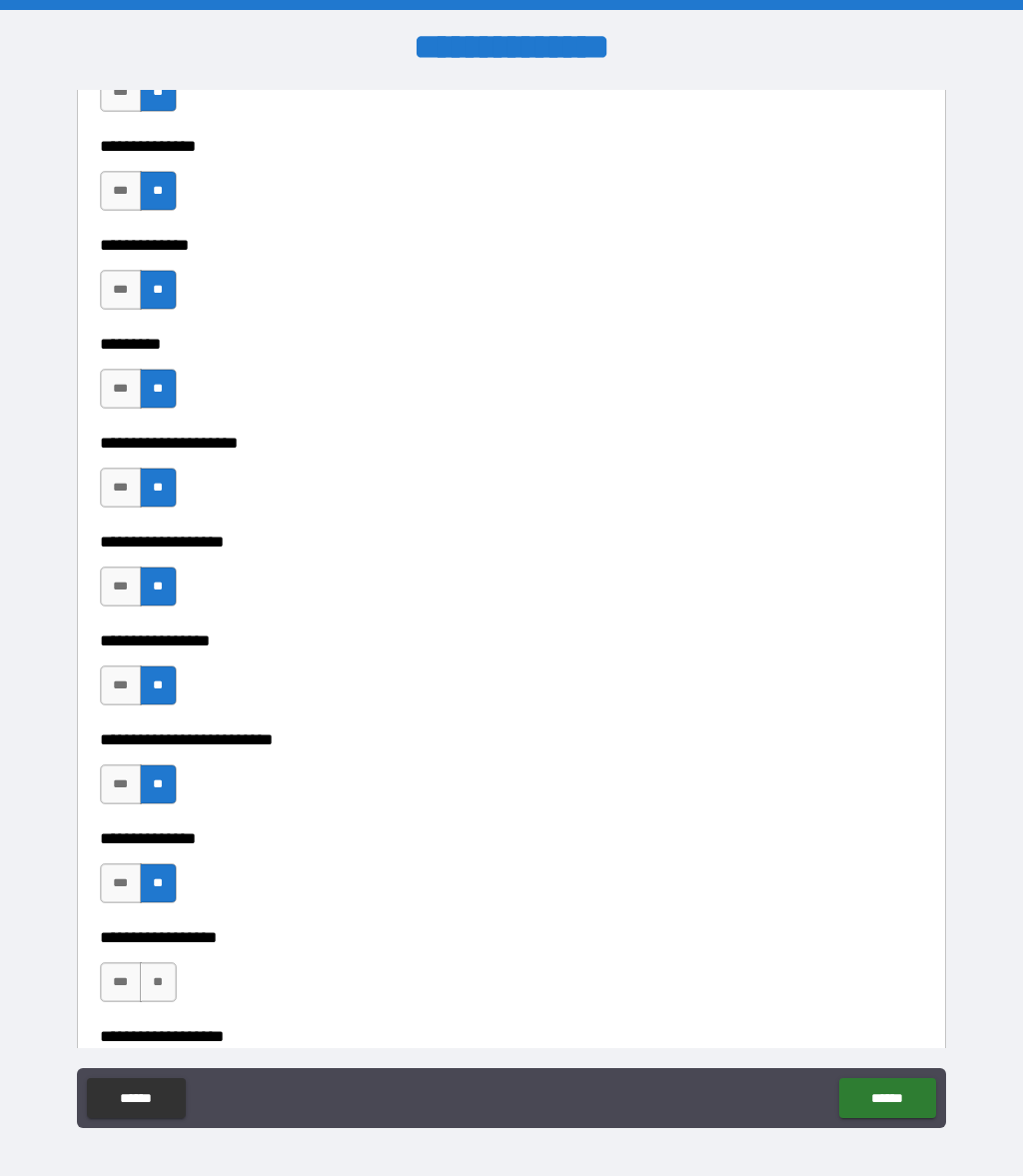 click on "**" at bounding box center [158, 982] 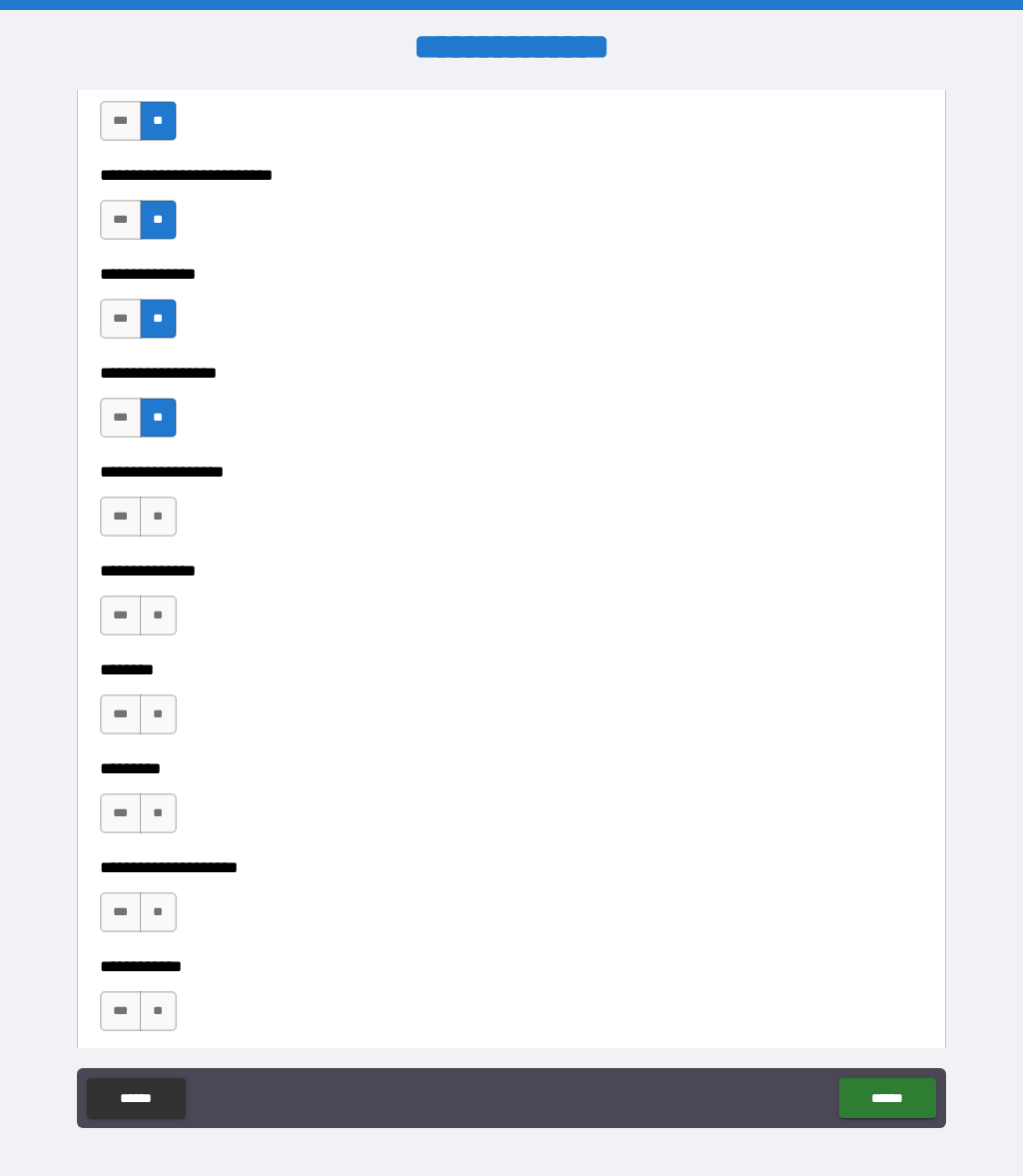 scroll, scrollTop: 5220, scrollLeft: 0, axis: vertical 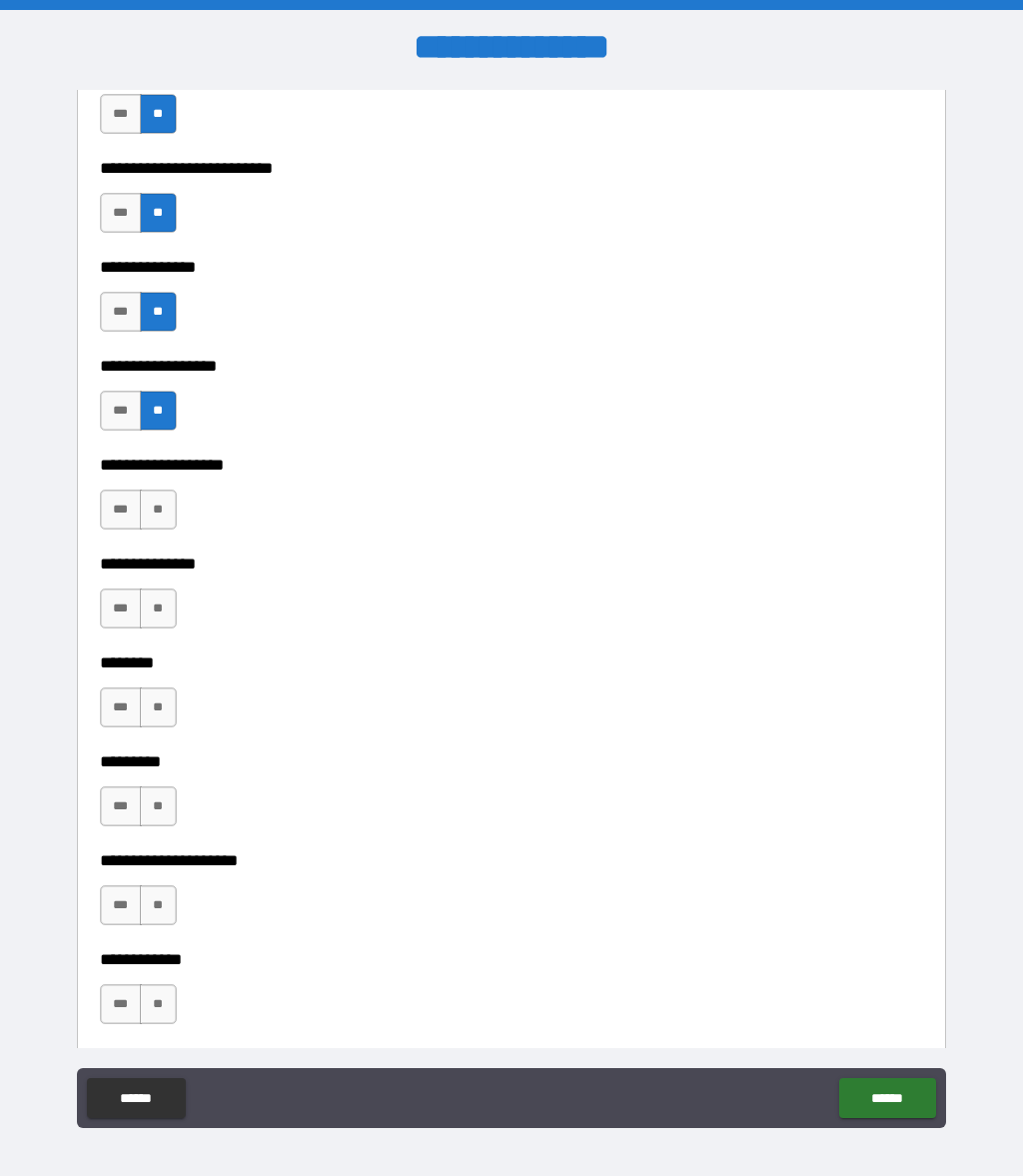 click on "**" at bounding box center [158, 510] 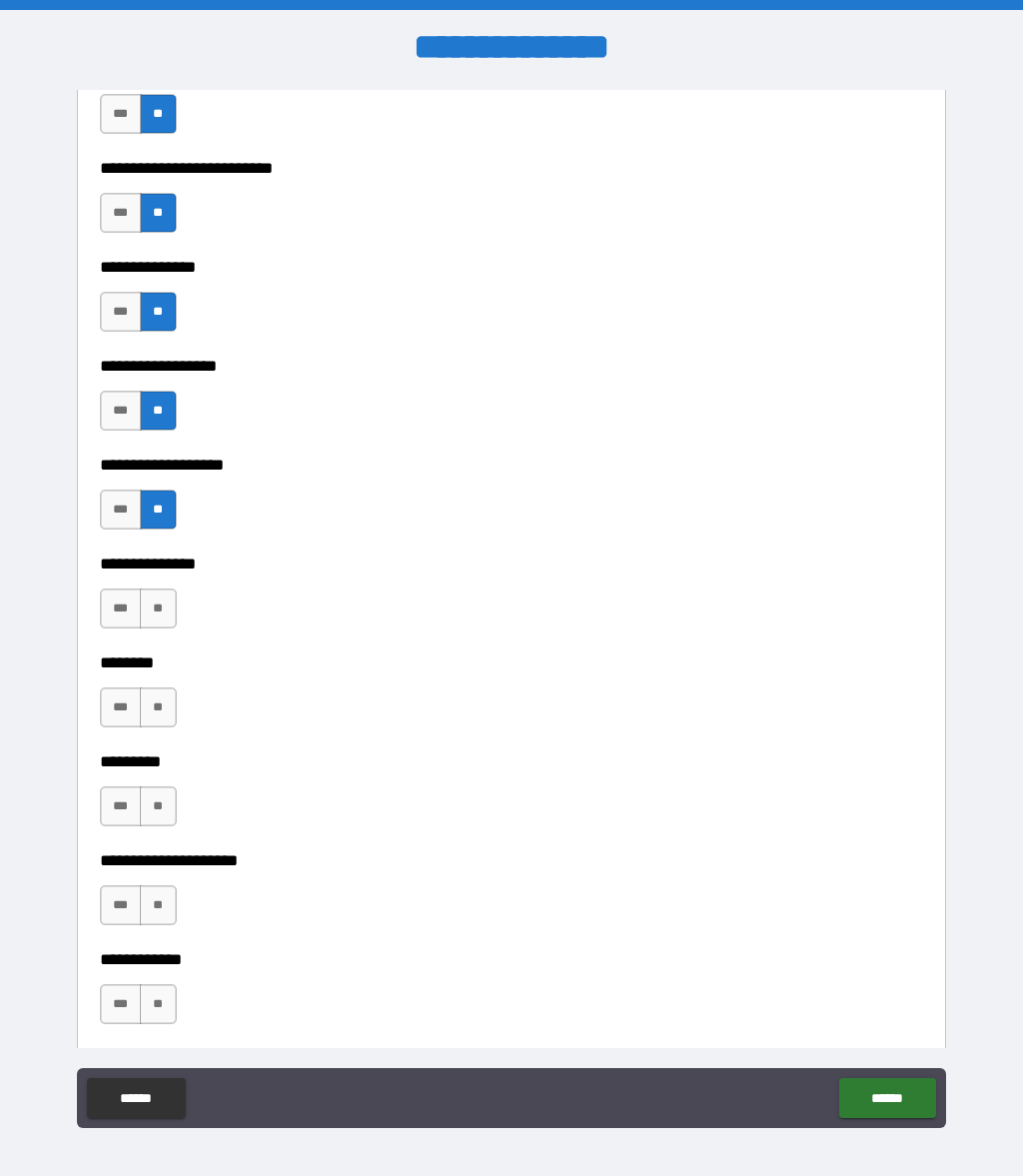 click on "**" at bounding box center (158, 608) 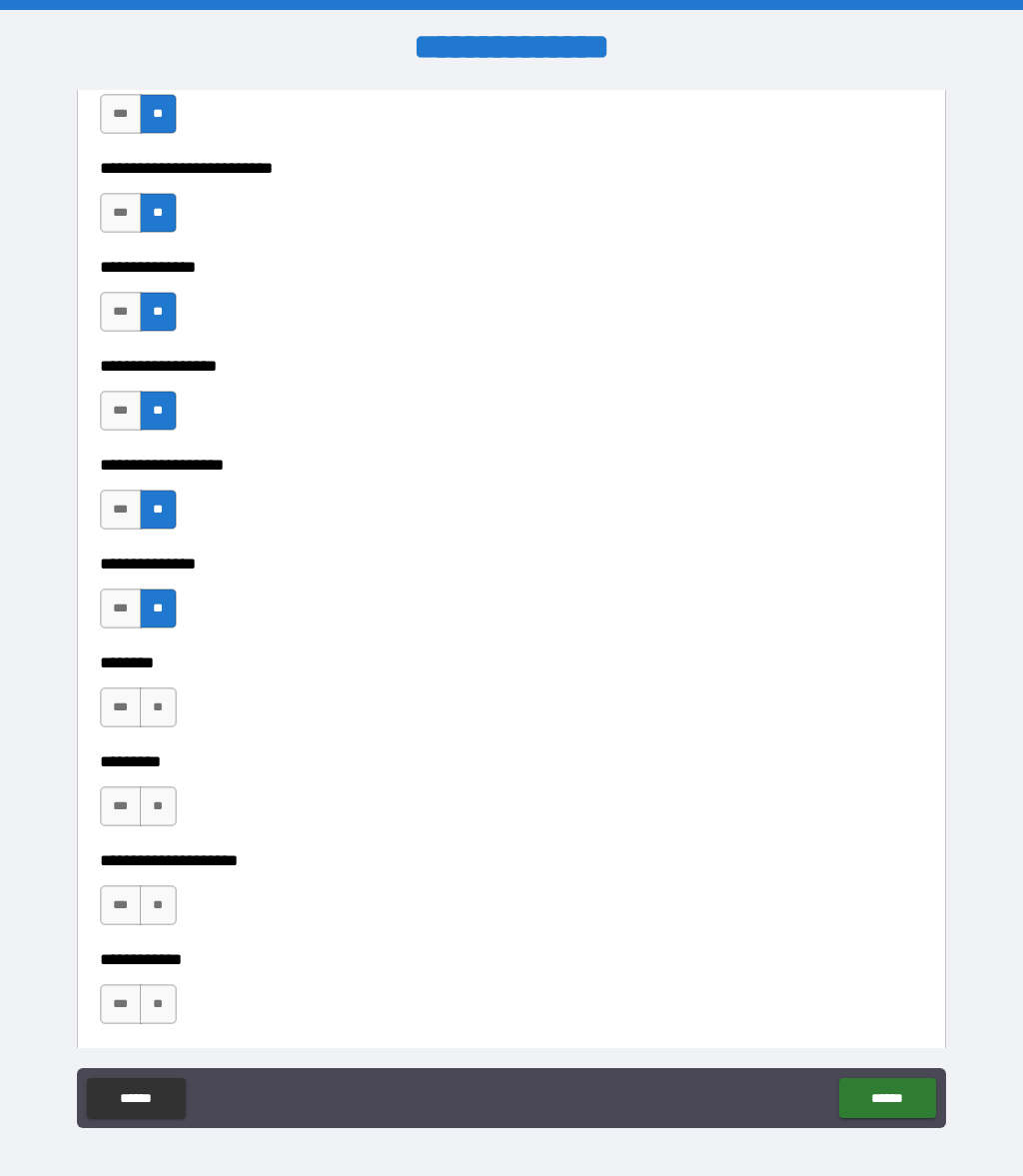 click on "**" at bounding box center [158, 707] 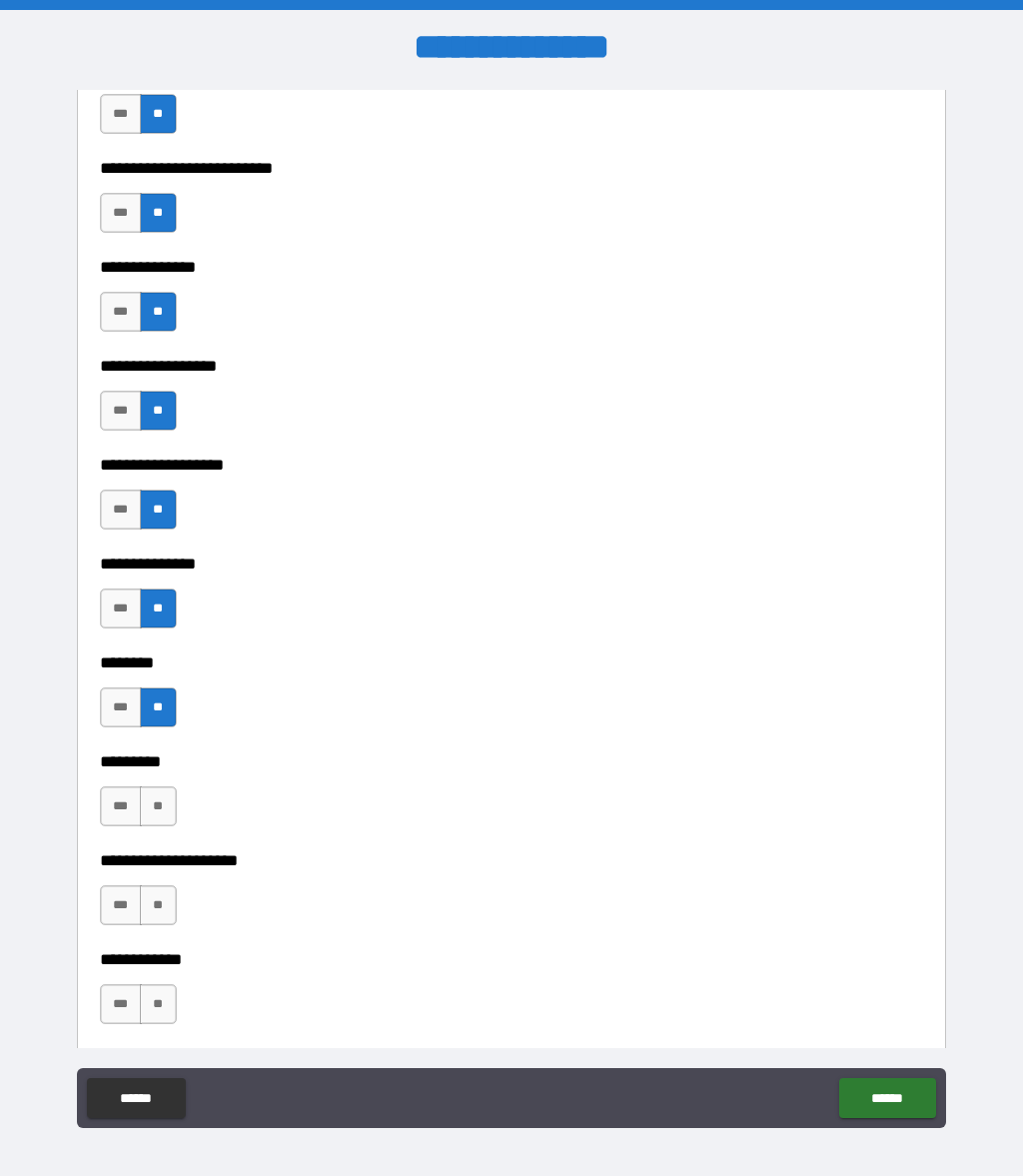 click on "**" at bounding box center (158, 806) 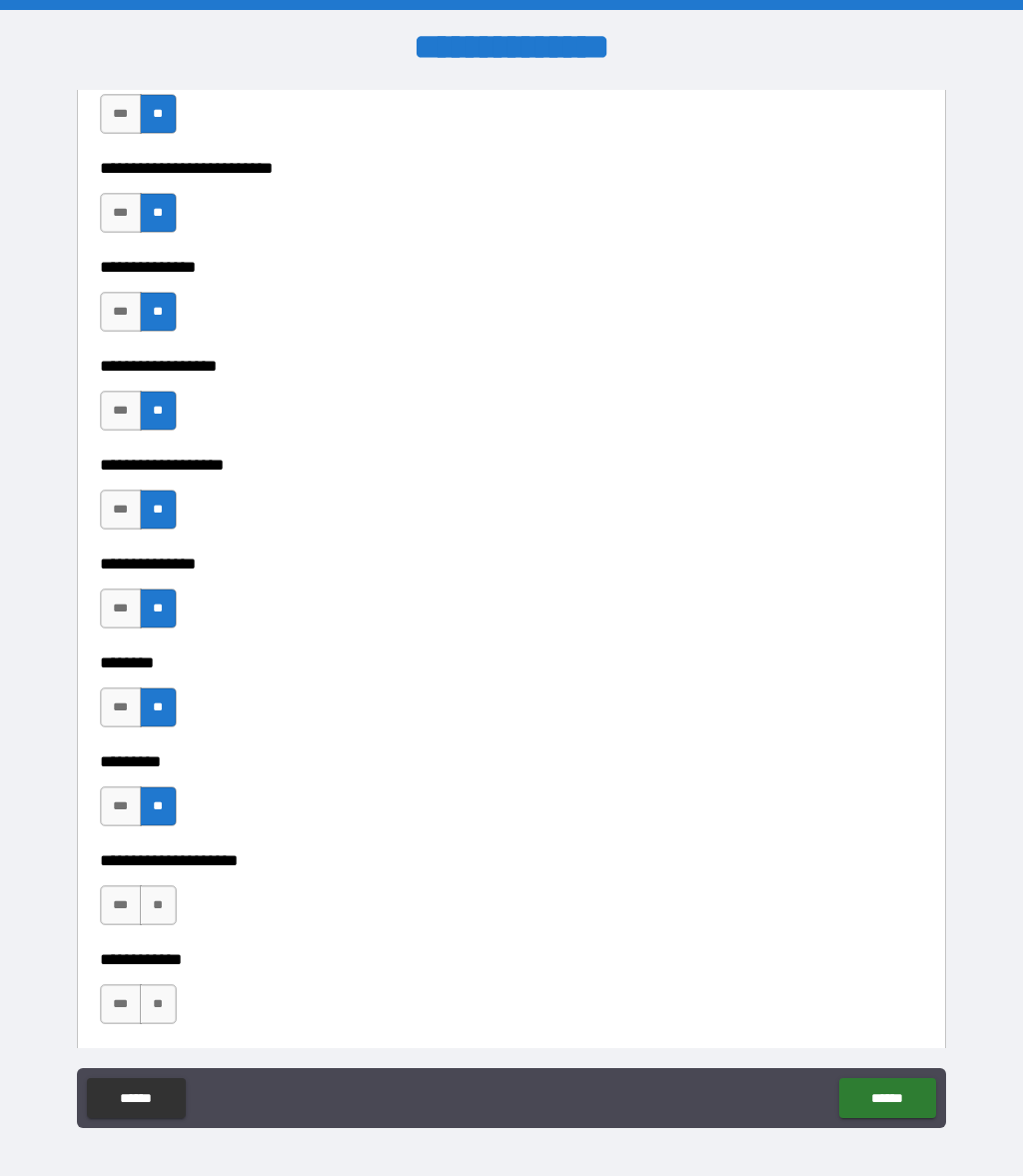click on "**" at bounding box center (158, 905) 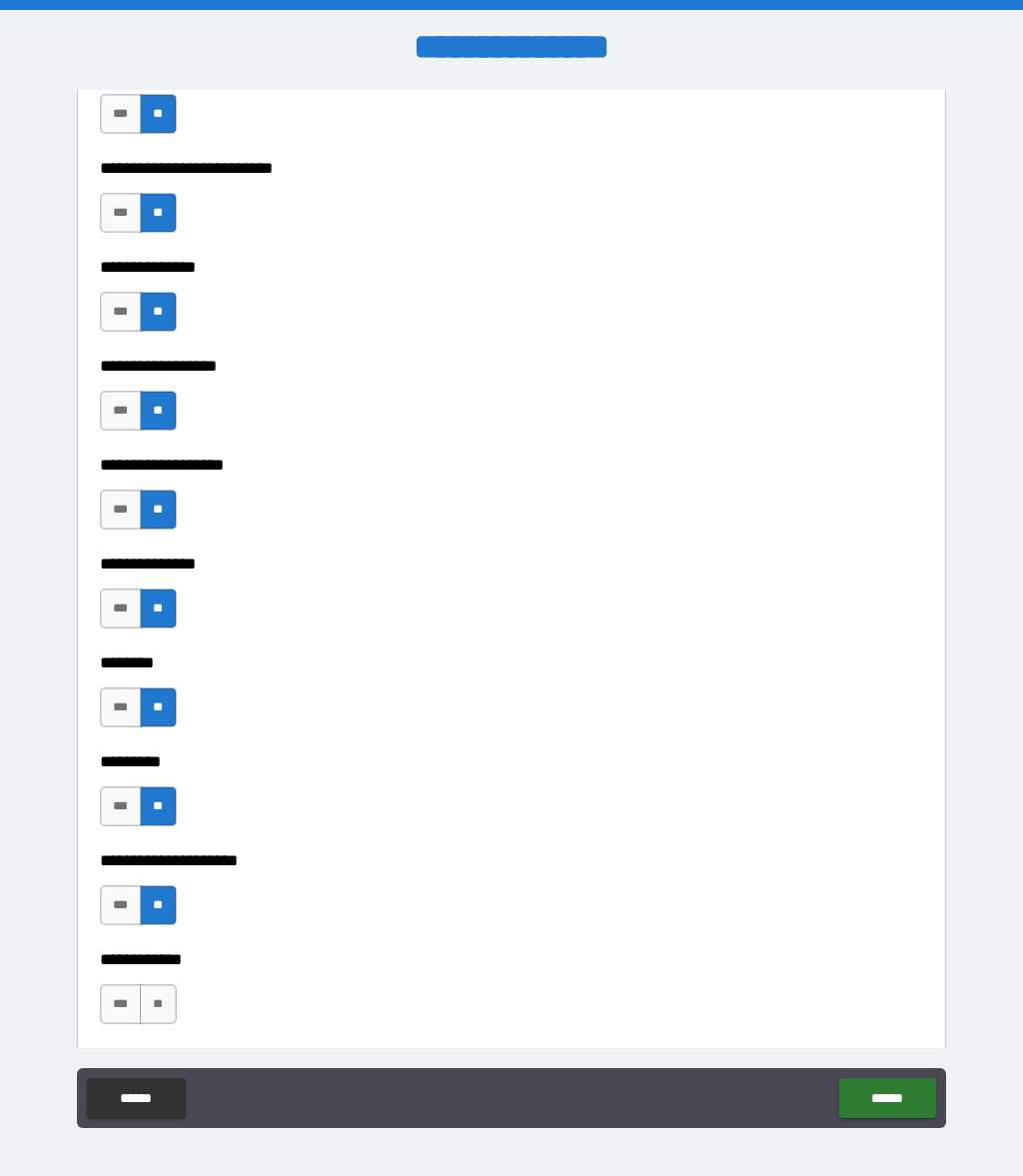 click on "**" at bounding box center [158, 1004] 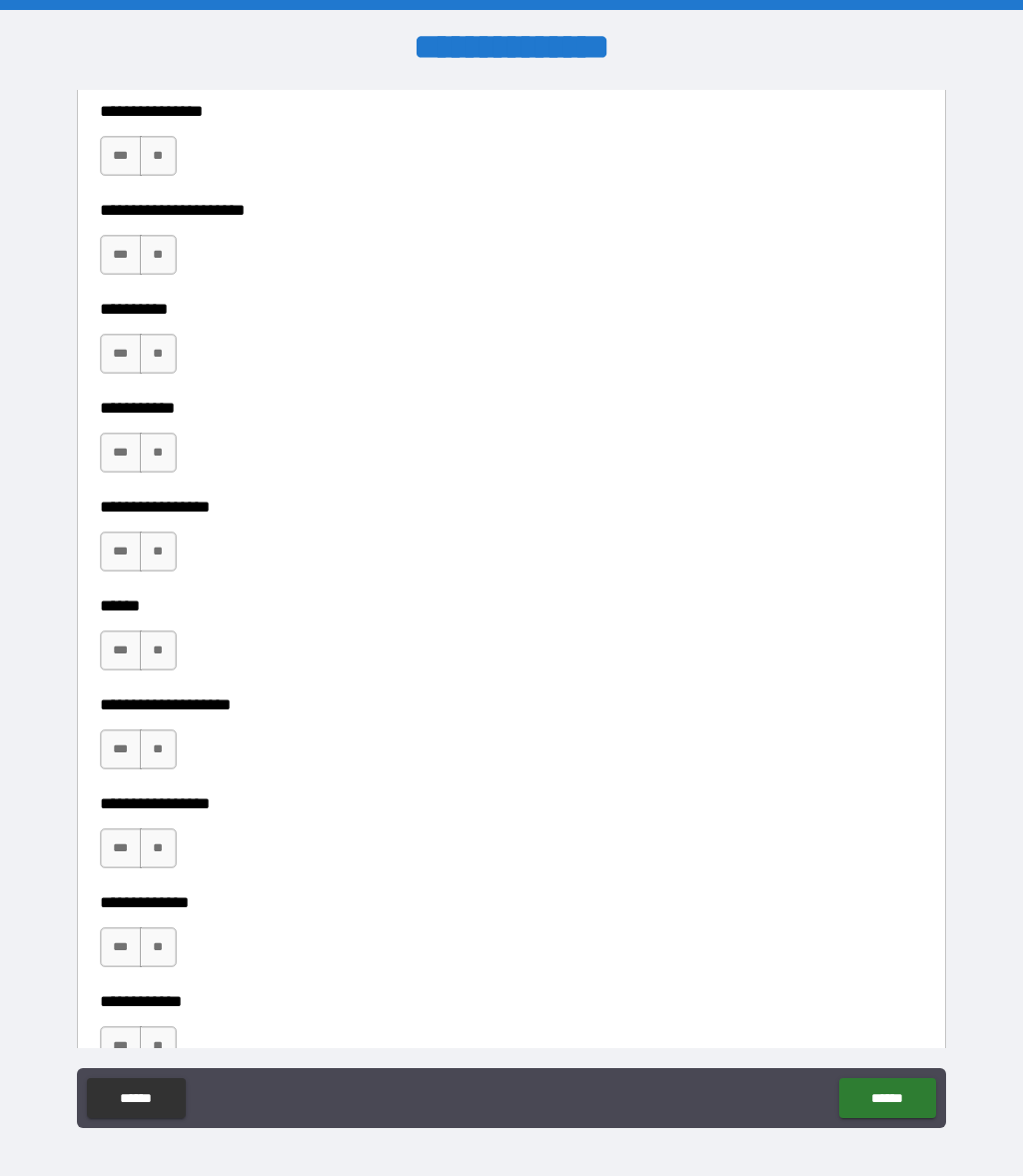scroll, scrollTop: 6181, scrollLeft: 0, axis: vertical 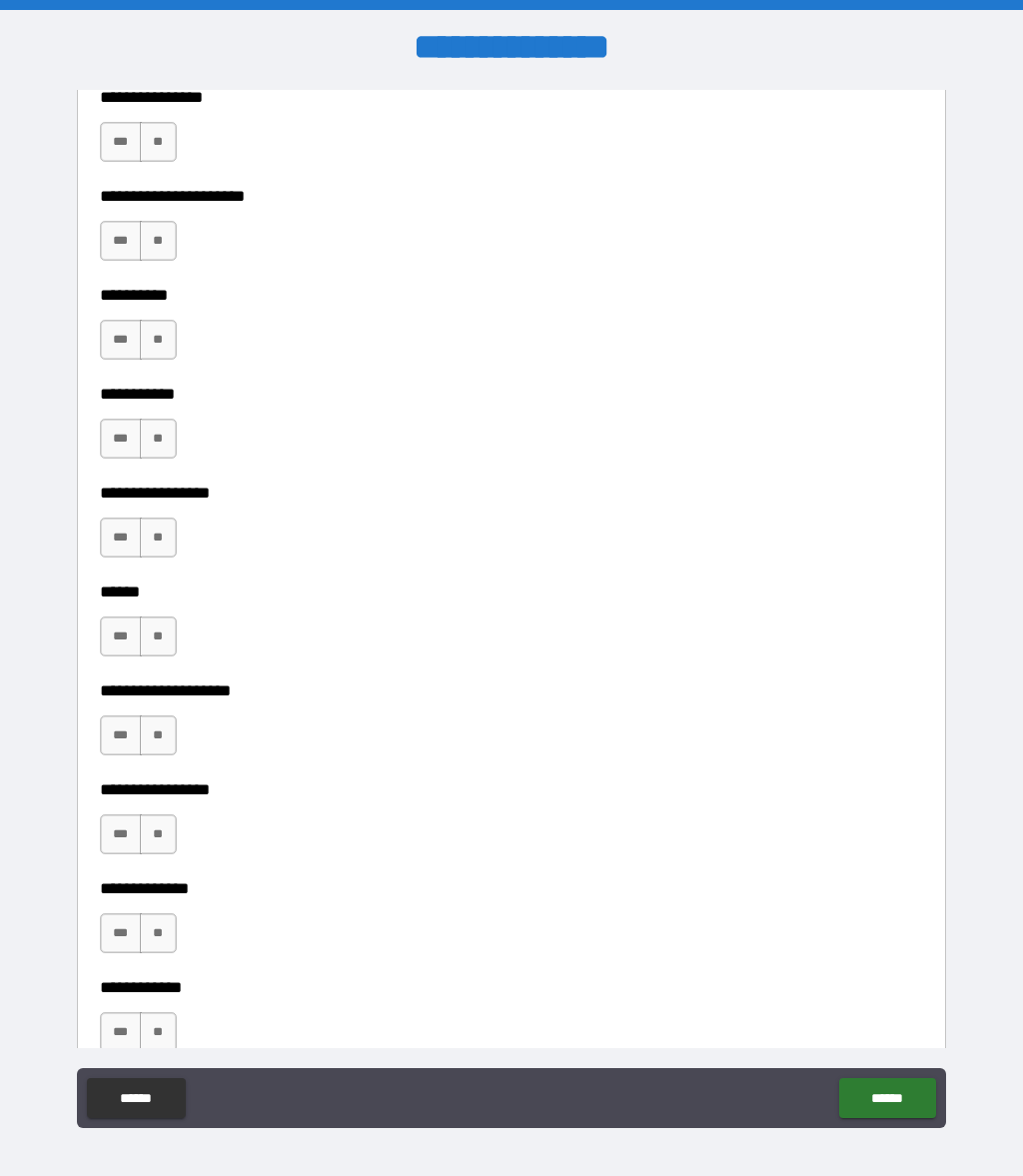 click on "**" at bounding box center [158, 142] 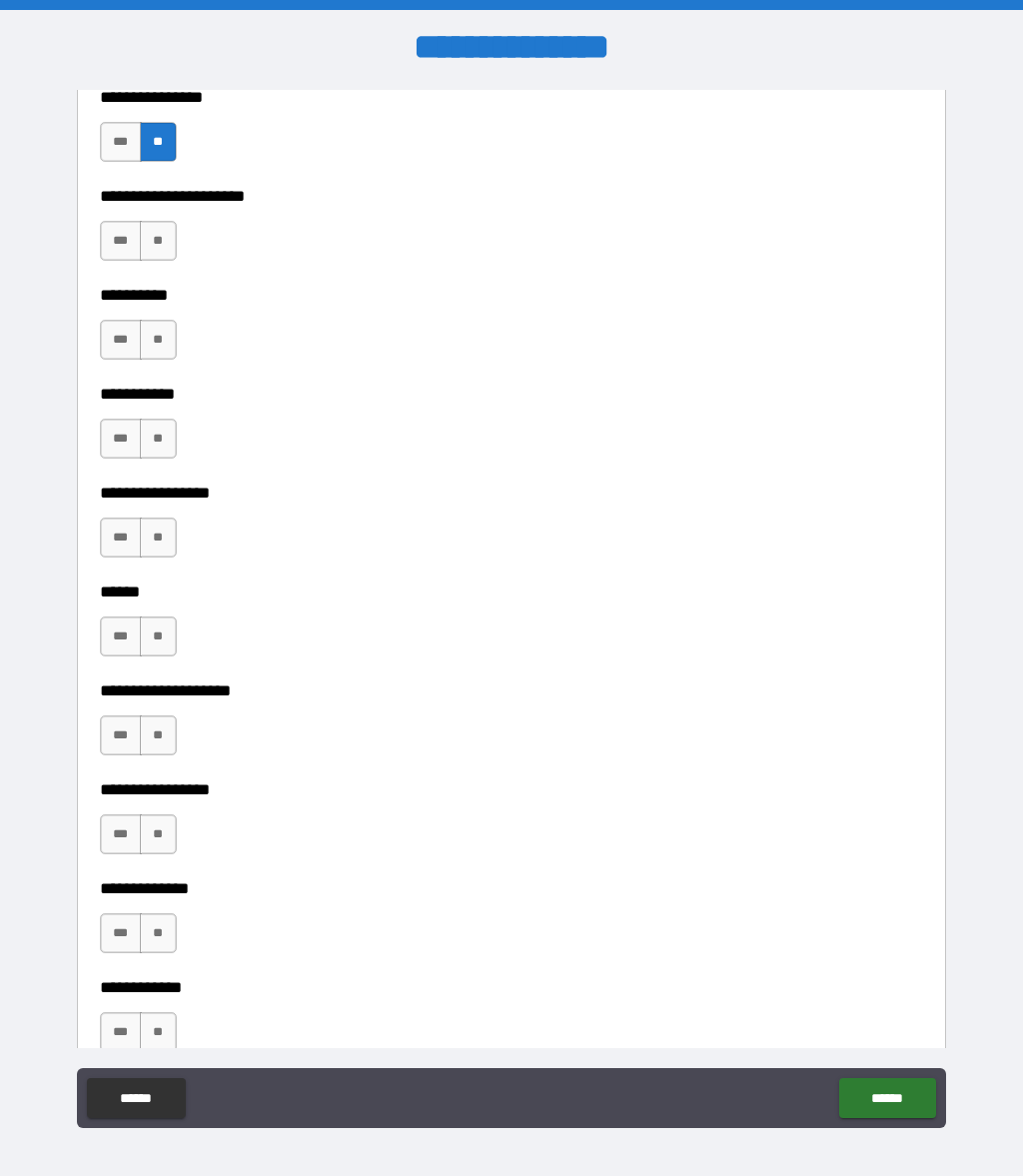 click on "**" at bounding box center [158, 241] 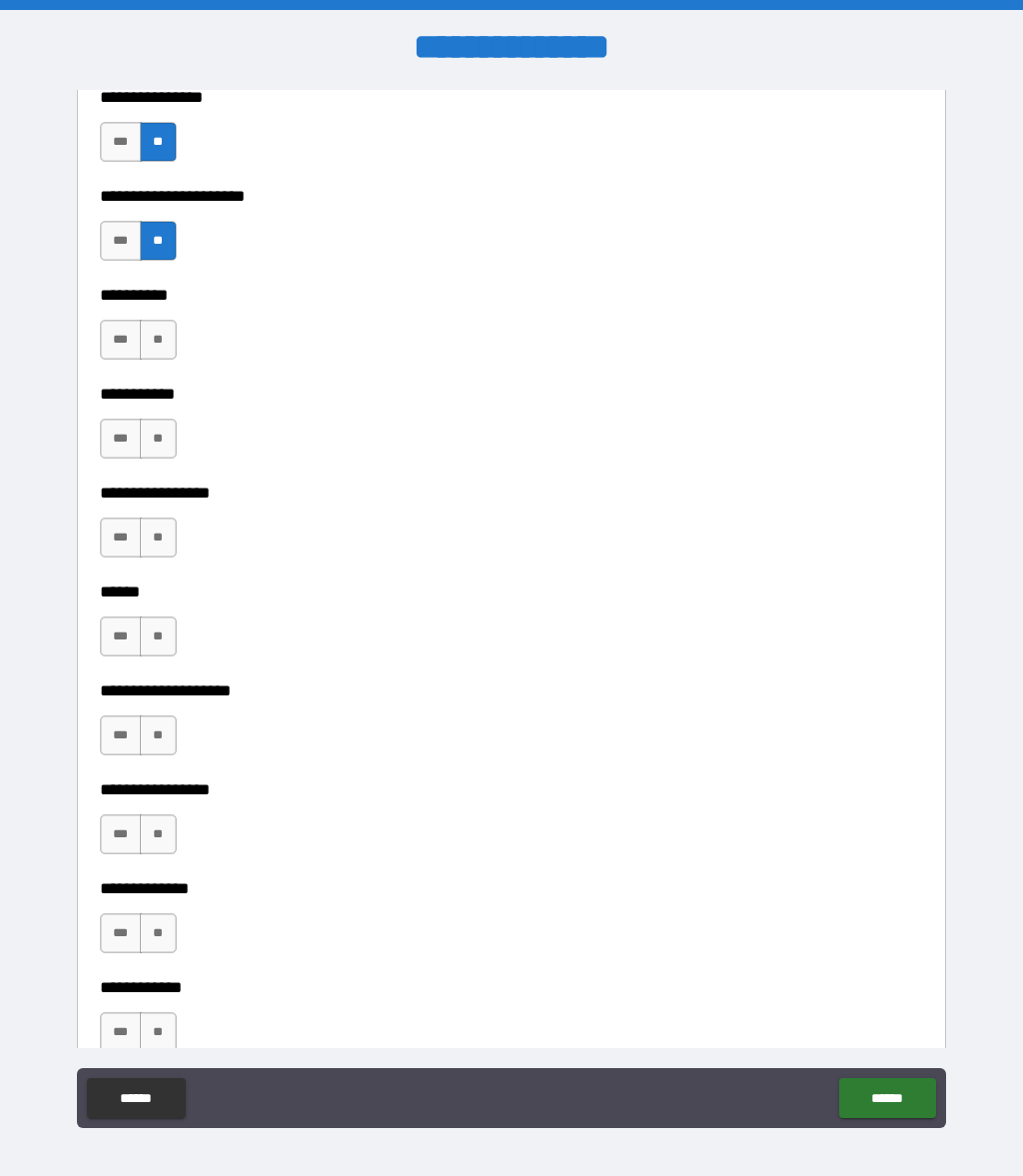 click on "**" at bounding box center [158, 340] 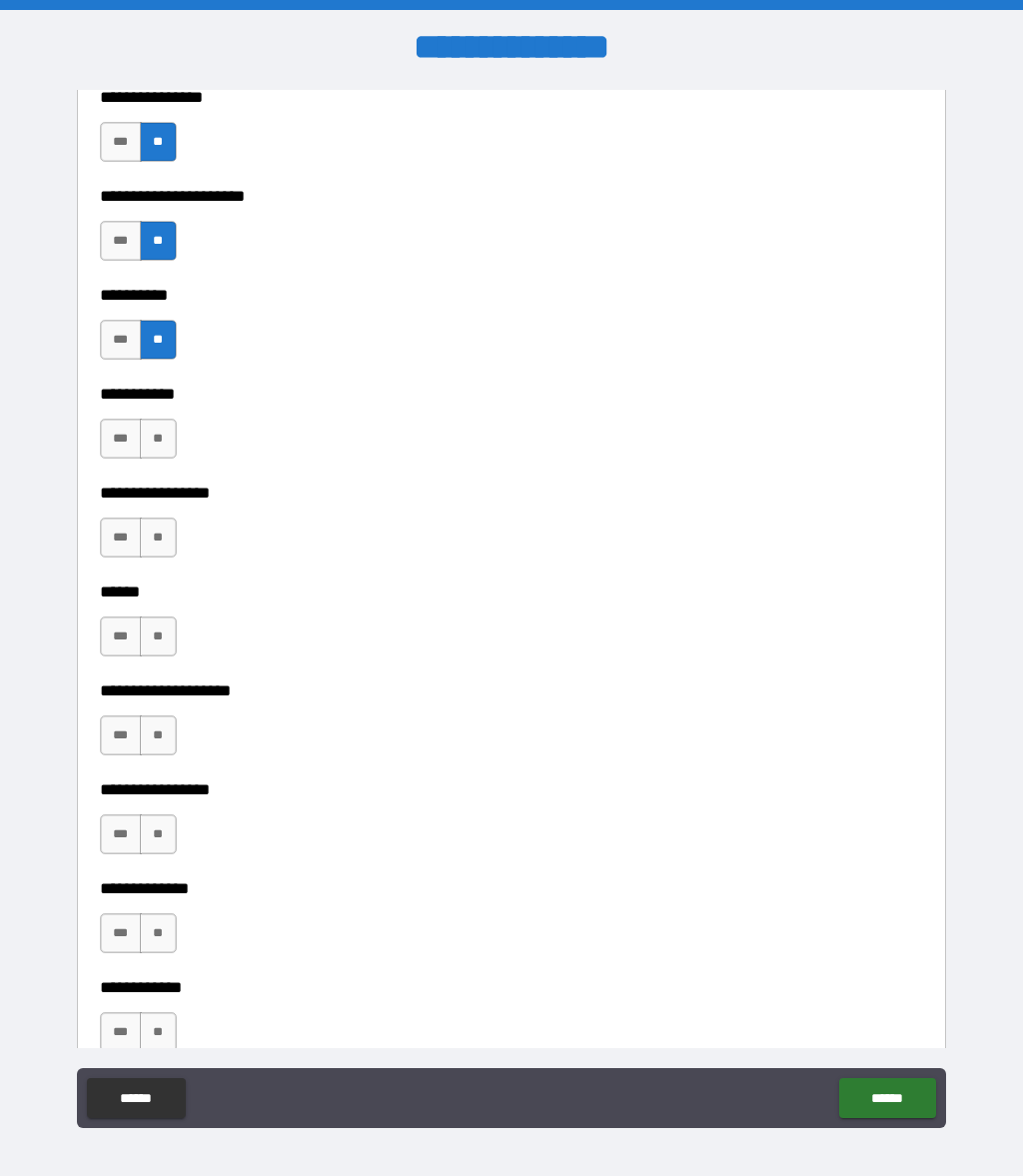 click on "**" at bounding box center (158, 439) 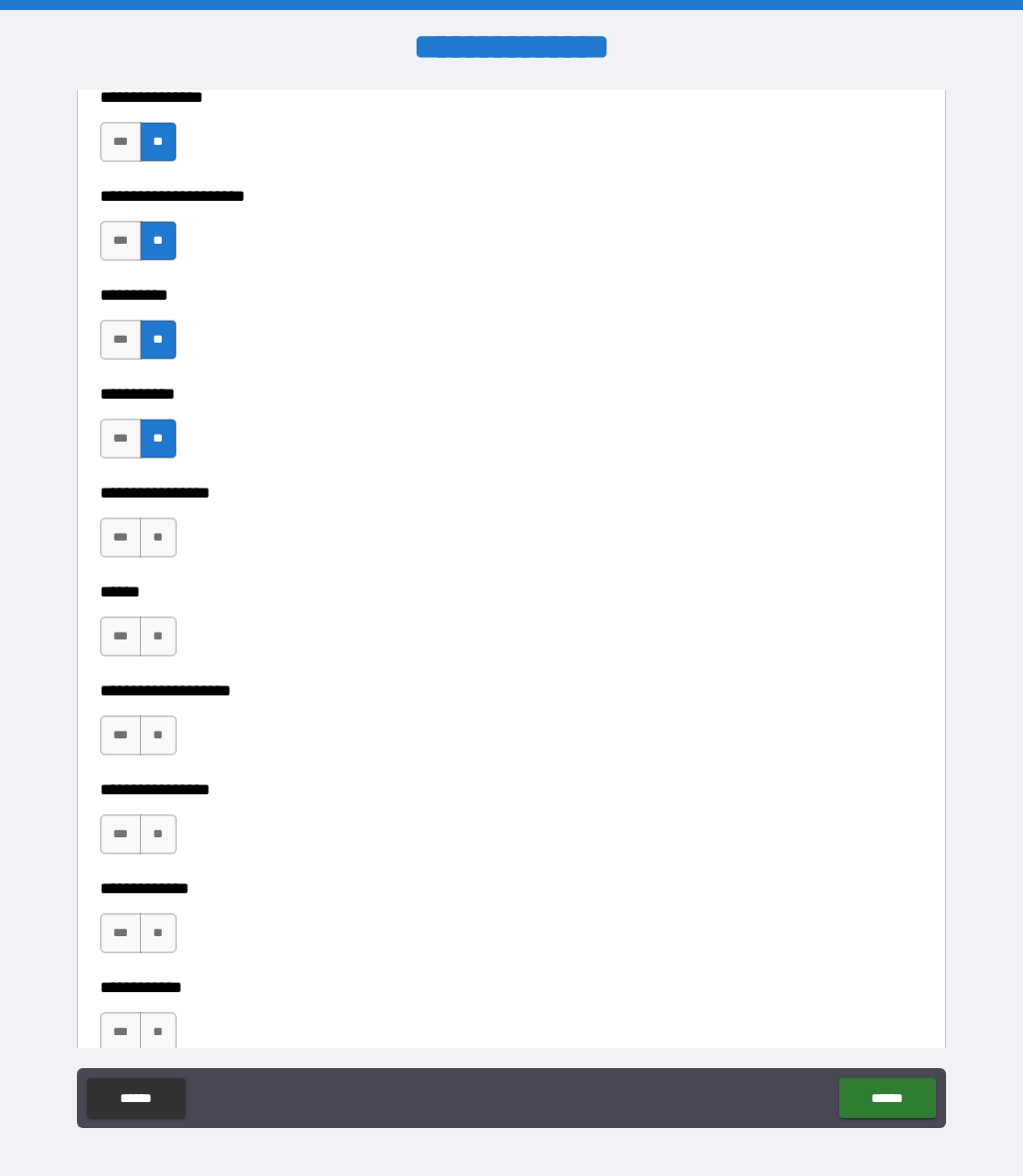 click on "**" at bounding box center [158, 538] 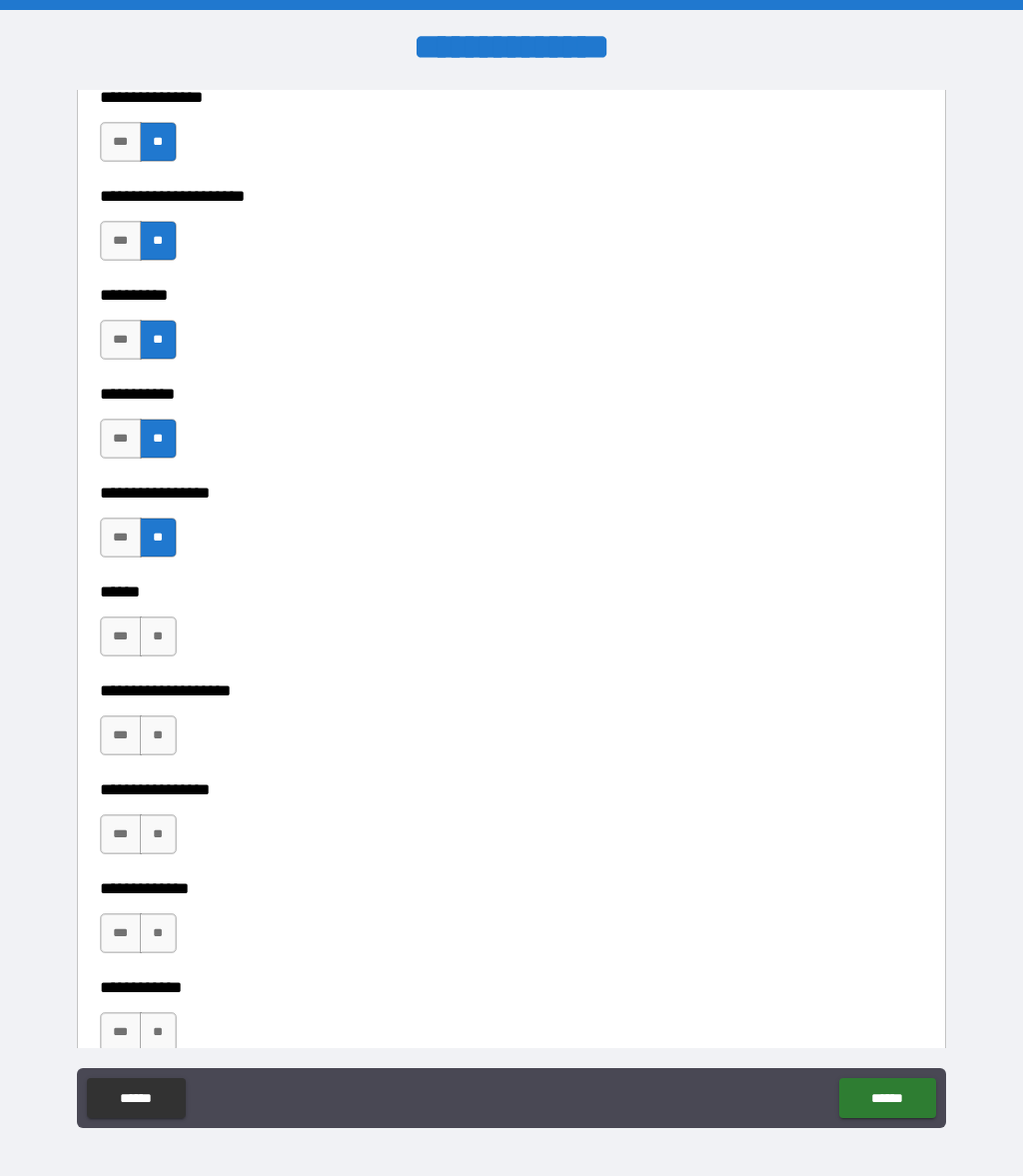 click on "**" at bounding box center [158, 636] 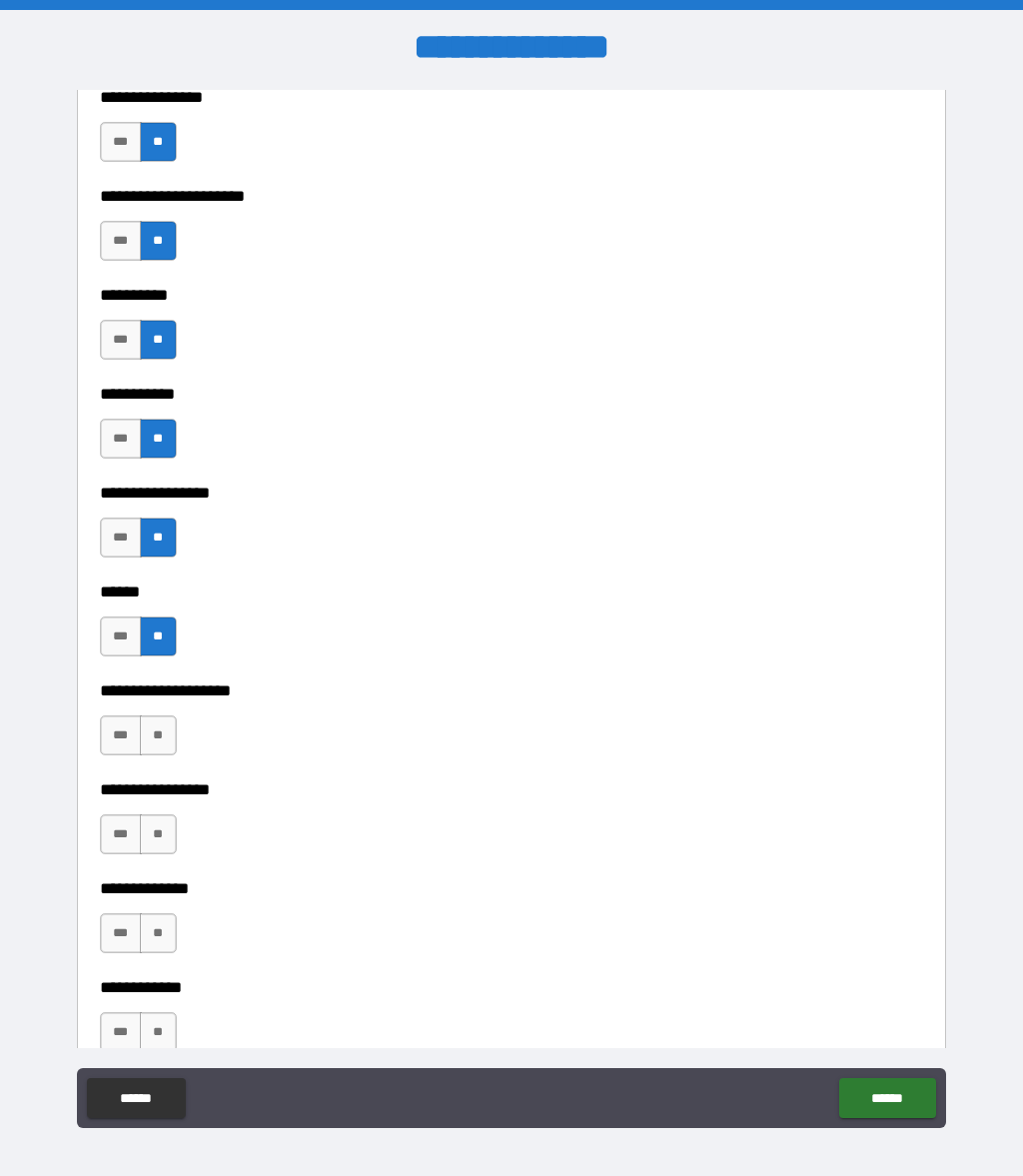 click on "**" at bounding box center [158, 735] 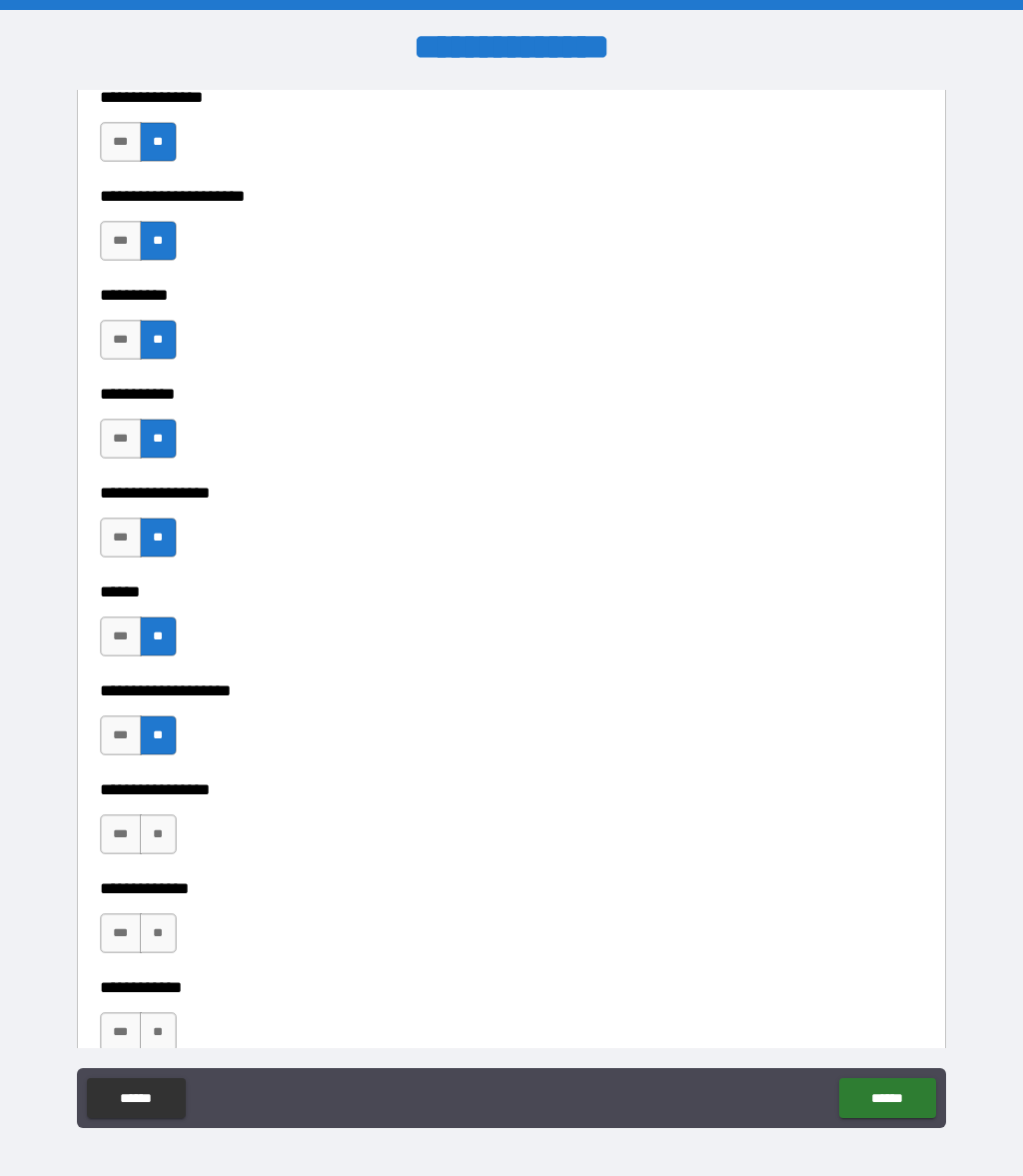 click on "**" at bounding box center (158, 834) 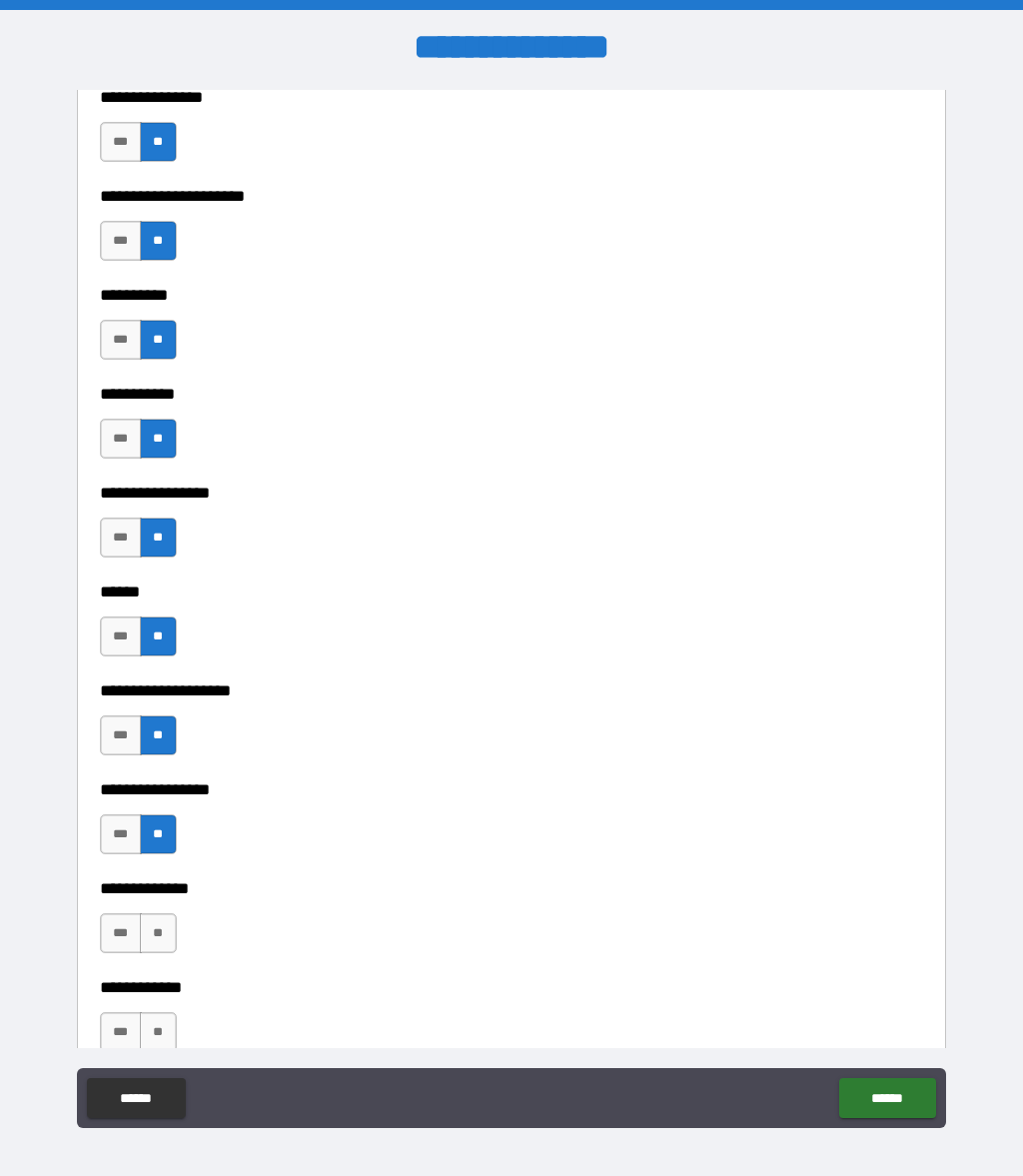 click on "**" at bounding box center (158, 933) 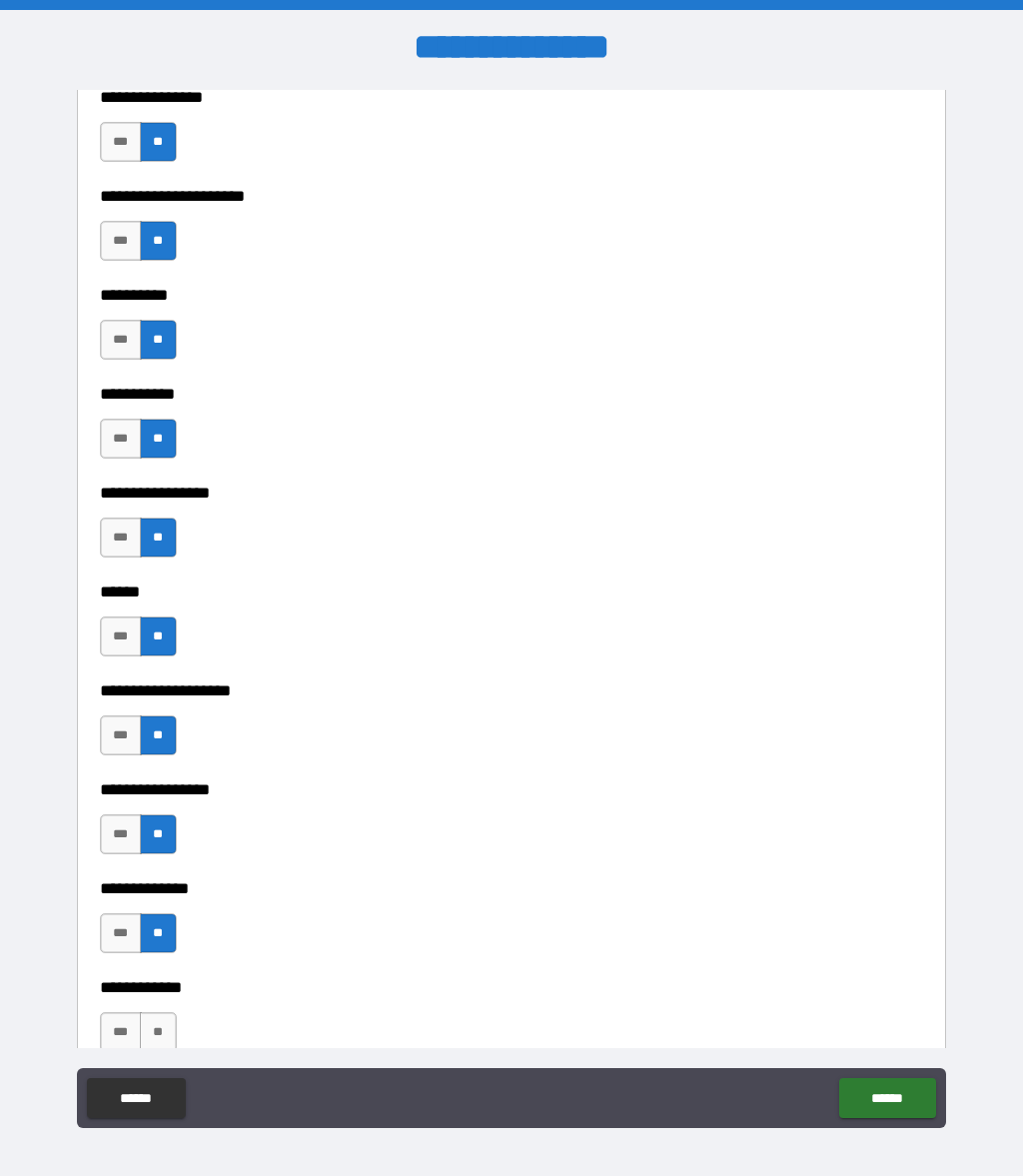 click on "**" at bounding box center [158, 1032] 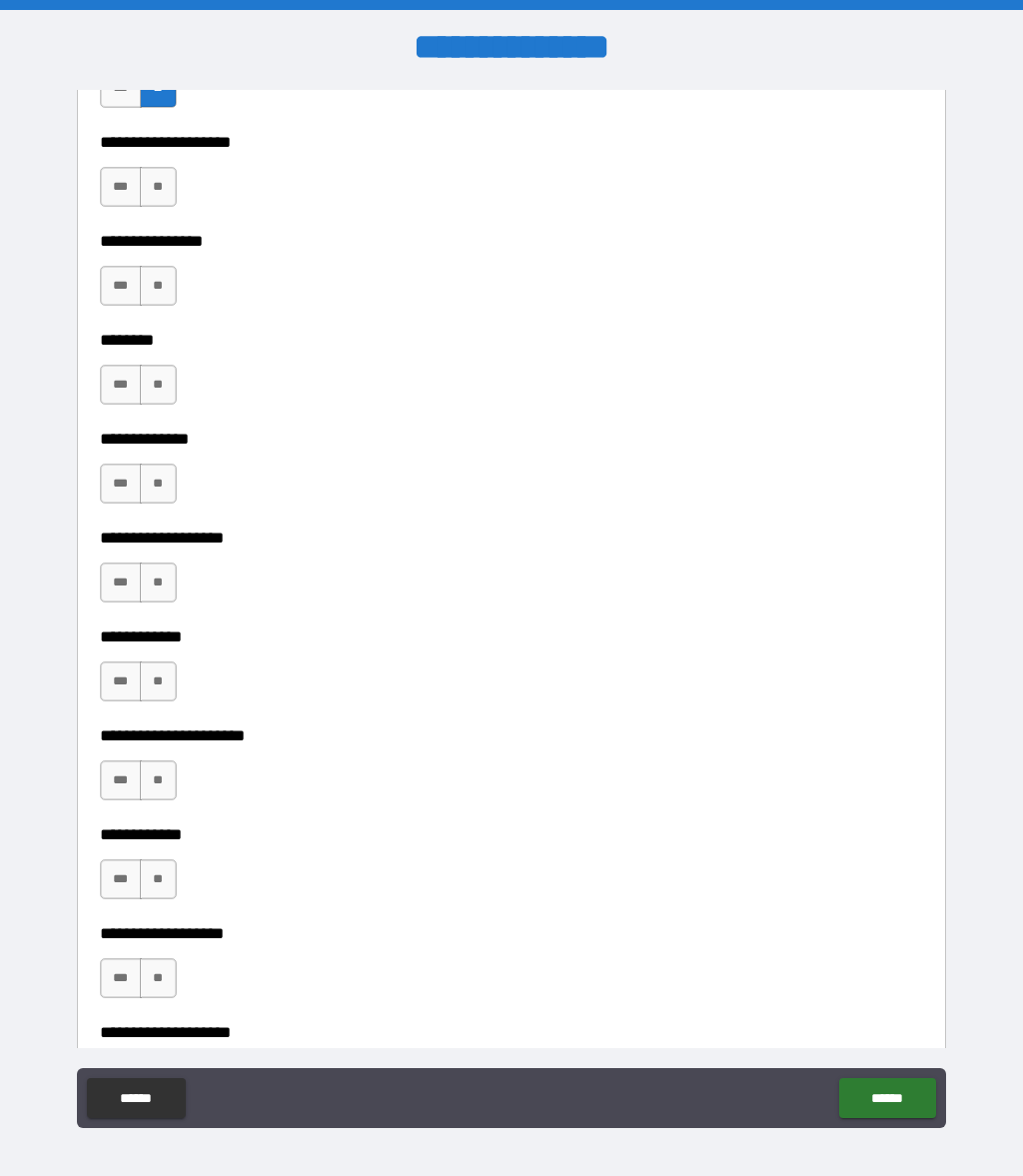 scroll, scrollTop: 7127, scrollLeft: 0, axis: vertical 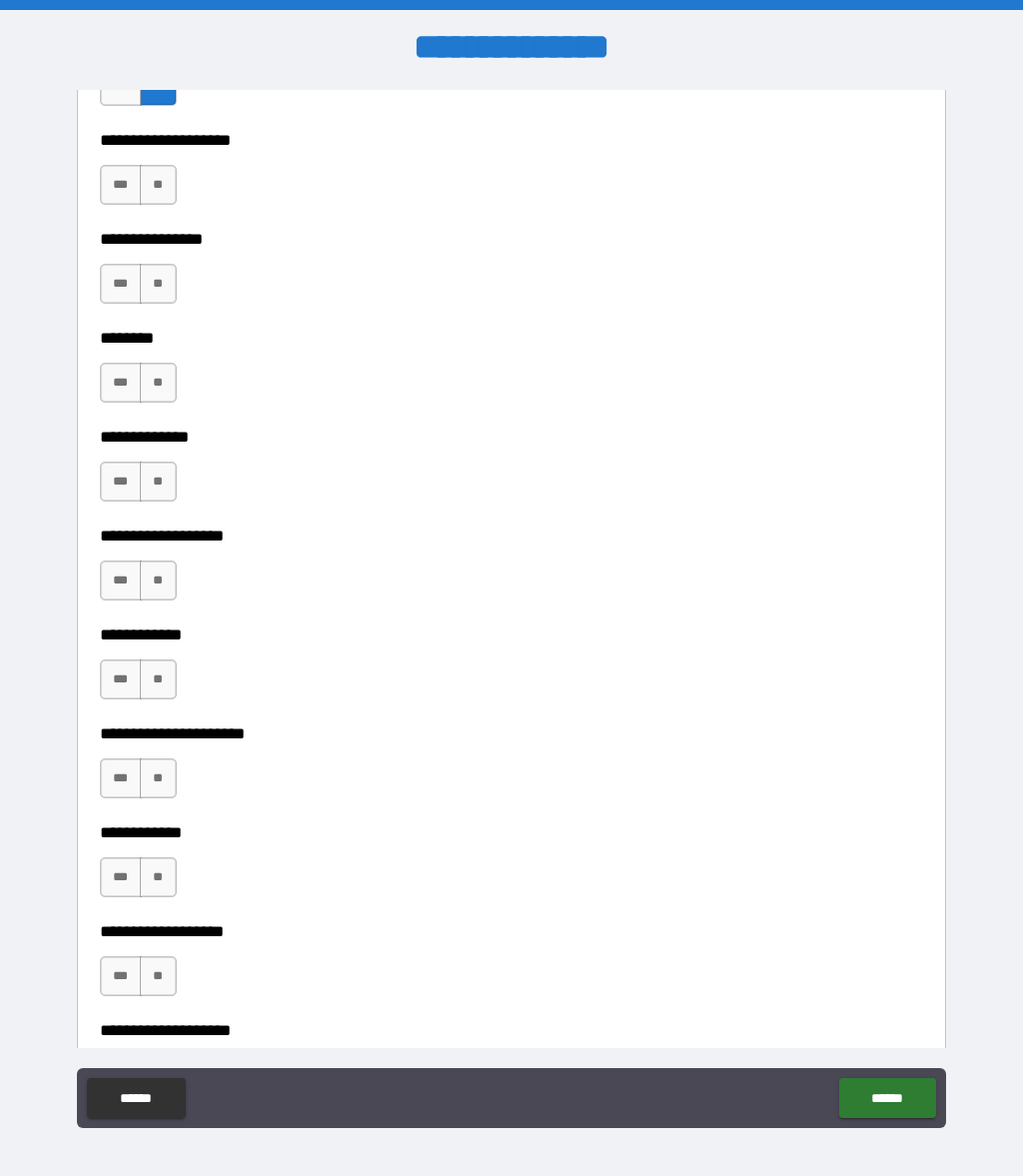 click on "**" at bounding box center (158, 185) 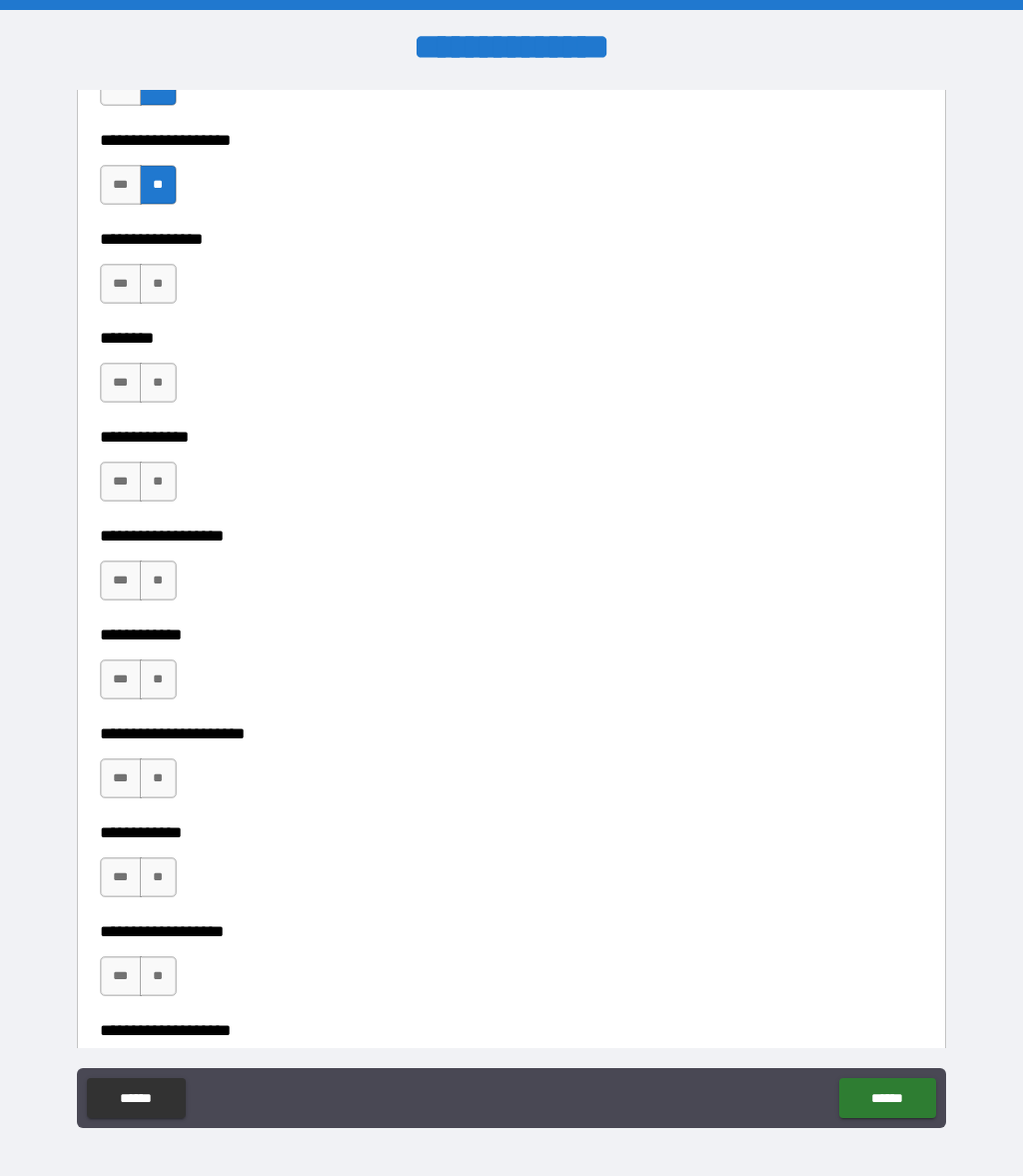 click on "**" at bounding box center [158, 284] 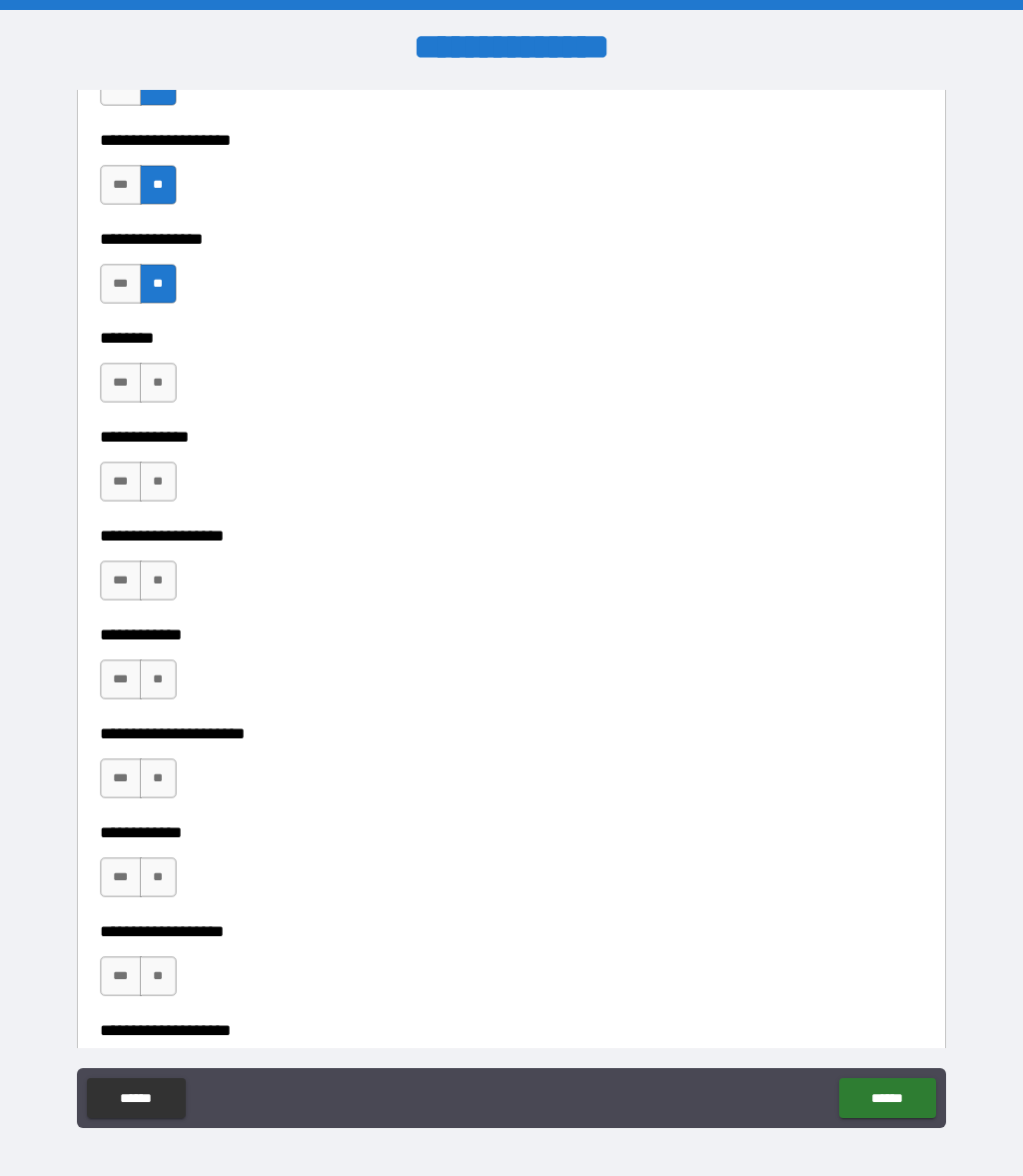 click on "**" at bounding box center (158, 383) 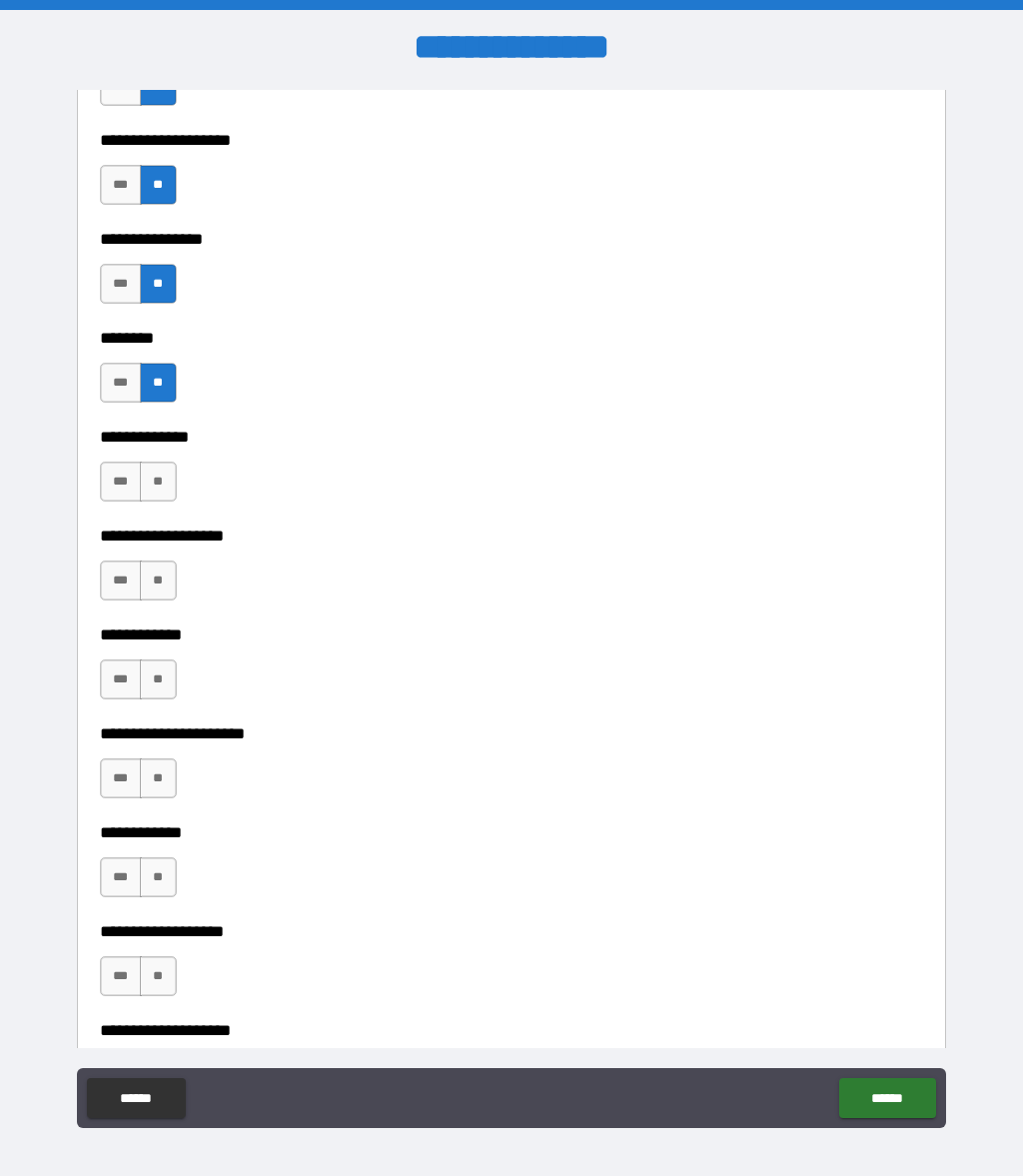 click on "**" at bounding box center [158, 482] 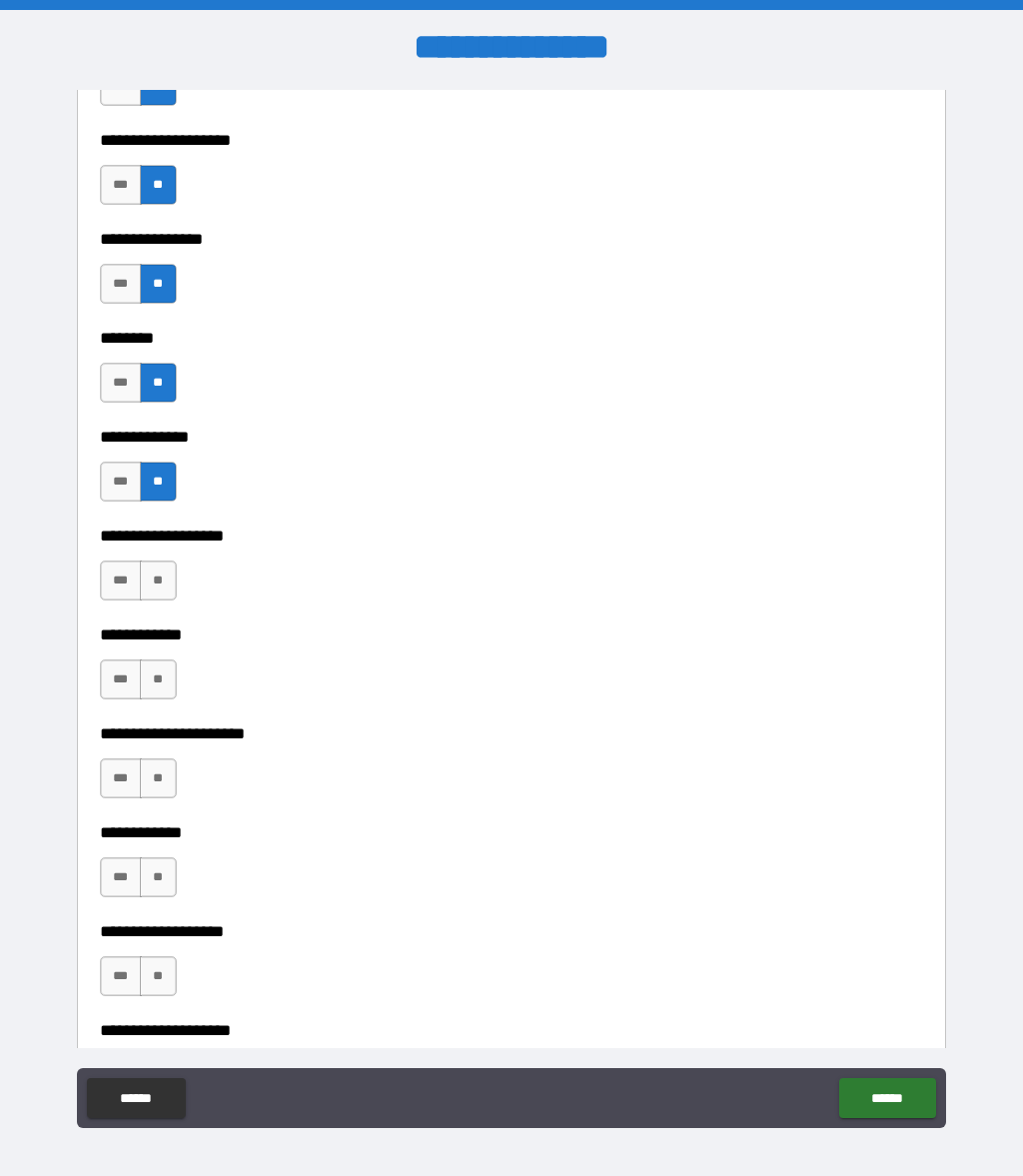 click on "**" at bounding box center (158, 581) 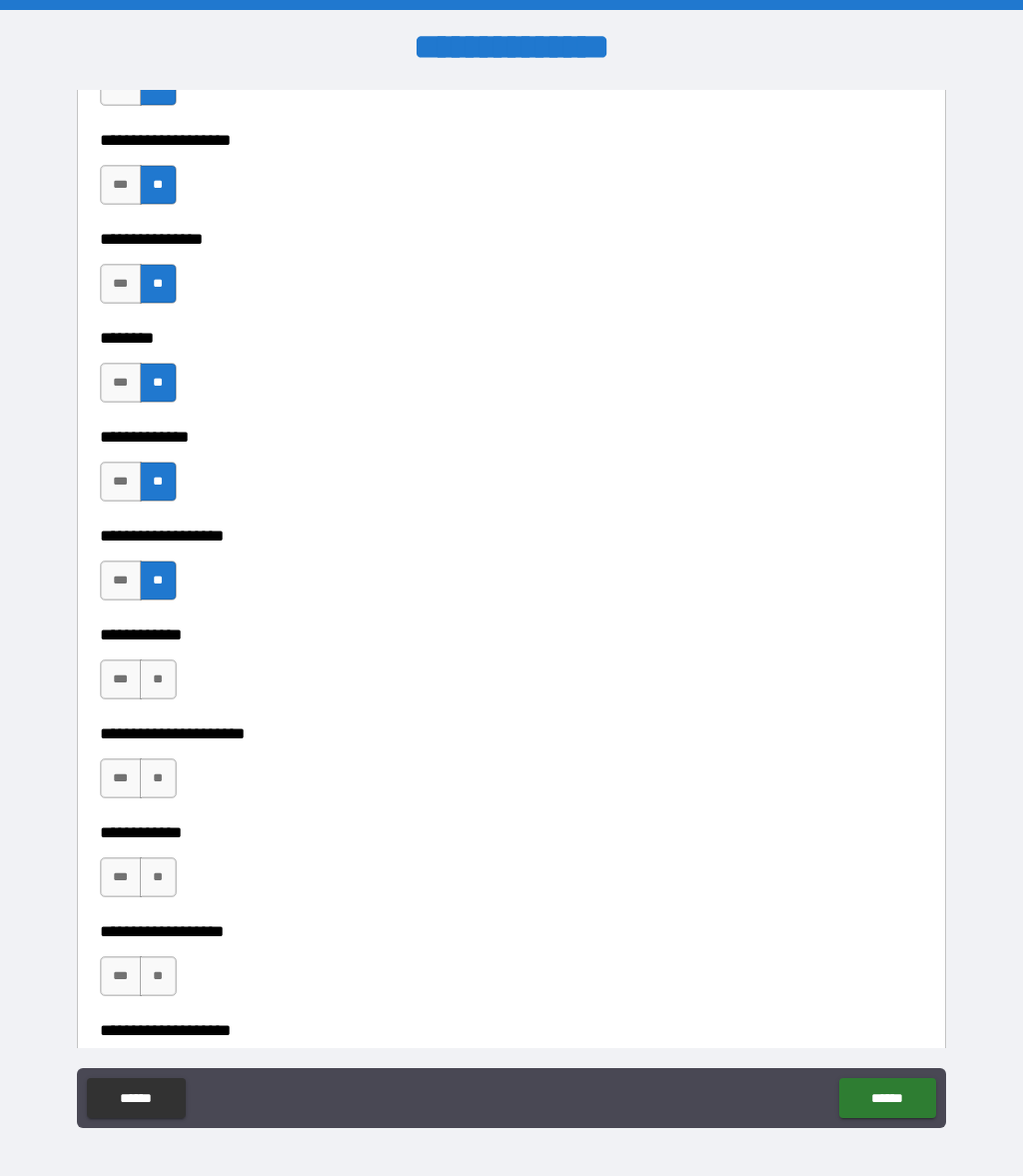 click on "**" at bounding box center (158, 778) 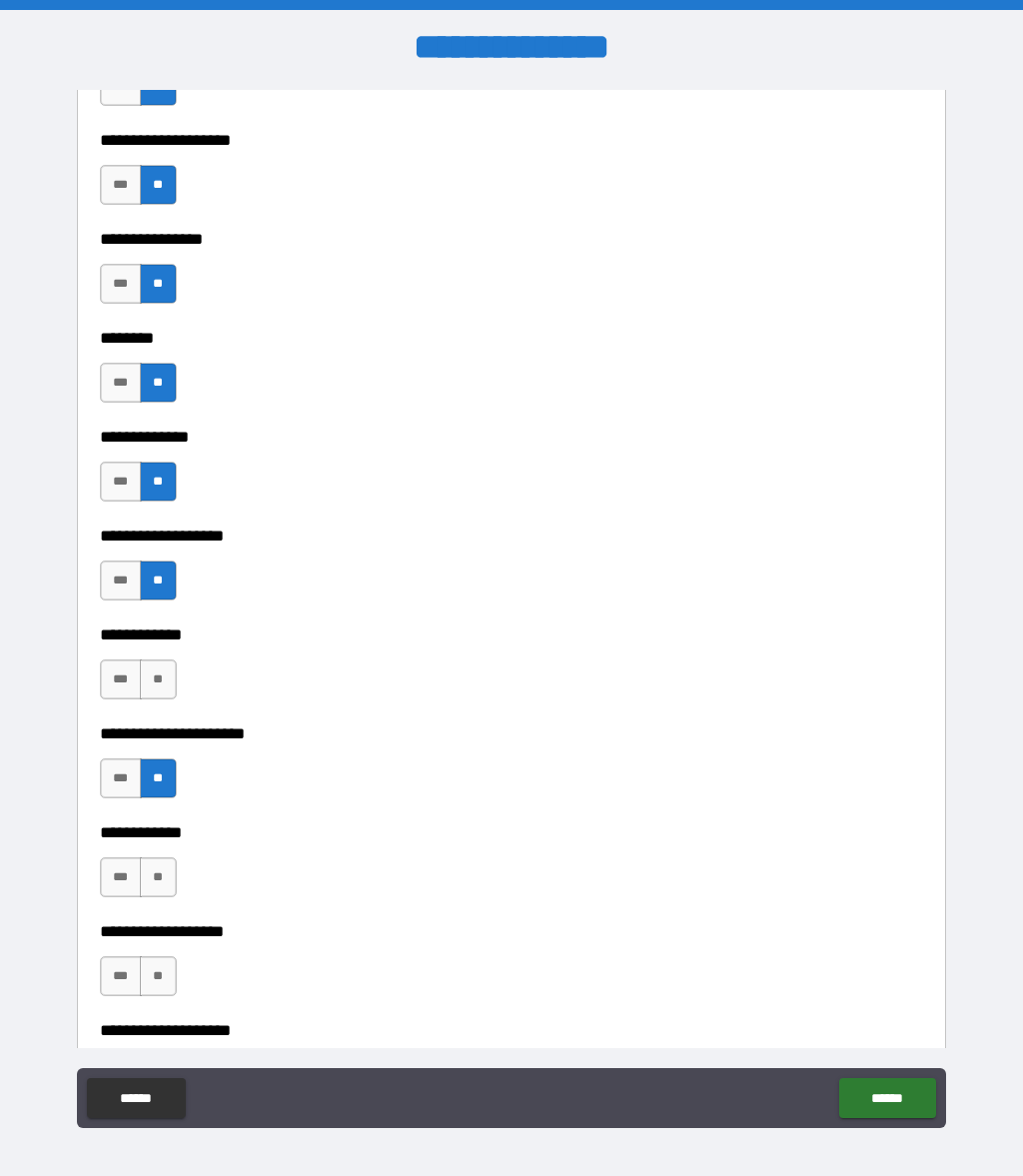 click on "*** **" at bounding box center [138, 679] 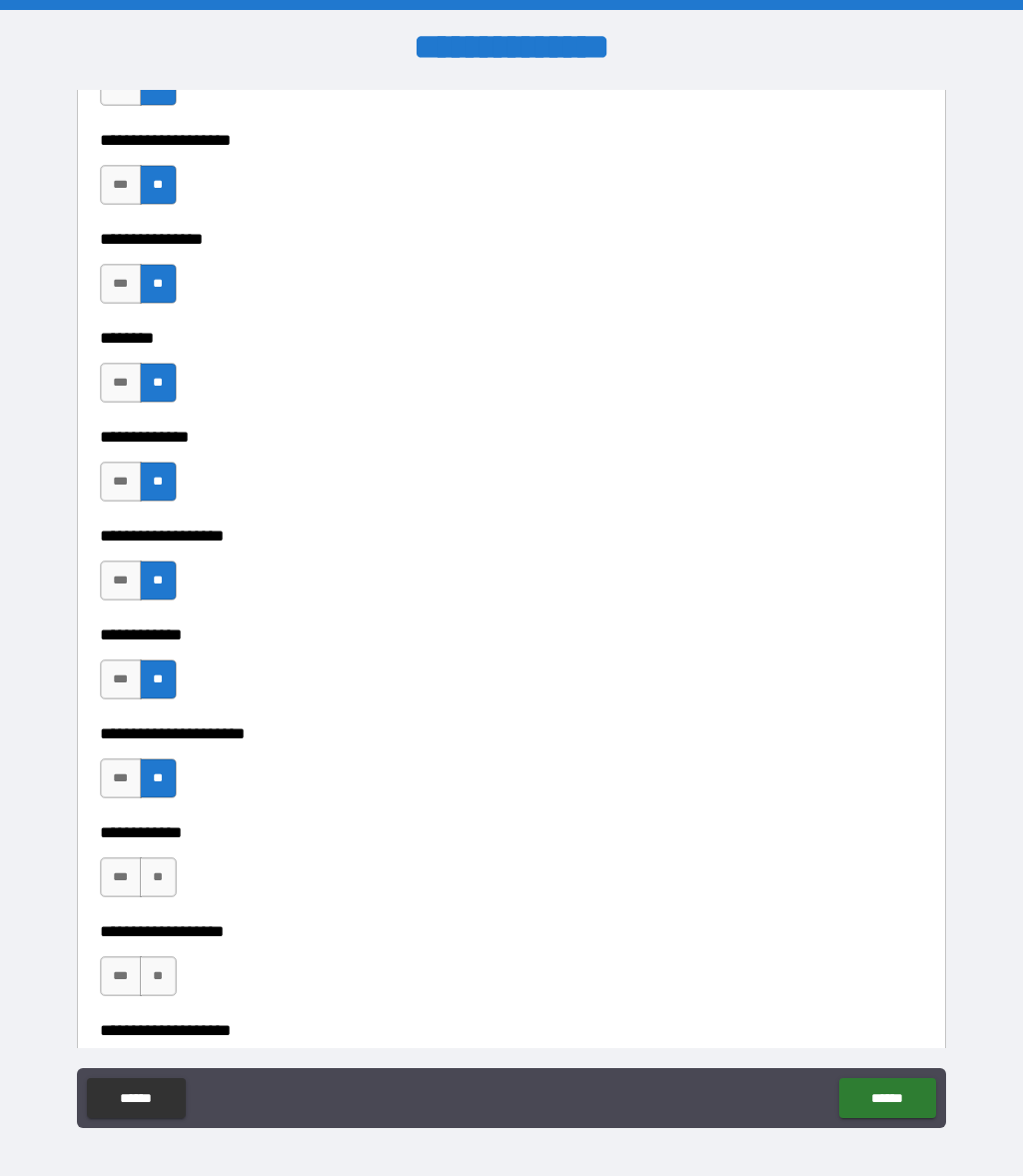 click on "**" at bounding box center [158, 877] 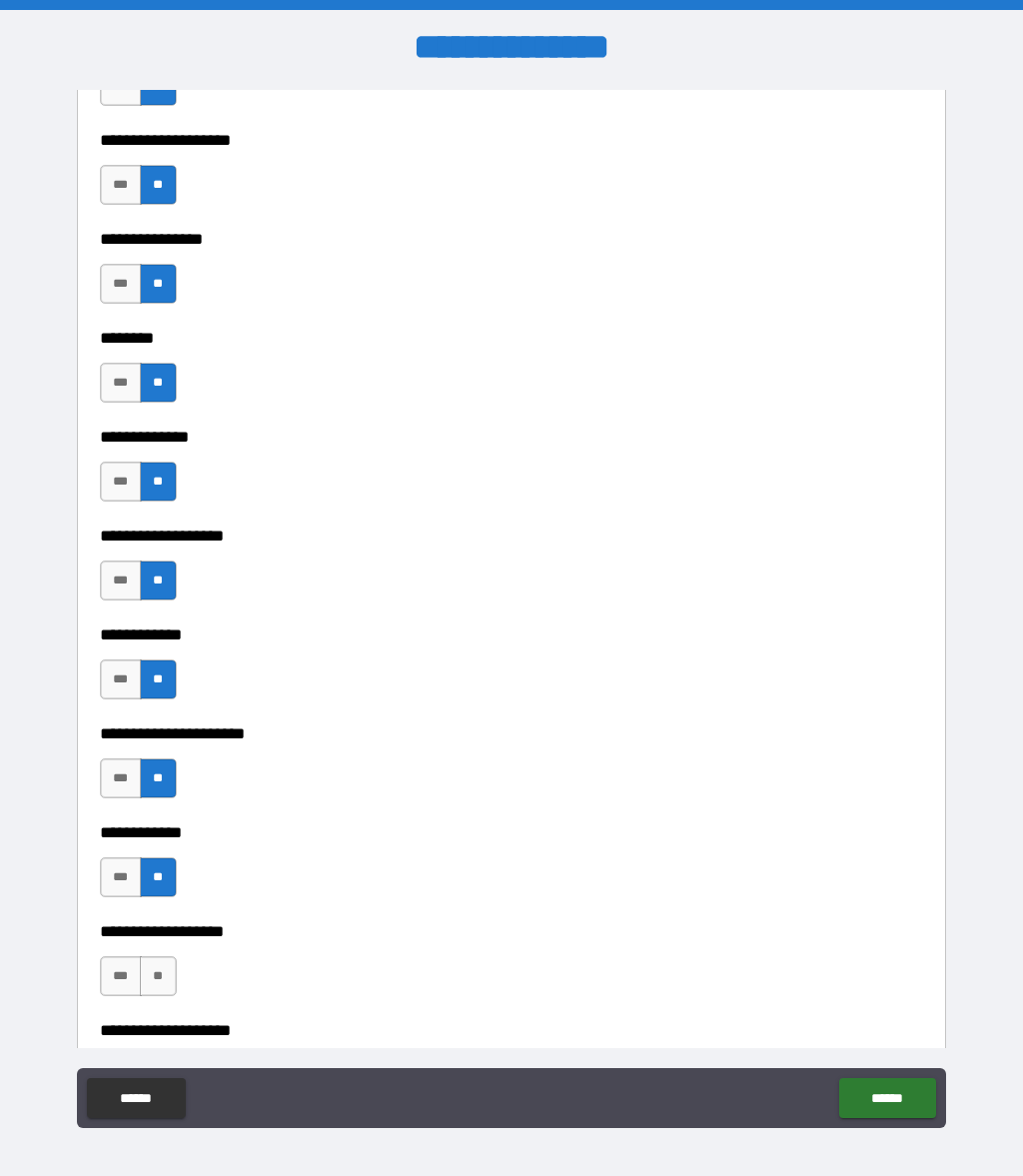 click on "**" at bounding box center [158, 976] 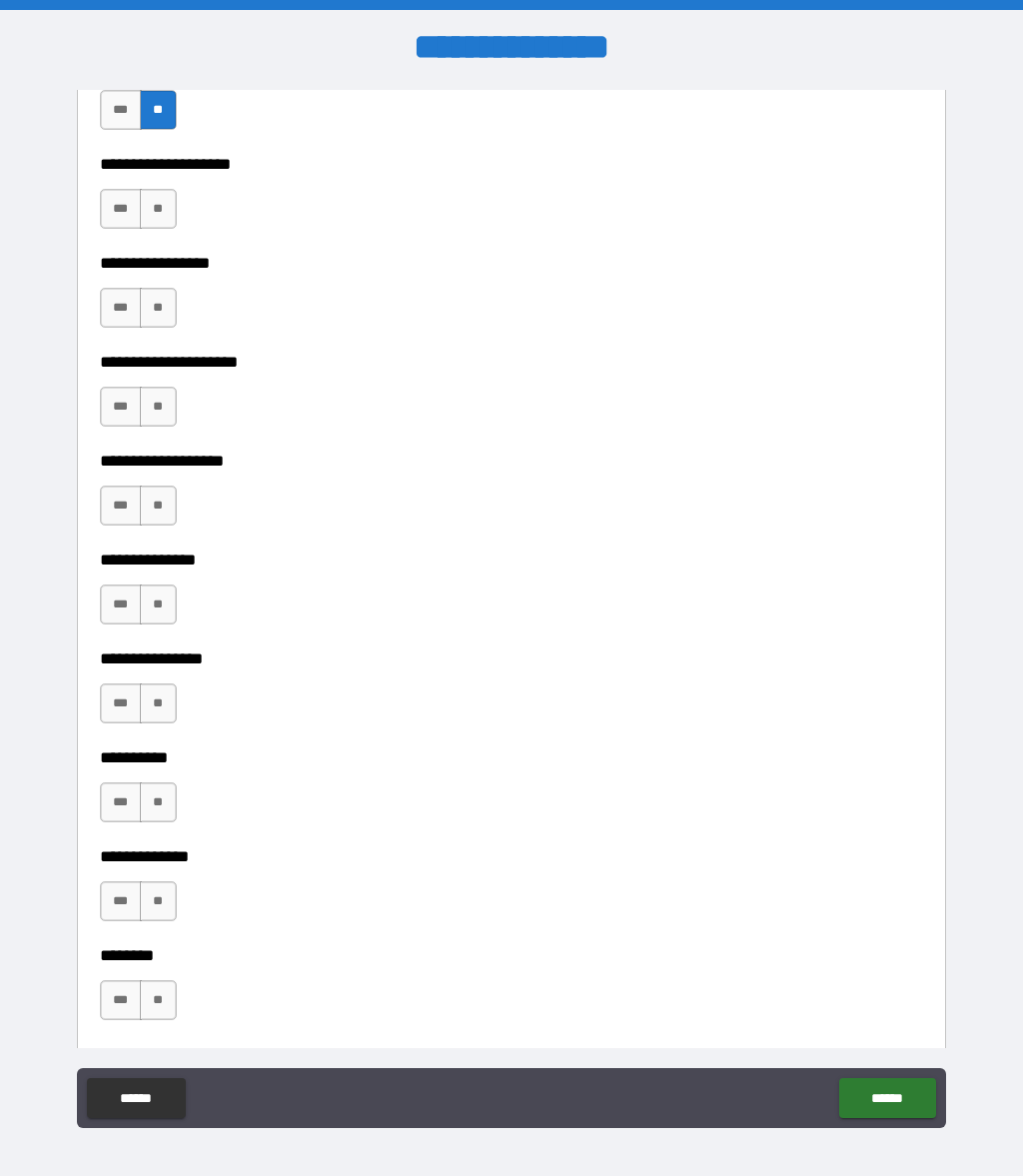 scroll, scrollTop: 8000, scrollLeft: 0, axis: vertical 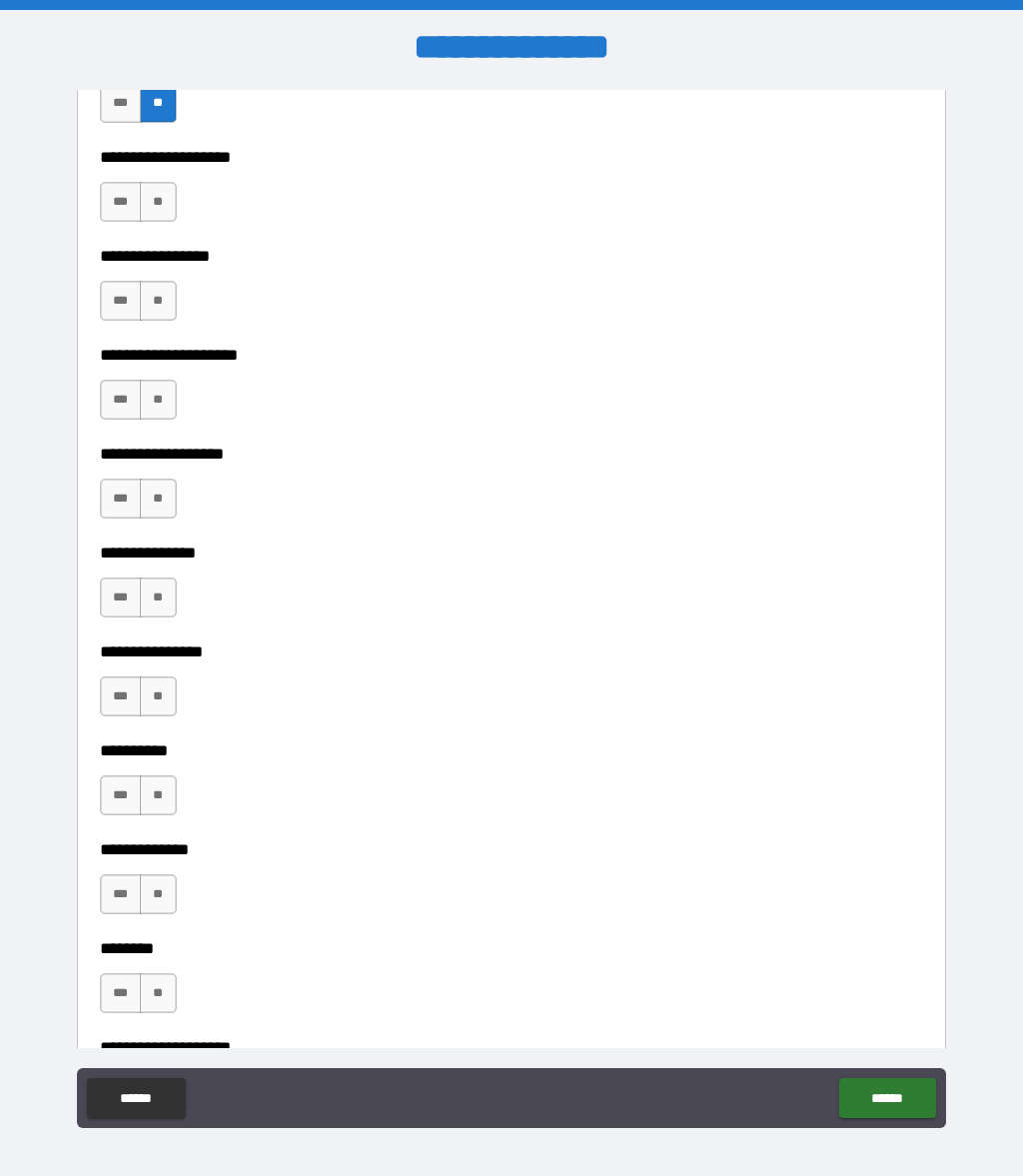 click on "**" at bounding box center (158, 202) 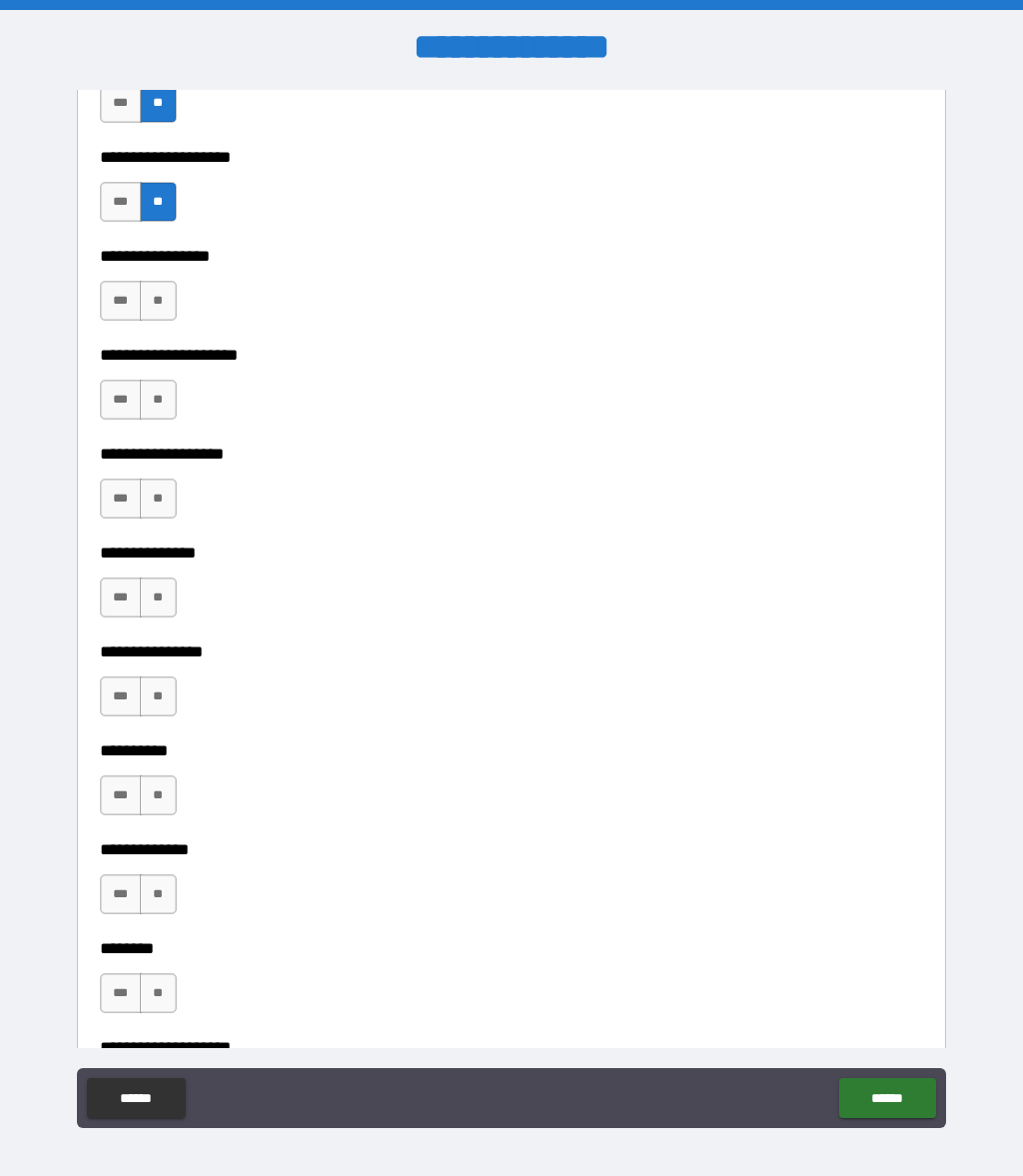 click on "**" at bounding box center [158, 301] 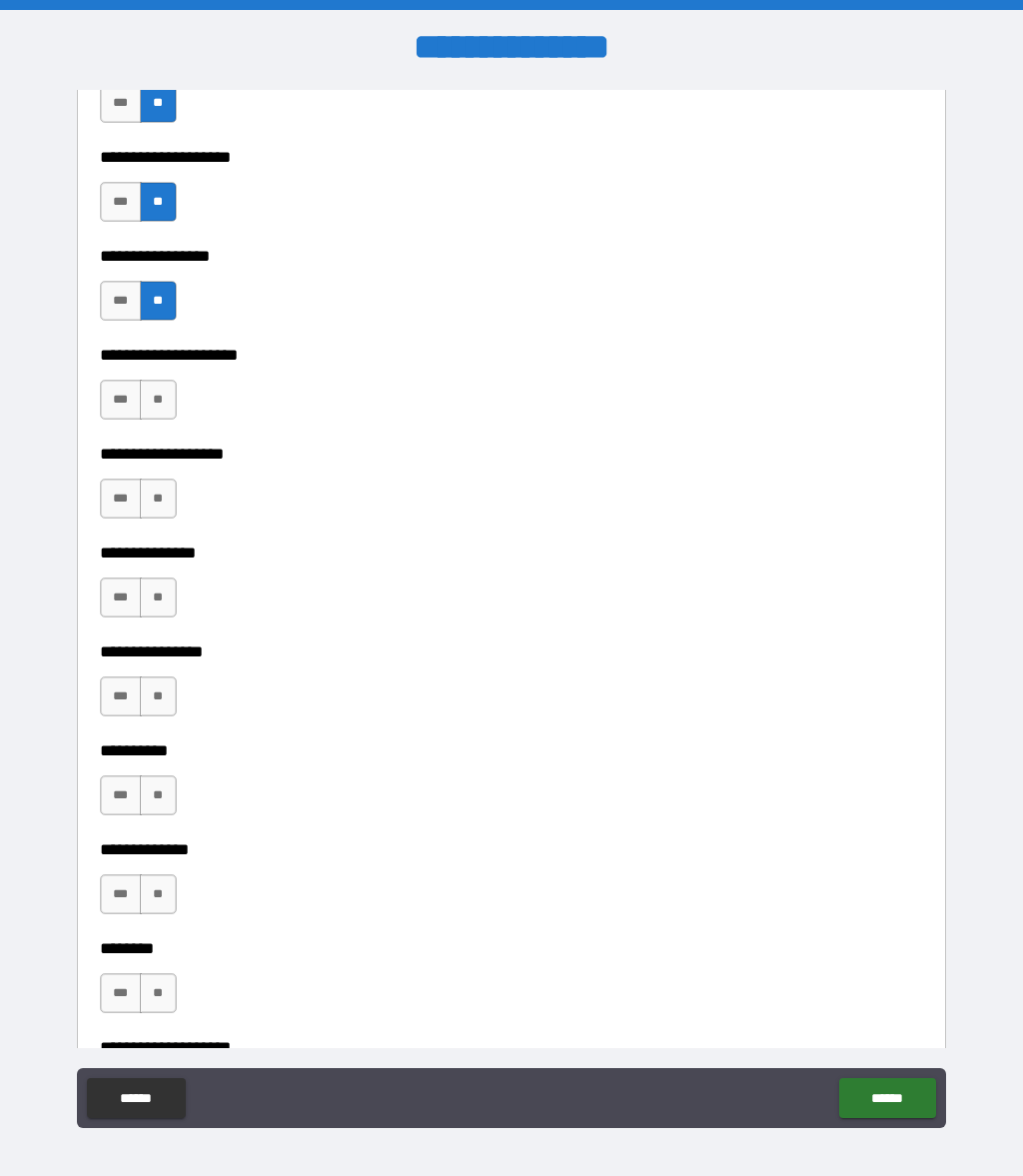 click on "**" at bounding box center [158, 400] 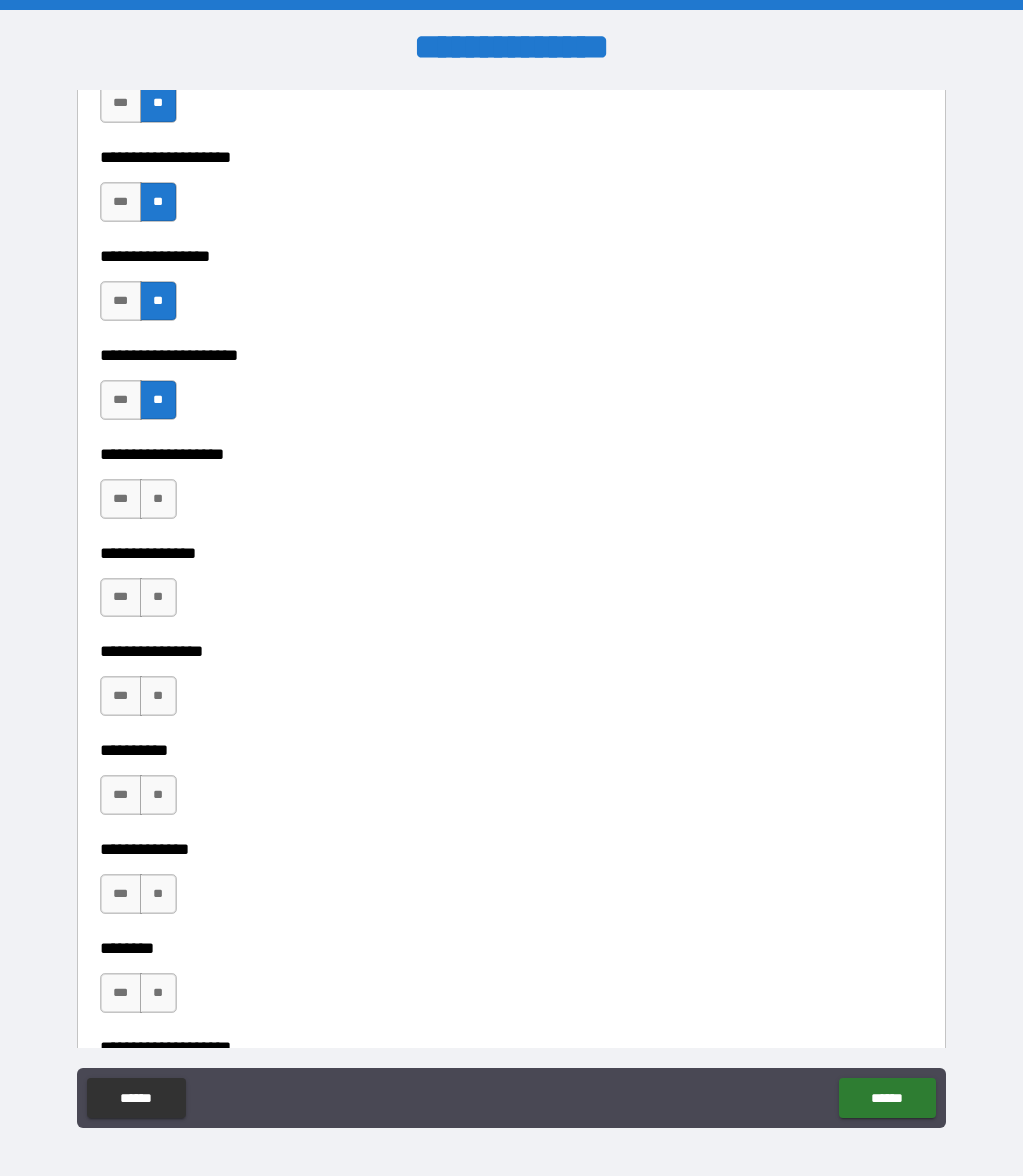 click on "**" at bounding box center [158, 499] 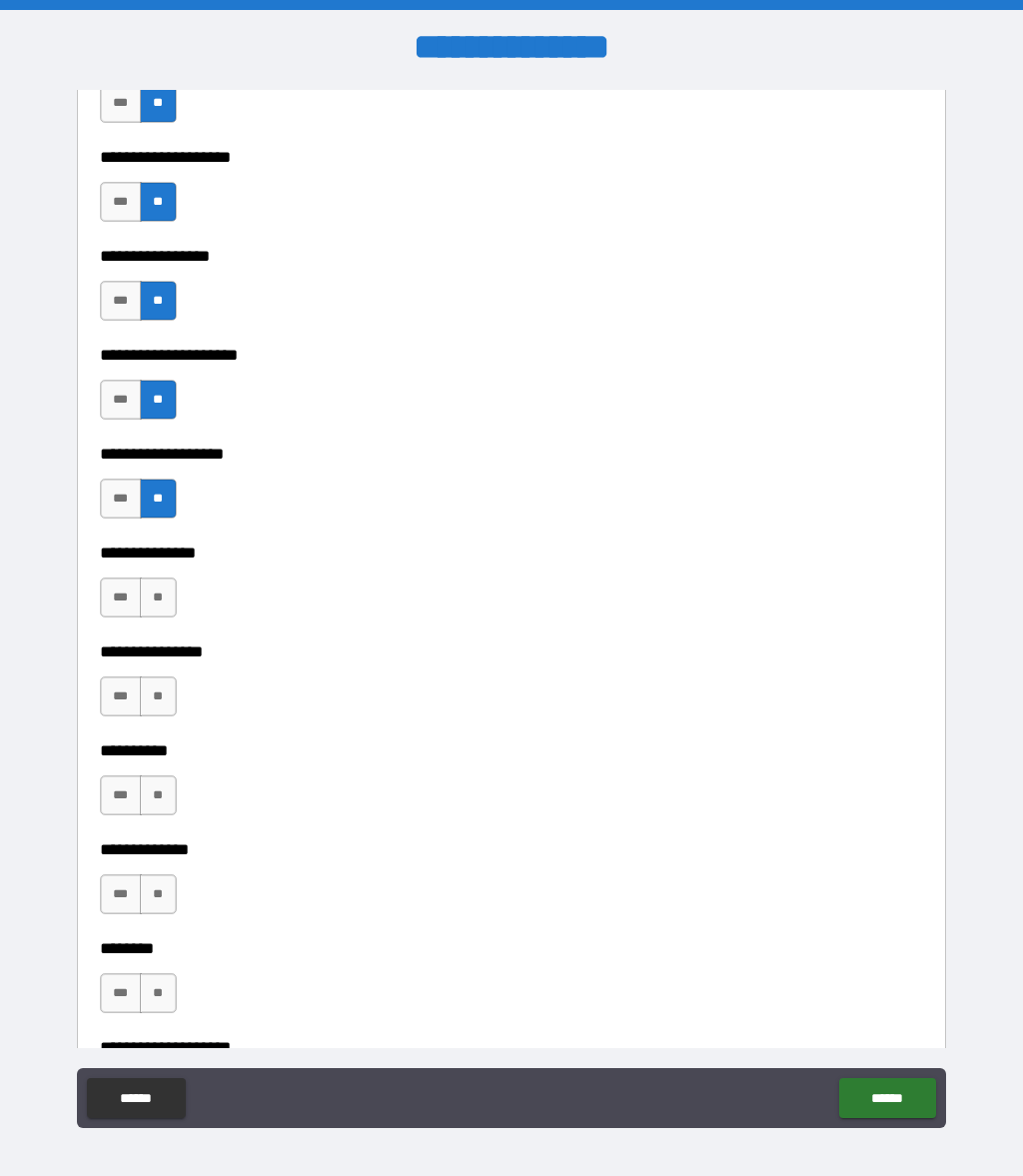click on "**" at bounding box center [158, 597] 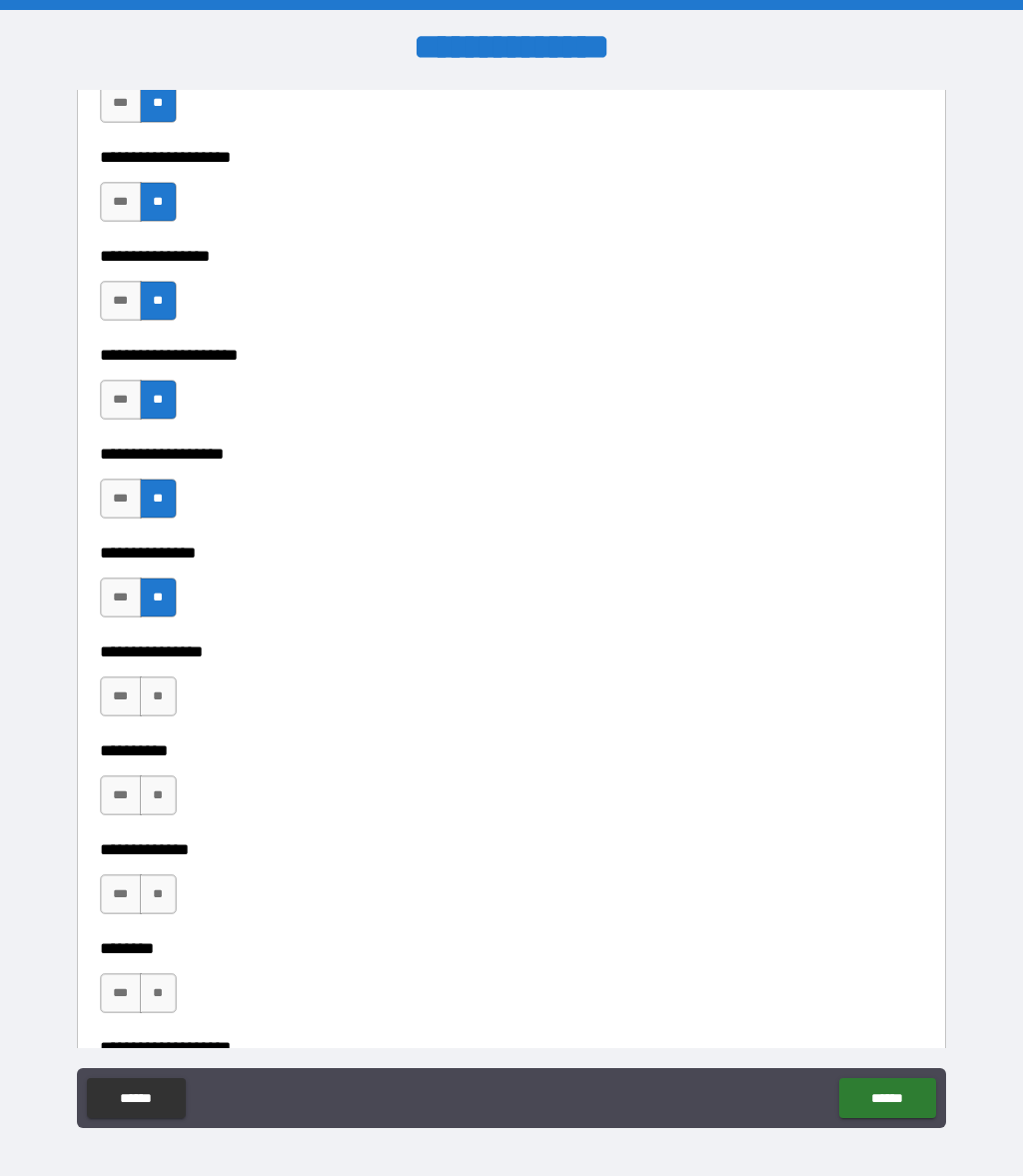 click on "**" at bounding box center (158, 696) 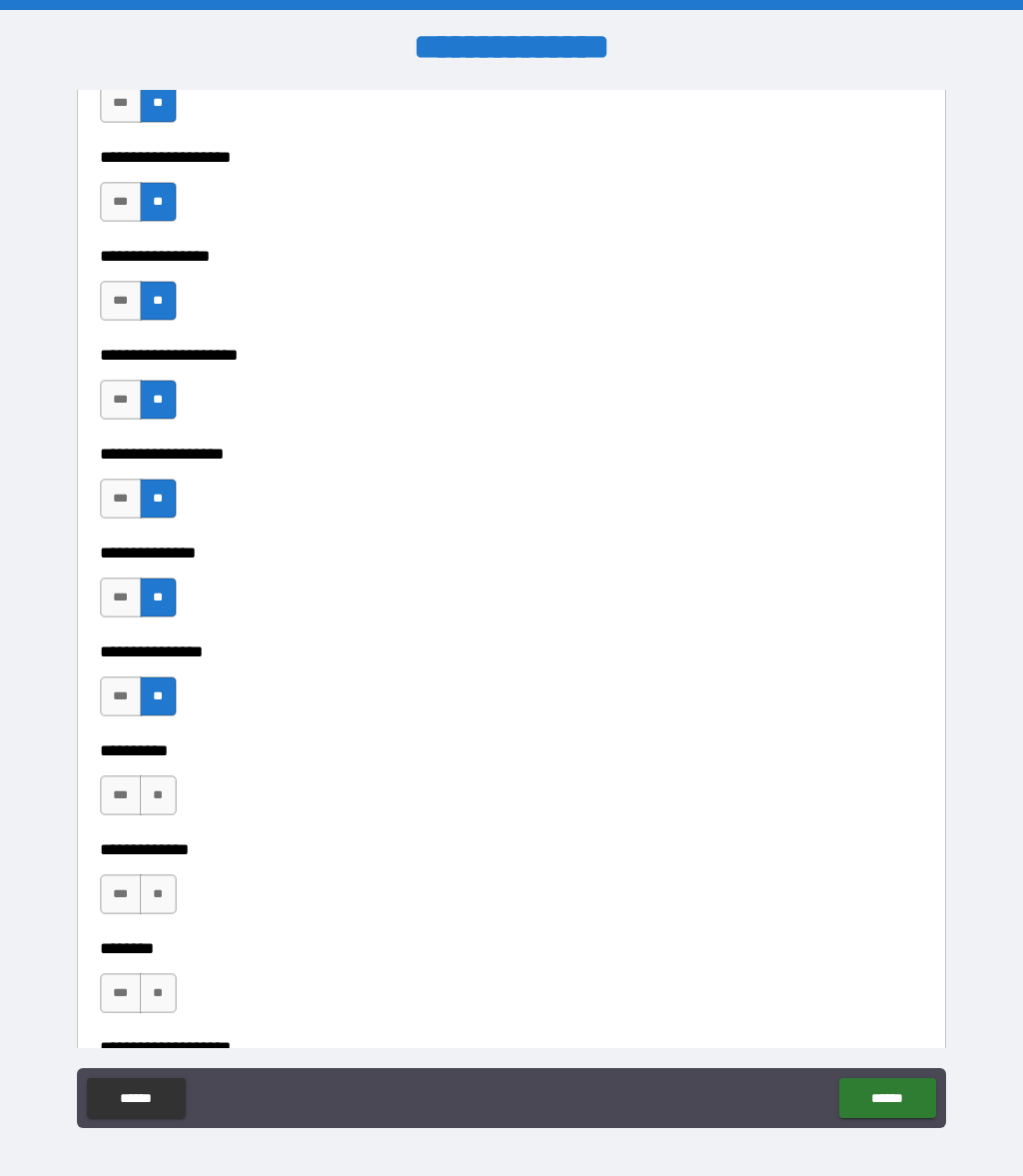 click on "**" at bounding box center [158, 795] 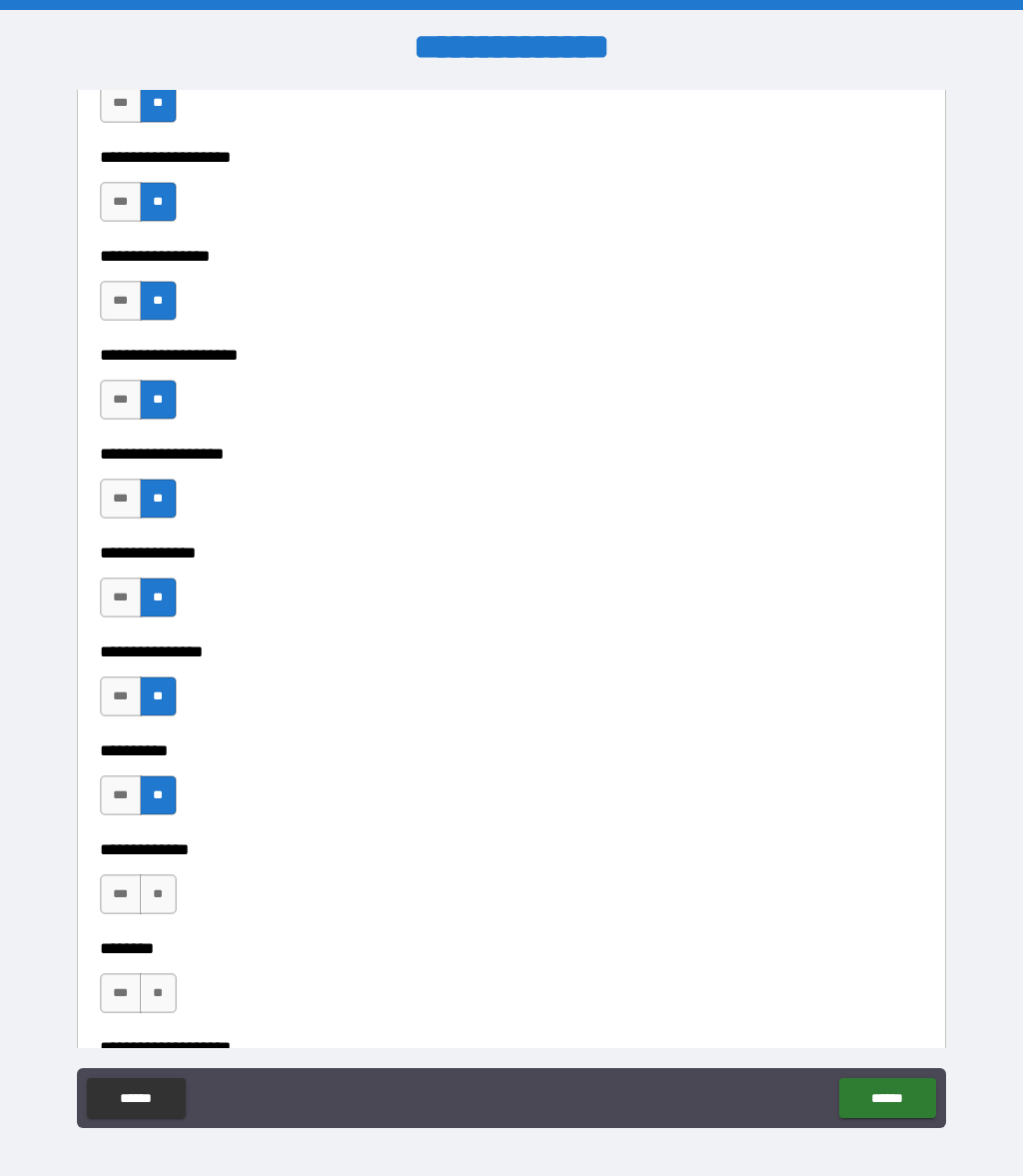 click on "**" at bounding box center (158, 894) 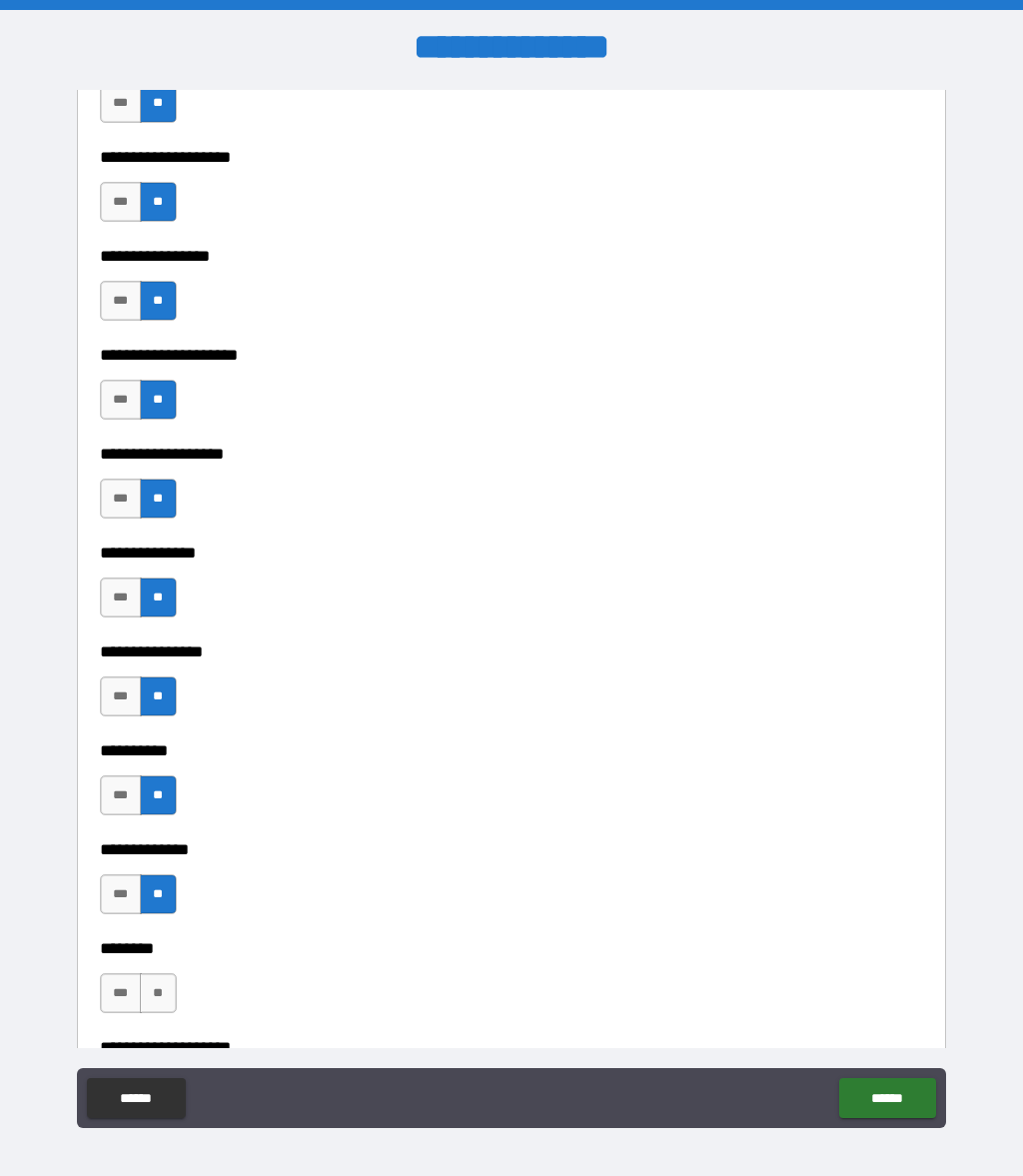 click on "**" at bounding box center [158, 993] 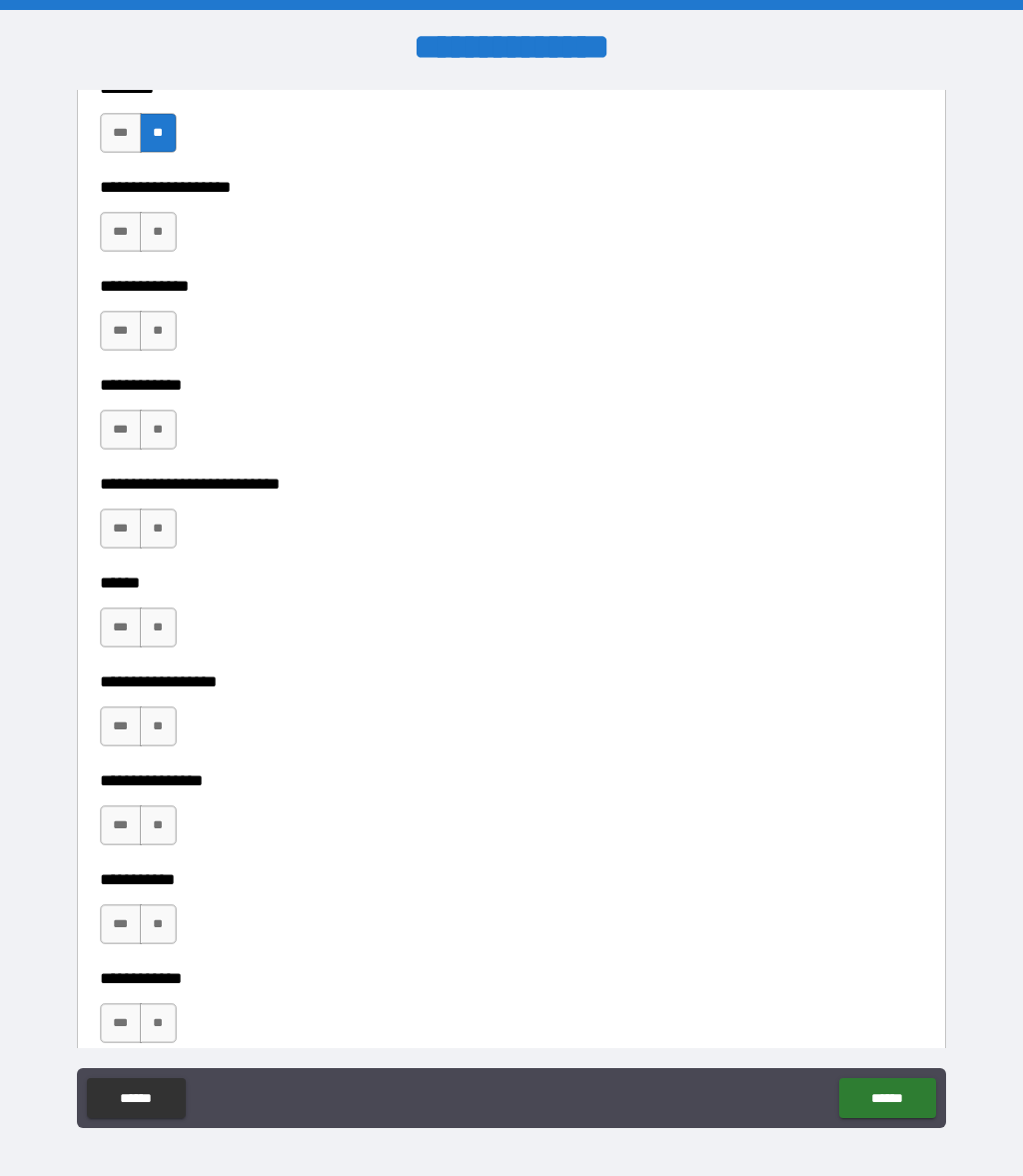 scroll, scrollTop: 8862, scrollLeft: 0, axis: vertical 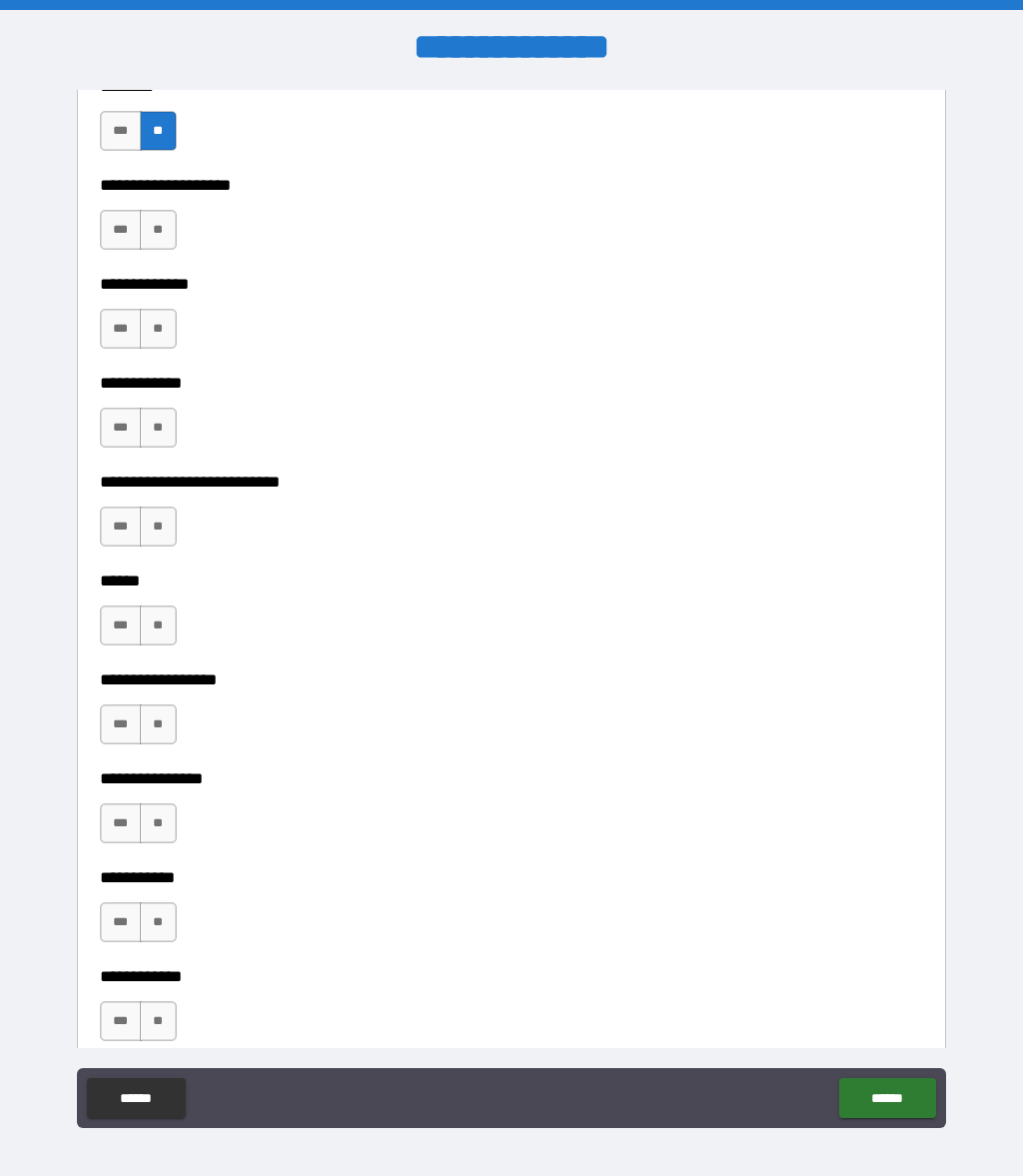 click on "**" at bounding box center (158, 230) 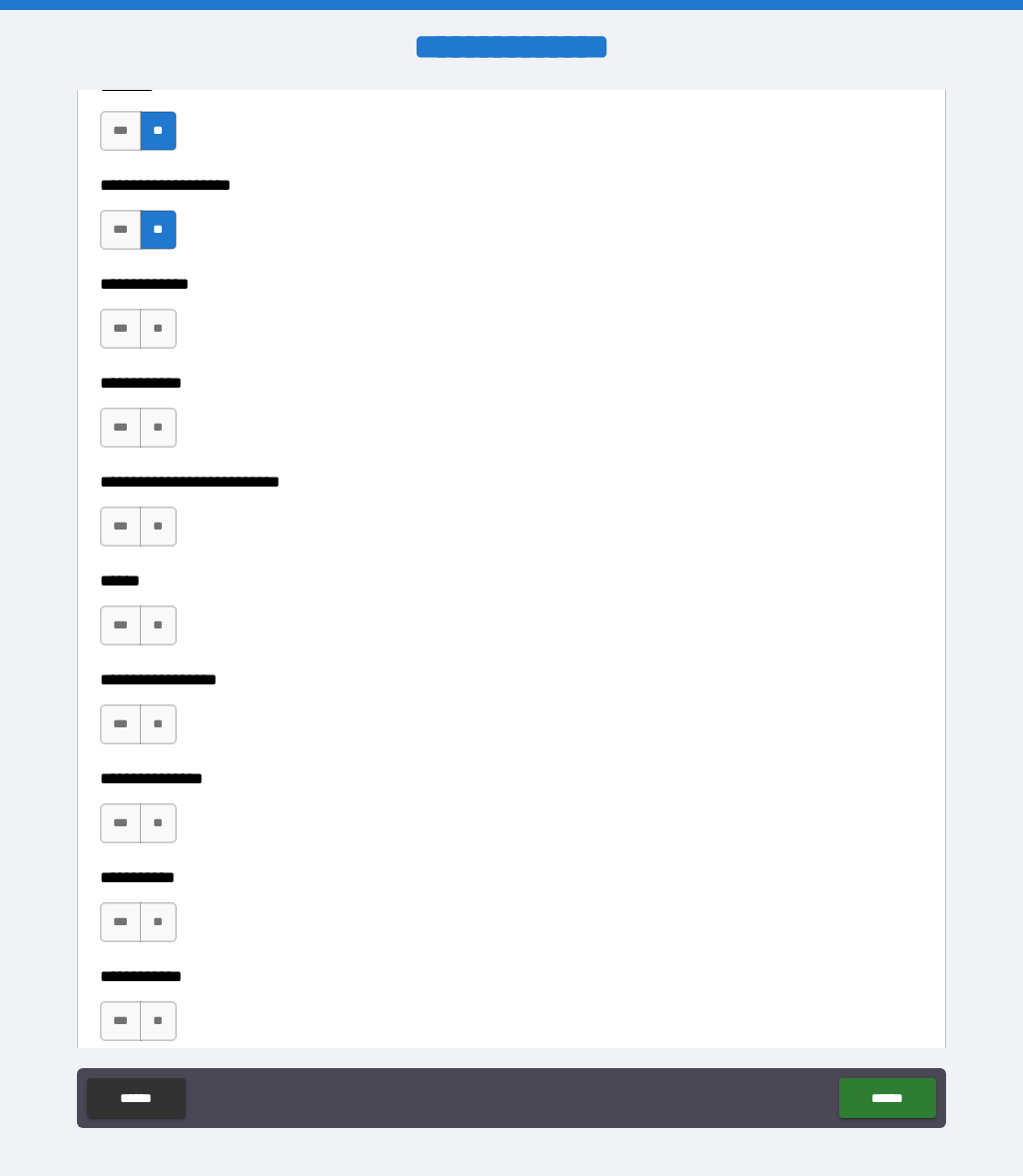 click on "**" at bounding box center (158, 329) 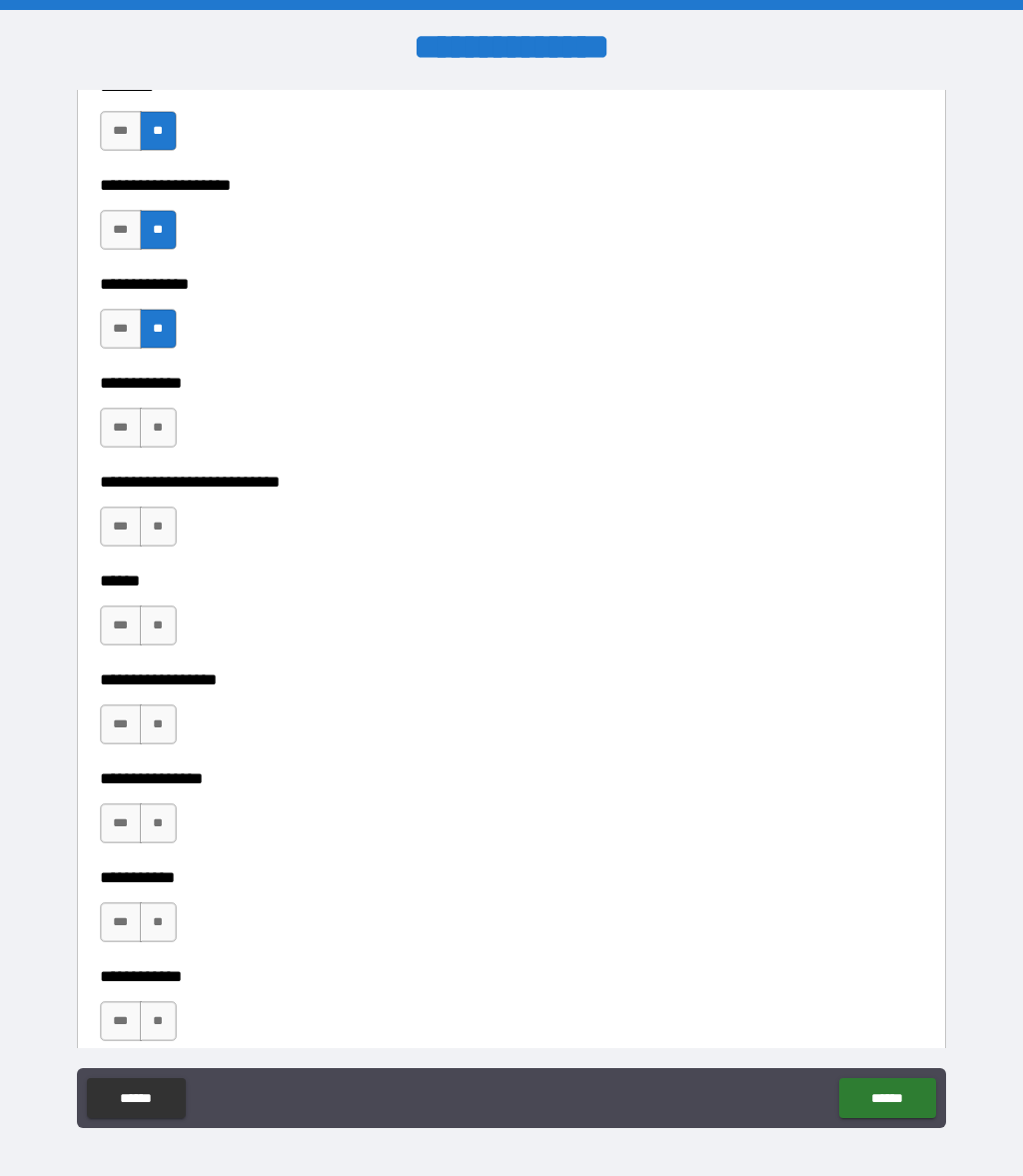 click on "**" at bounding box center (158, 428) 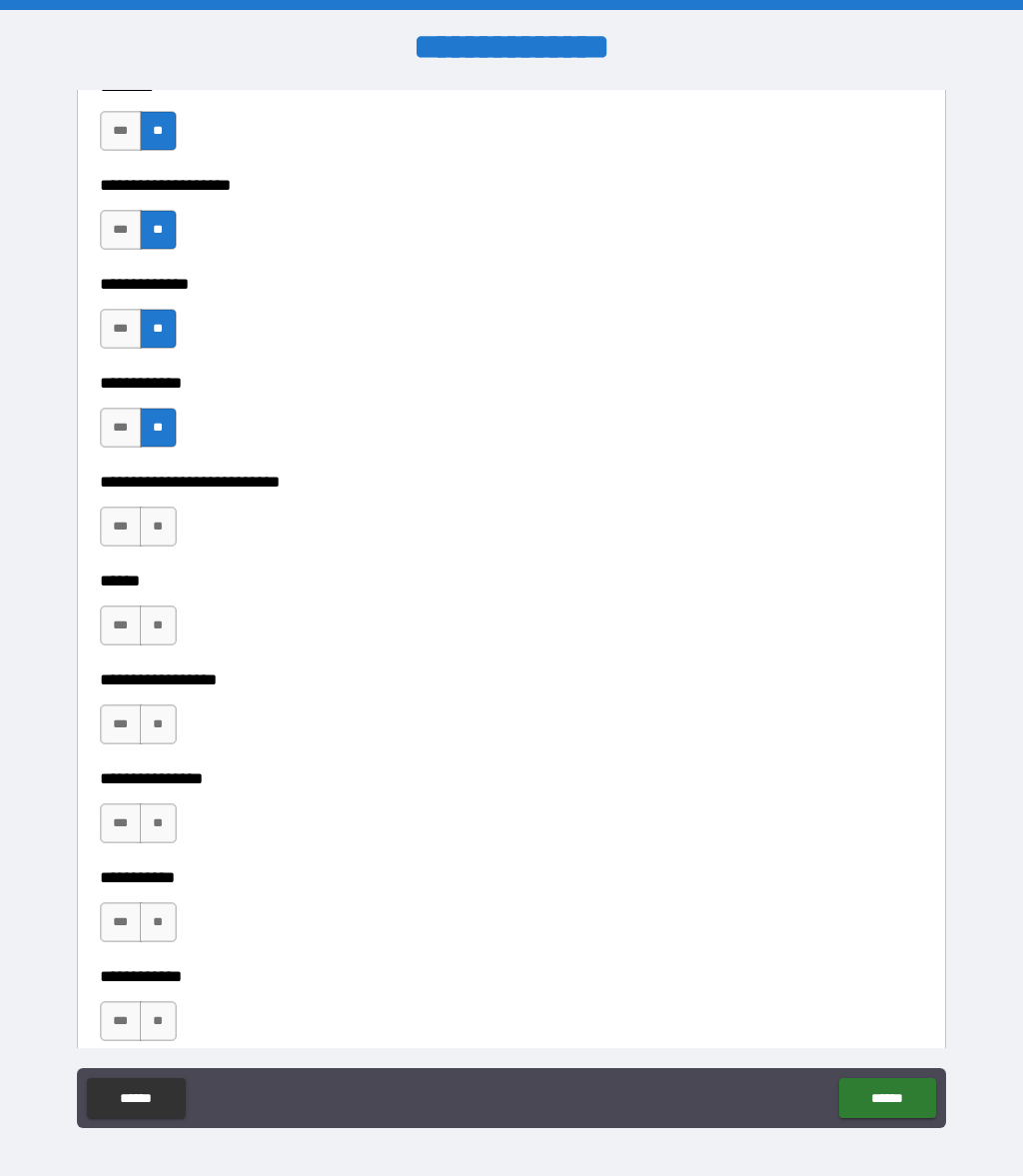 click on "**" at bounding box center [158, 527] 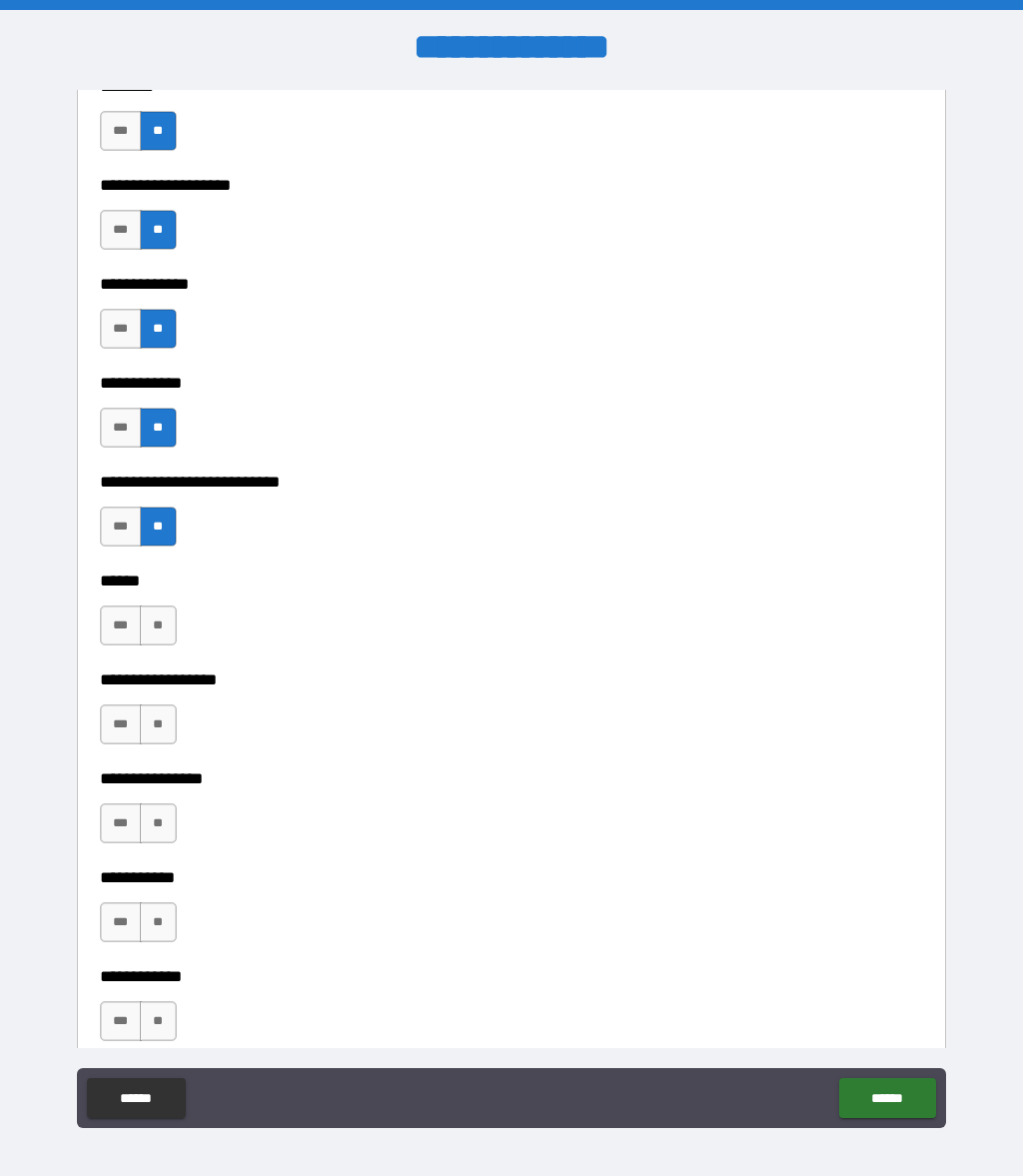 click on "**" at bounding box center (158, 625) 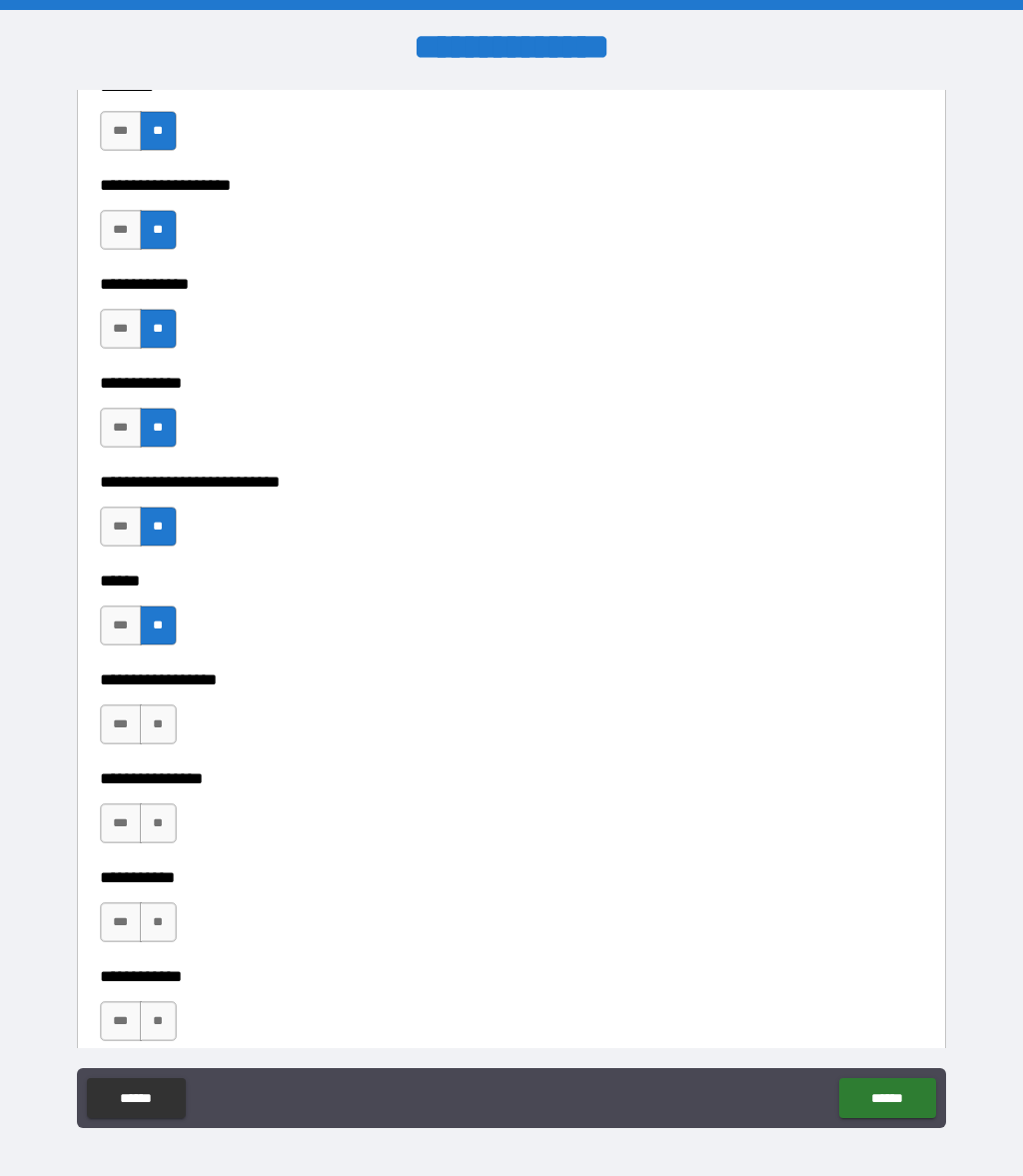 click on "**" at bounding box center [158, 724] 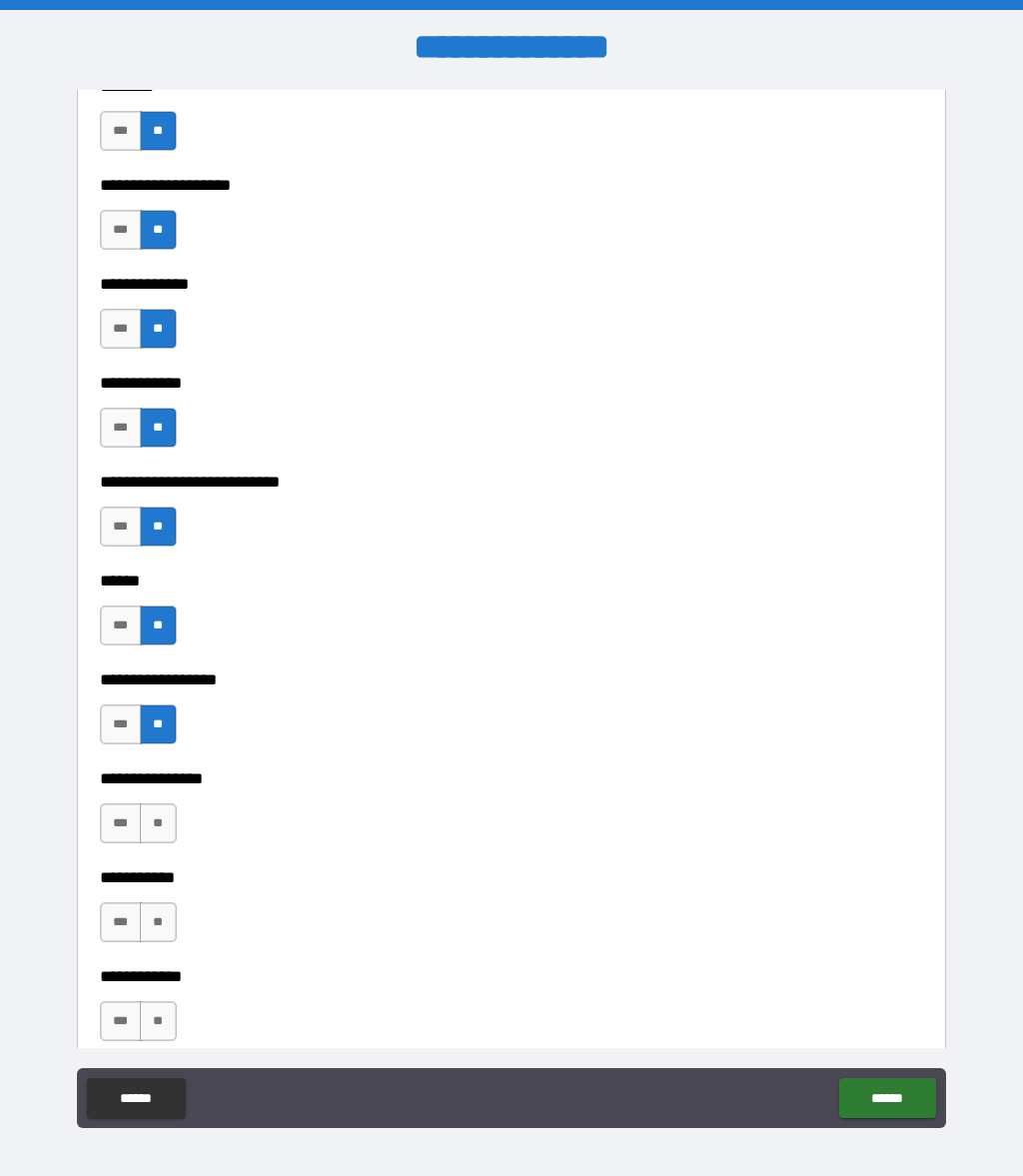 click on "**" at bounding box center [158, 823] 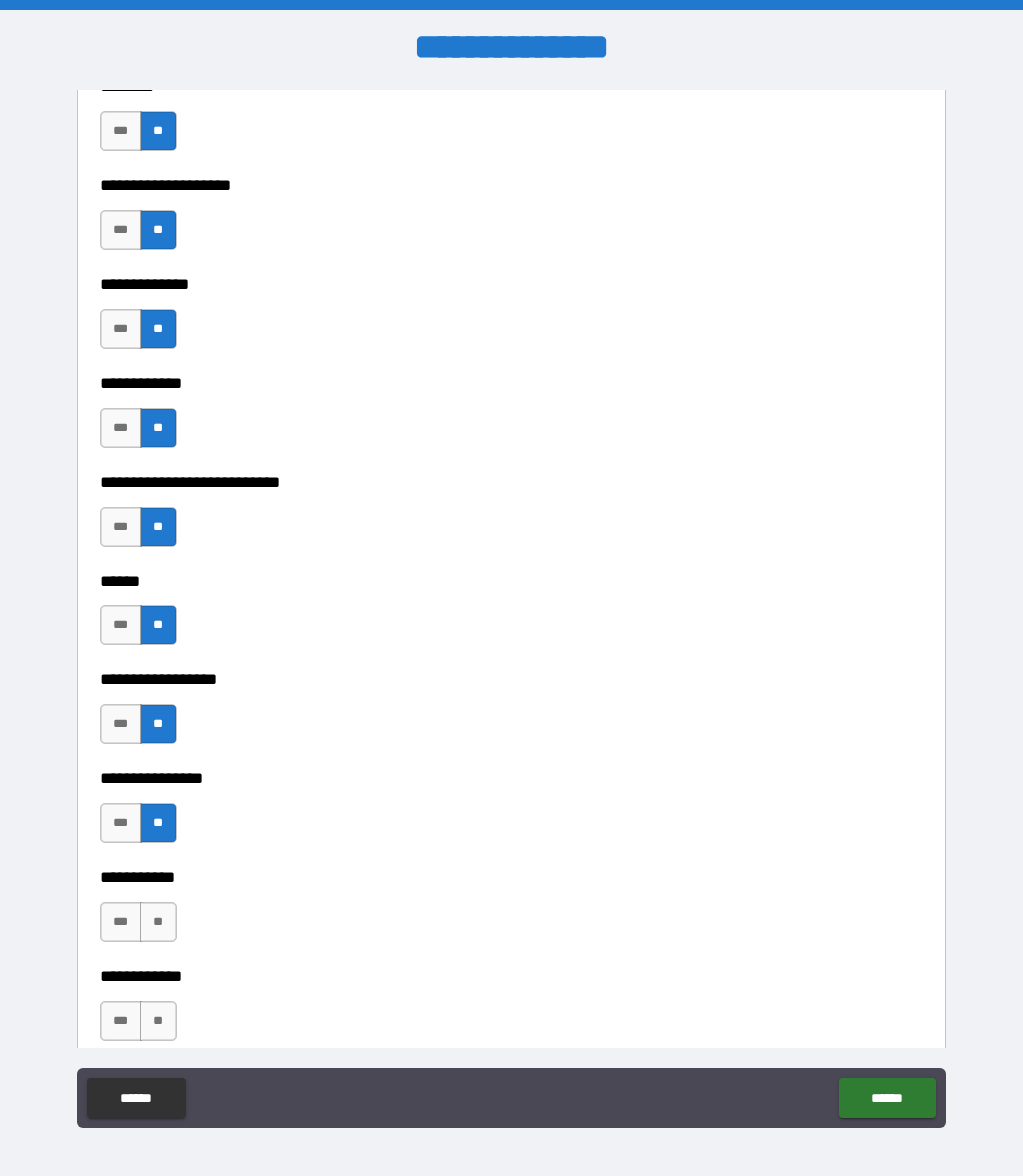 click on "**" at bounding box center (158, 922) 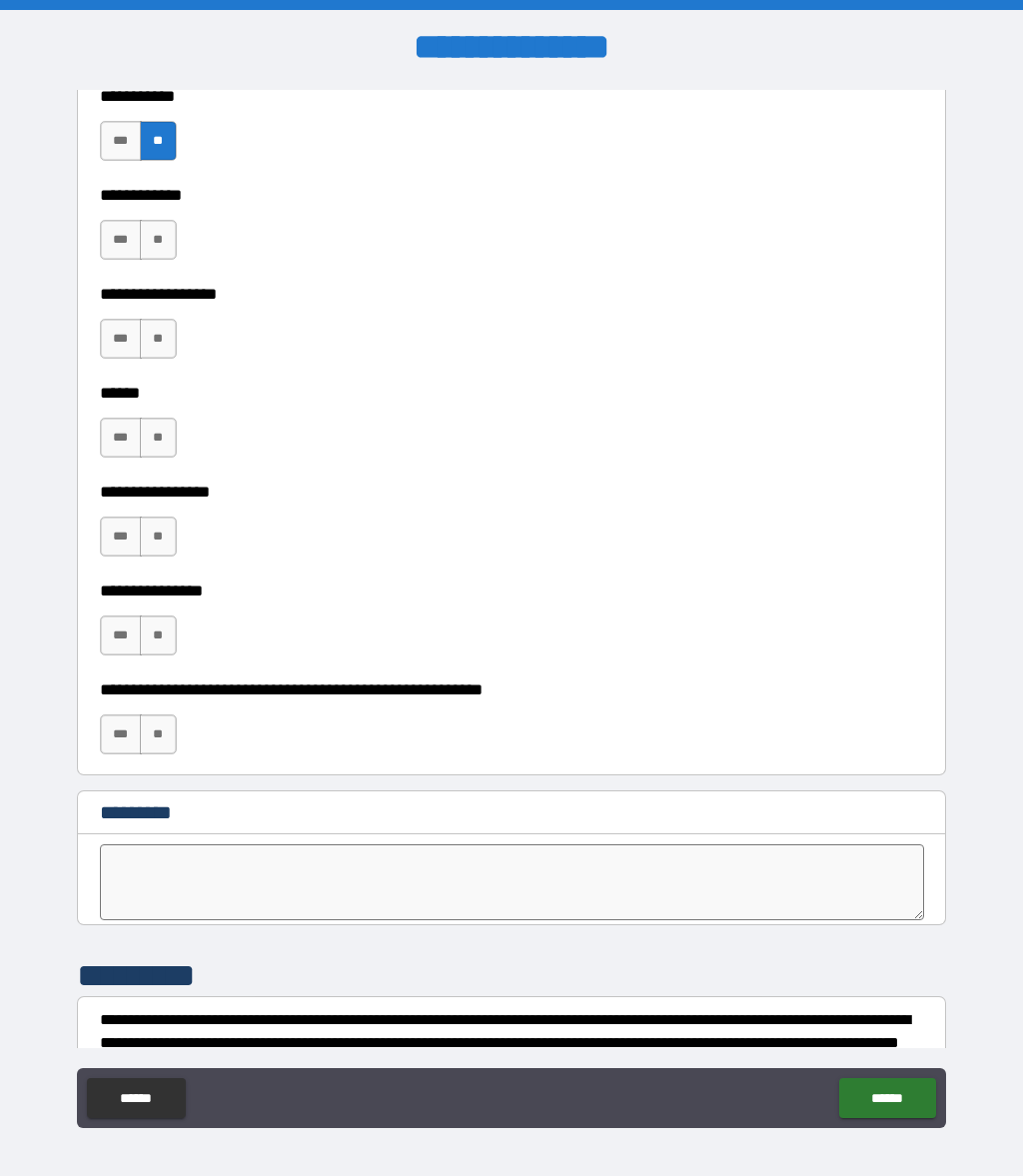 scroll, scrollTop: 9644, scrollLeft: 0, axis: vertical 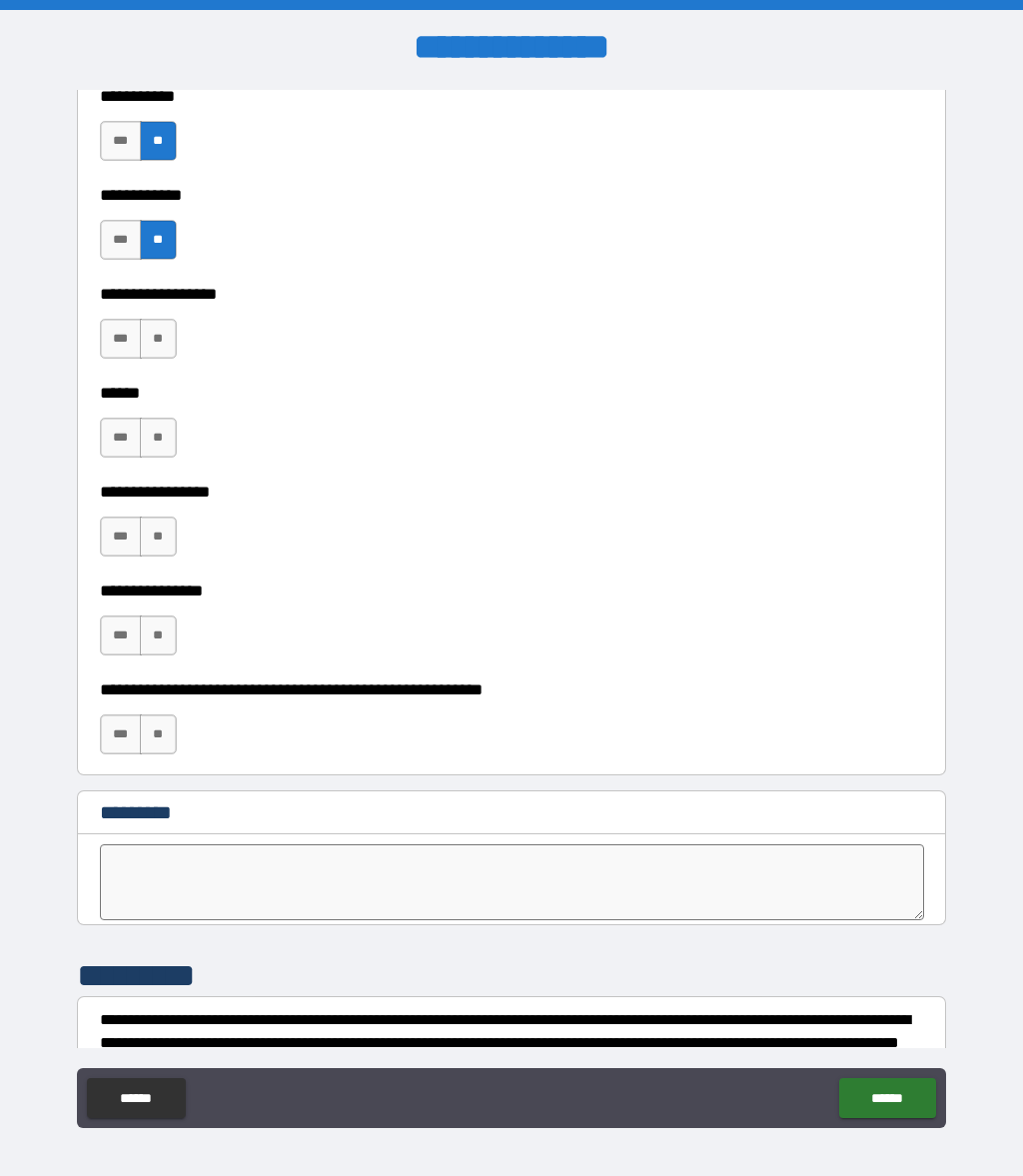 click on "**" at bounding box center [158, 339] 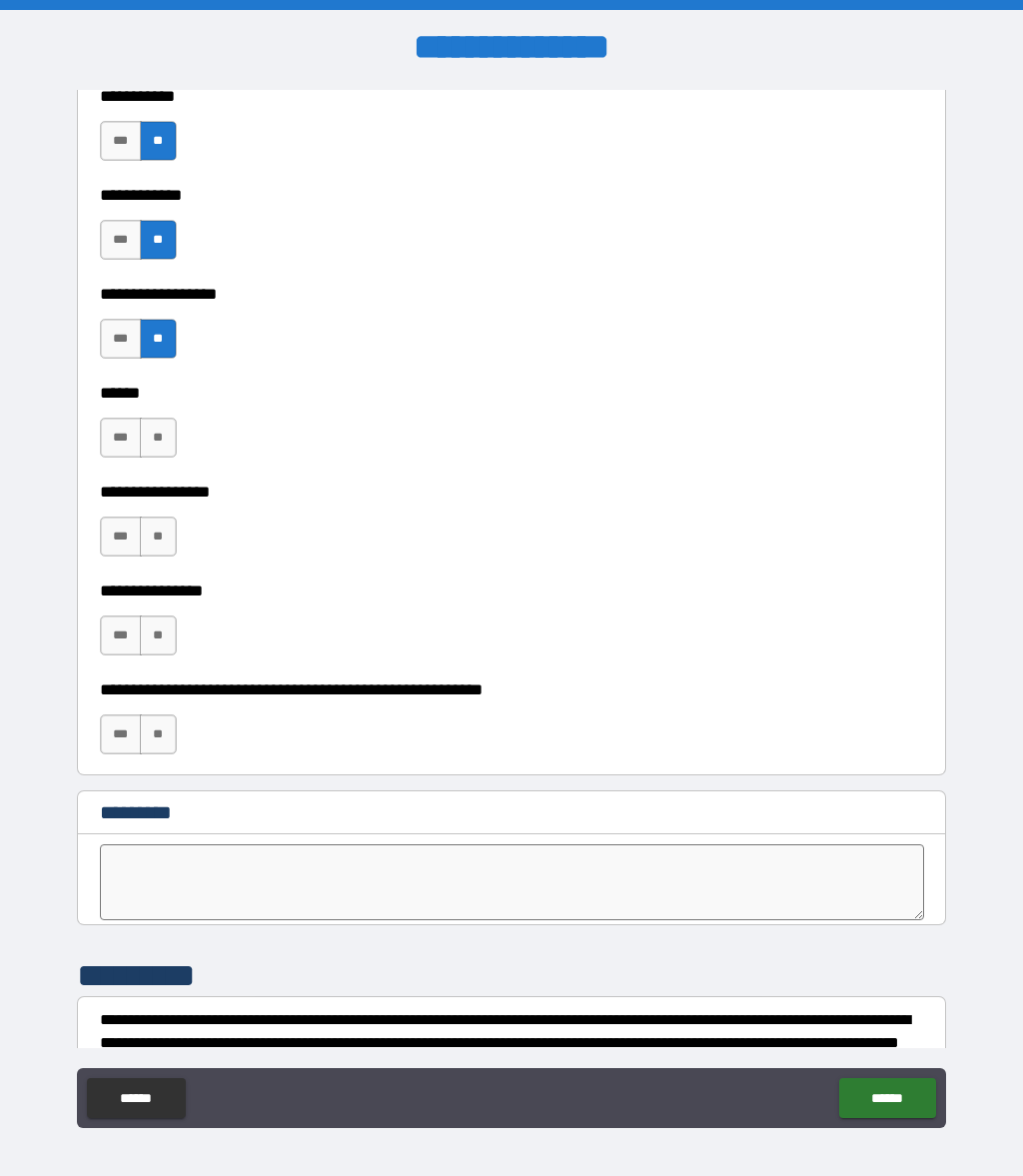 click on "**" at bounding box center [158, 438] 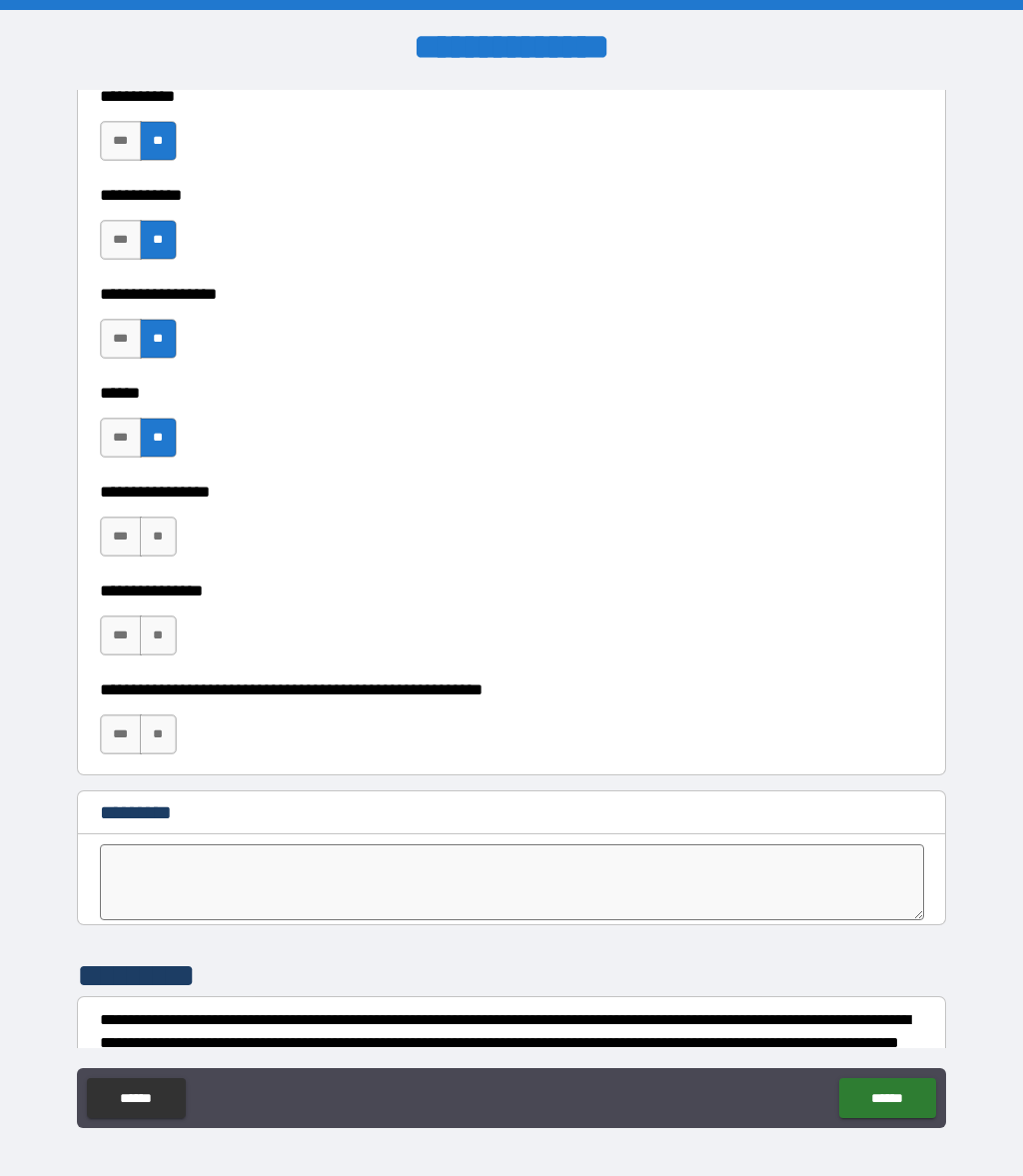 click on "**" at bounding box center (158, 537) 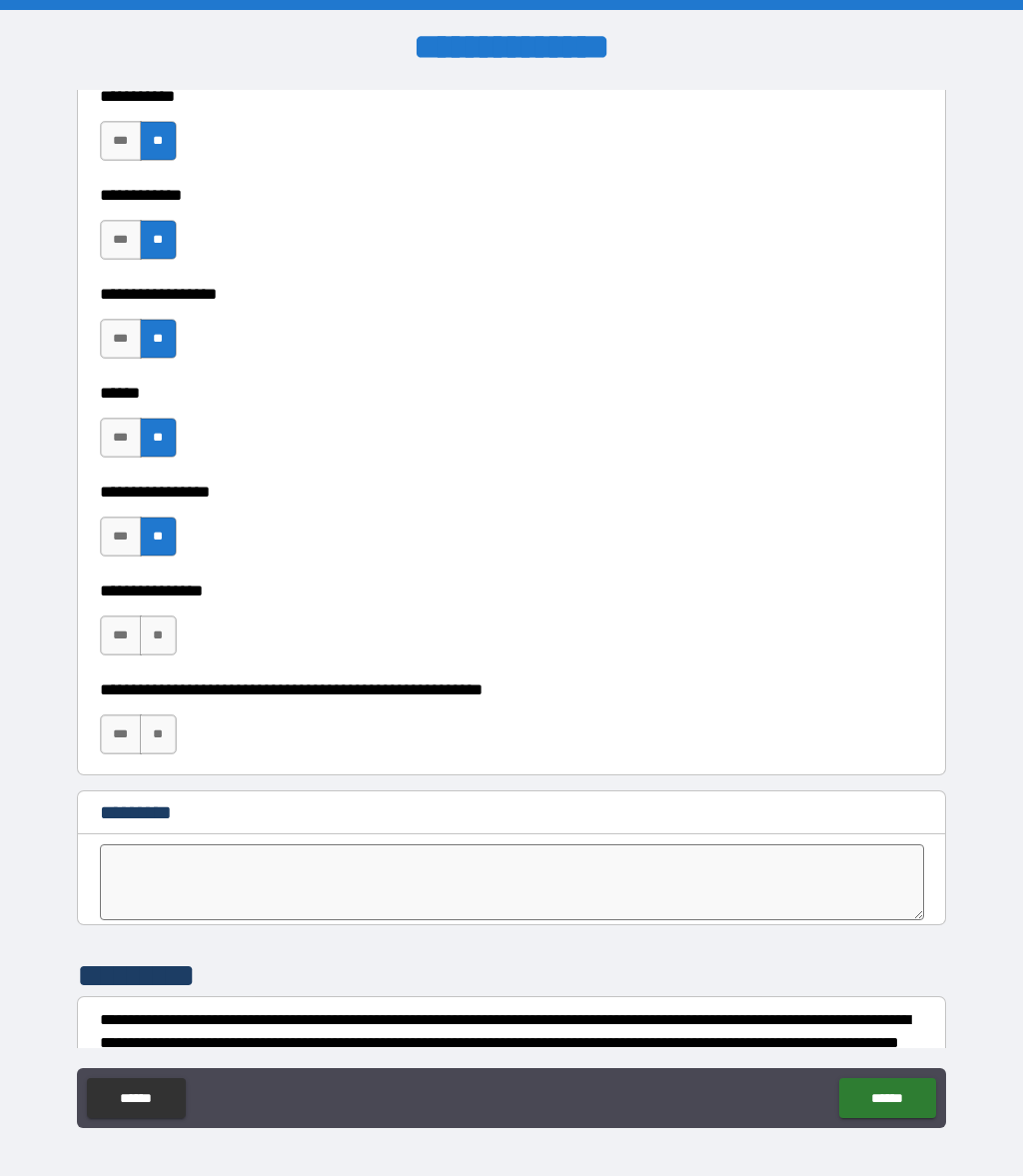 click on "**" at bounding box center (158, 635) 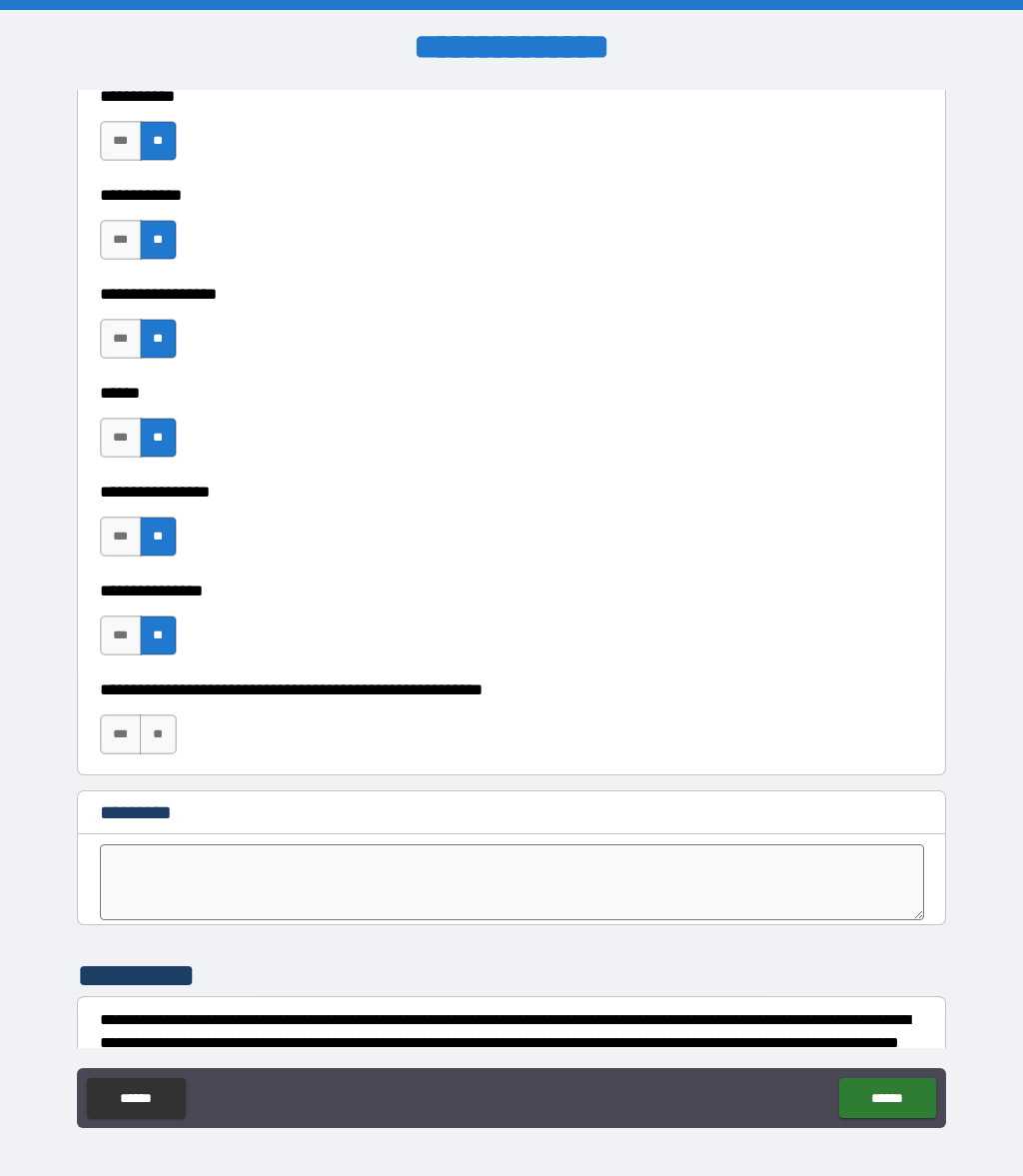 click on "**" at bounding box center (158, 734) 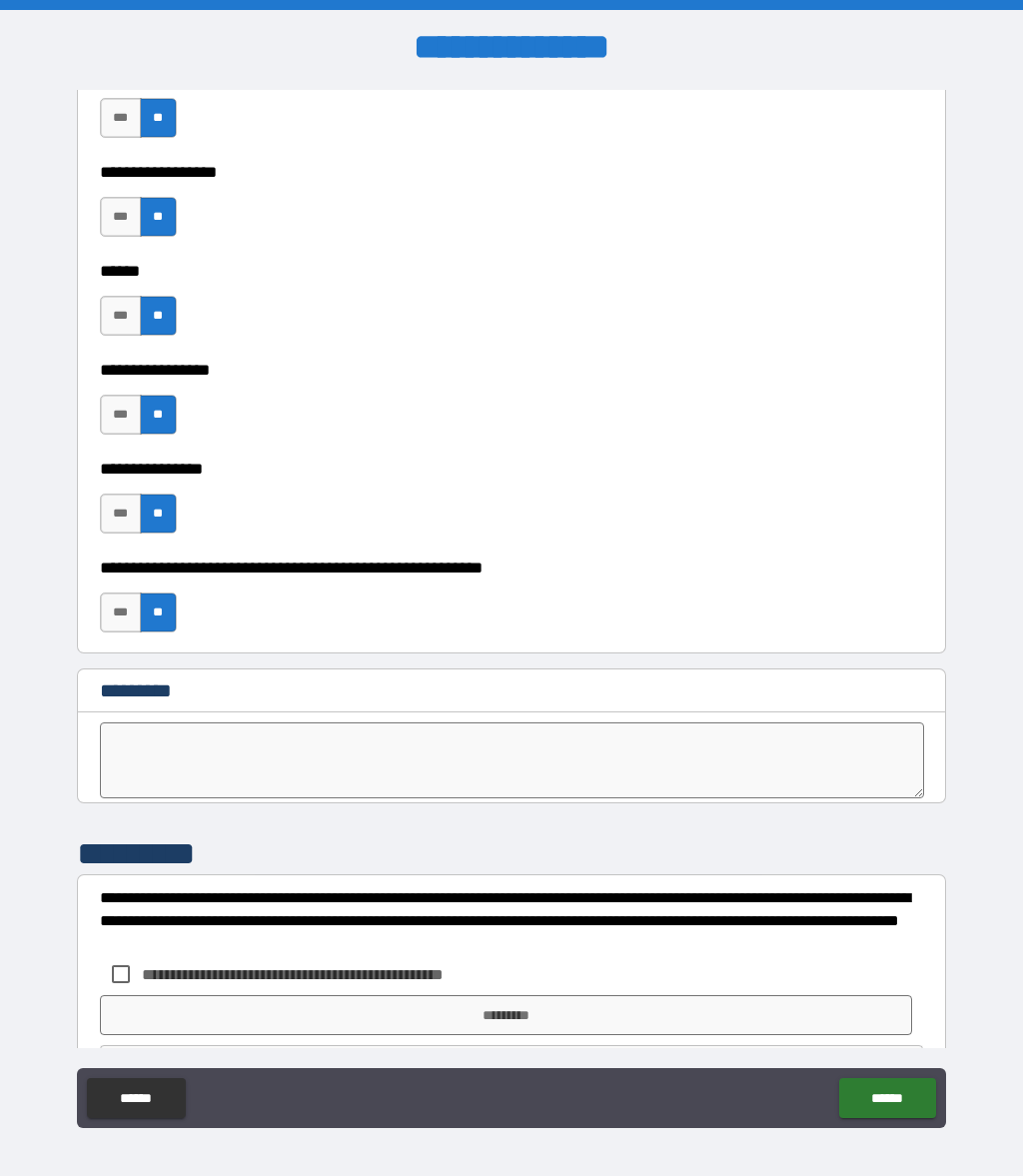 scroll, scrollTop: 9834, scrollLeft: 0, axis: vertical 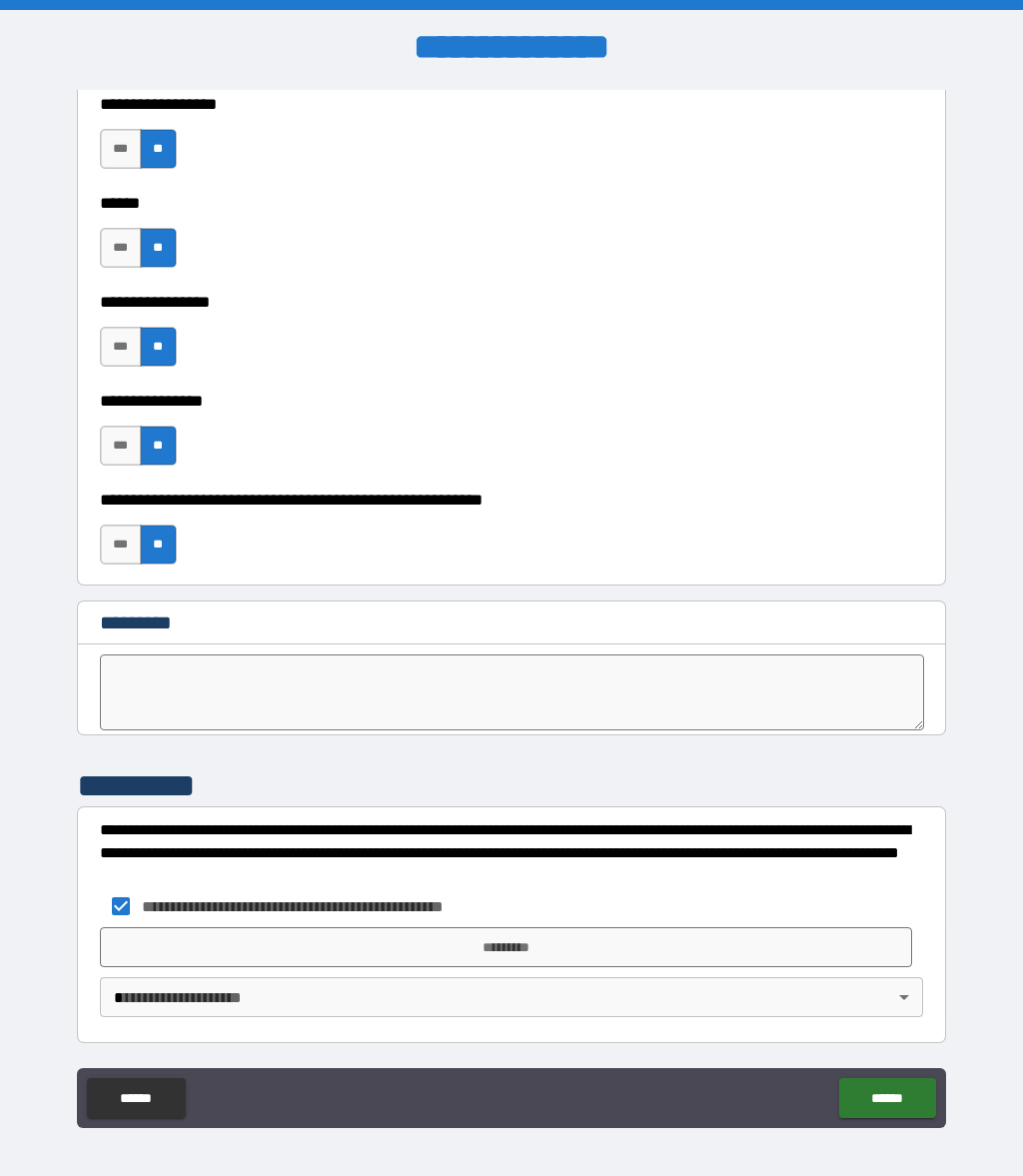 click on "*********" at bounding box center (507, 947) 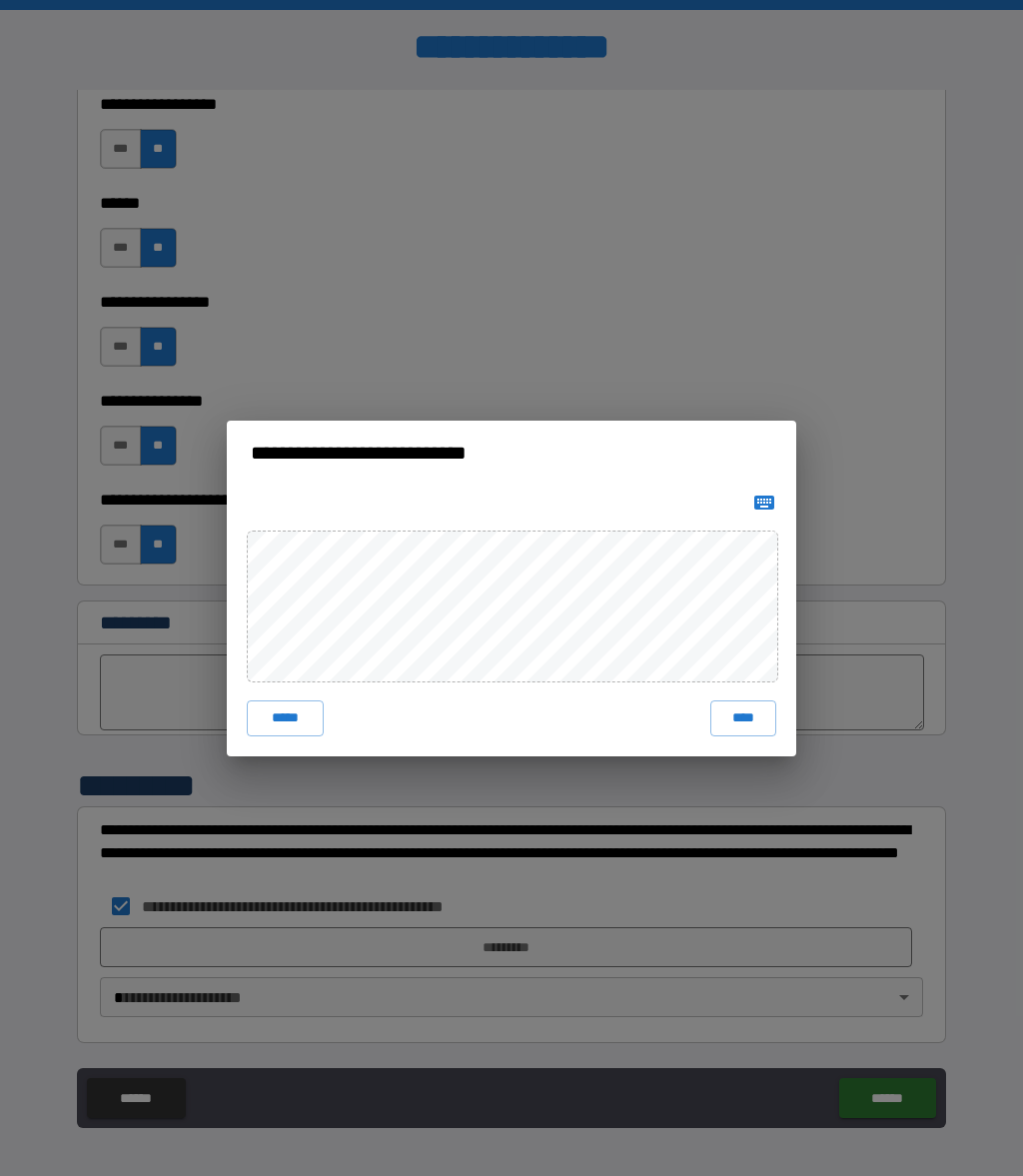 click on "****" at bounding box center [743, 718] 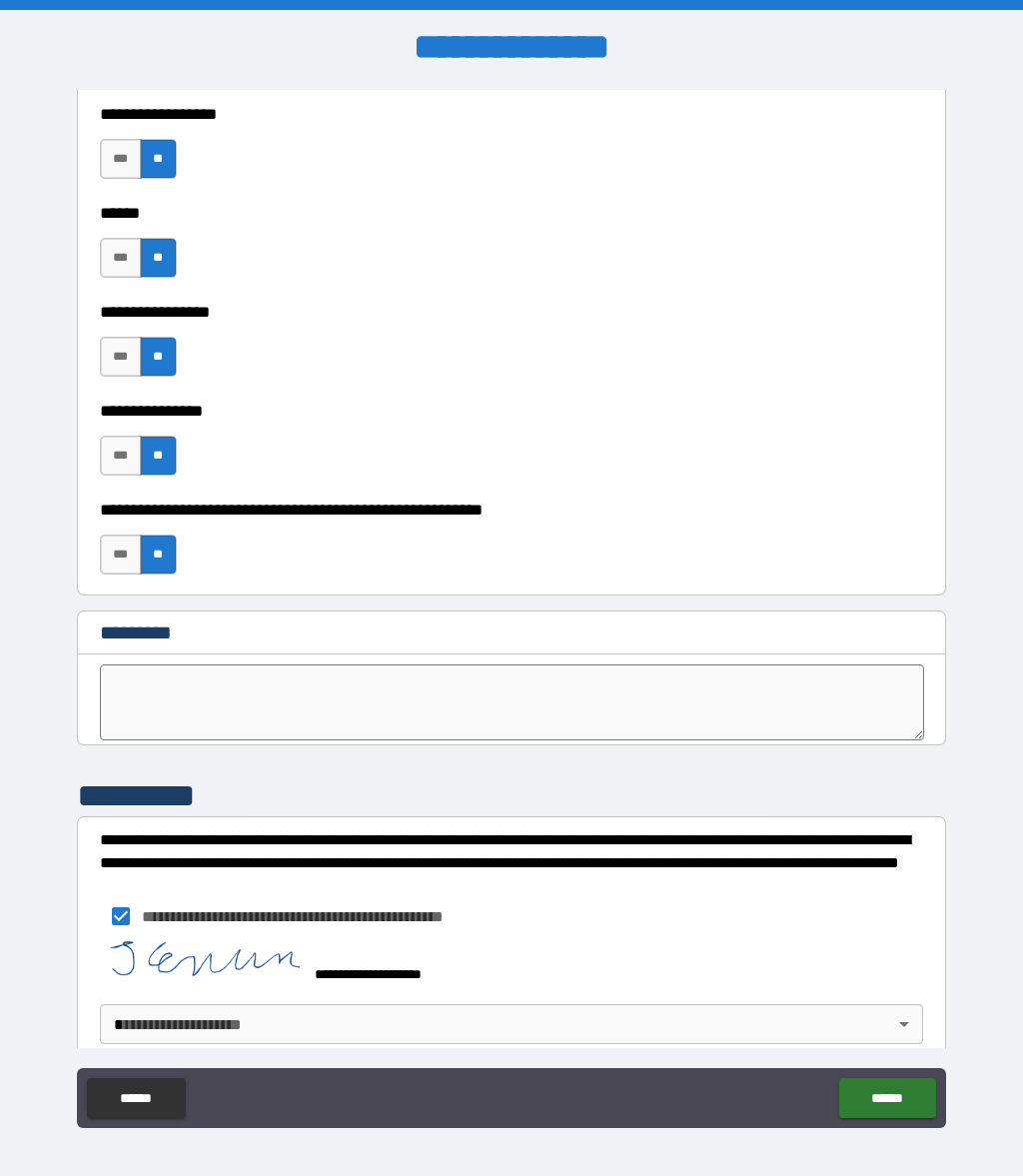 scroll, scrollTop: 9851, scrollLeft: 0, axis: vertical 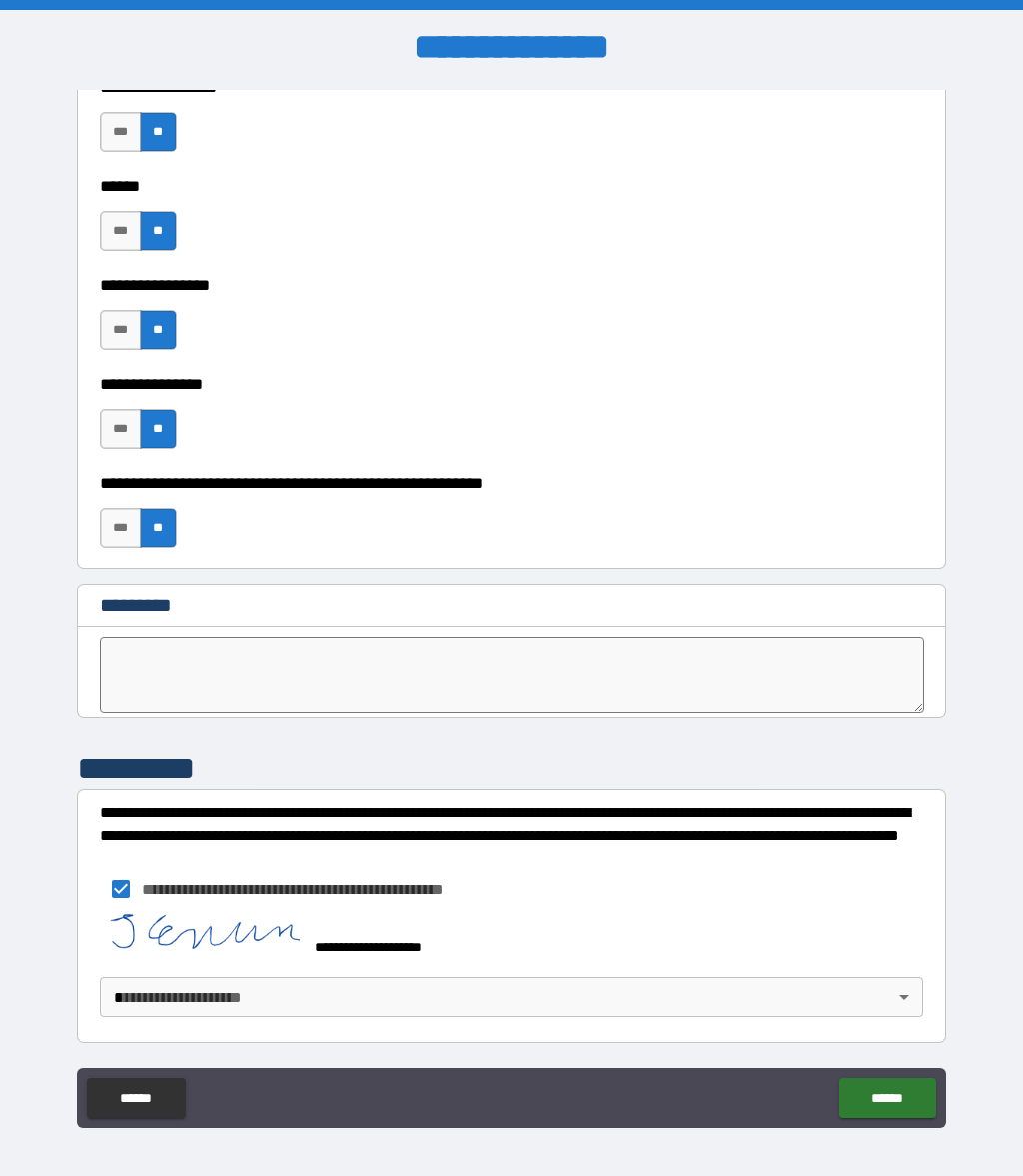 click at bounding box center (200, 938) 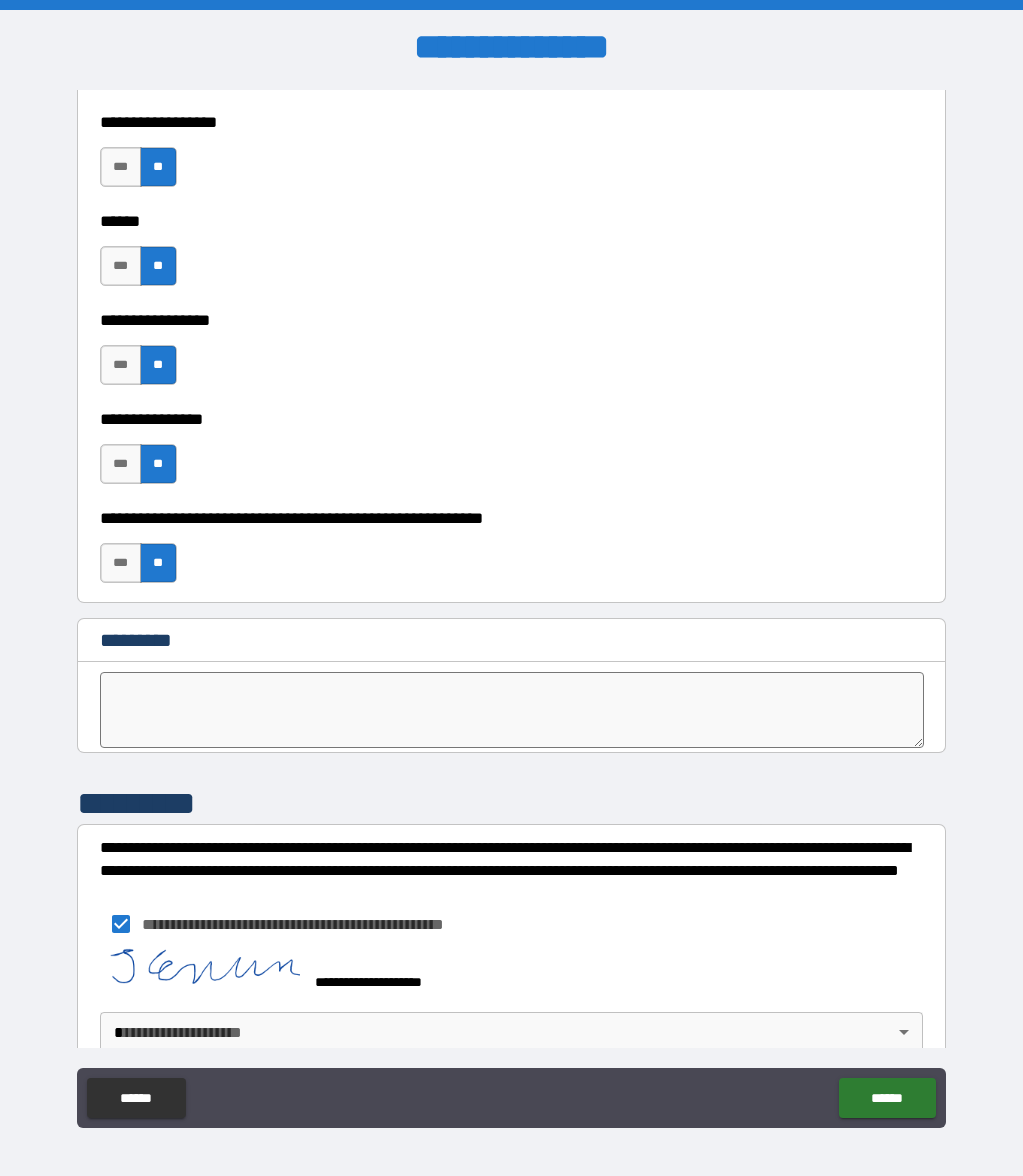 scroll, scrollTop: 9851, scrollLeft: 0, axis: vertical 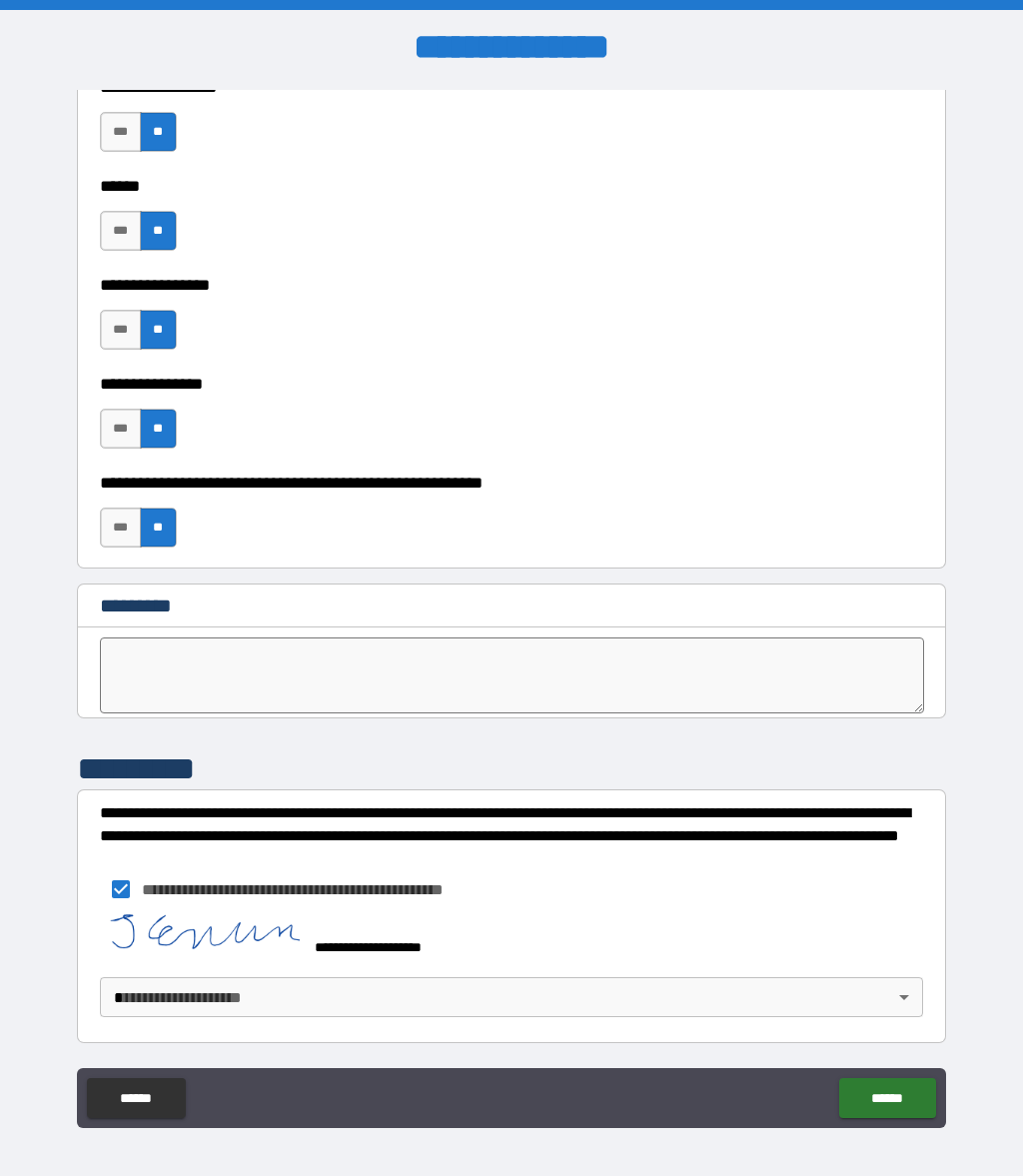 click on "******" at bounding box center (887, 1098) 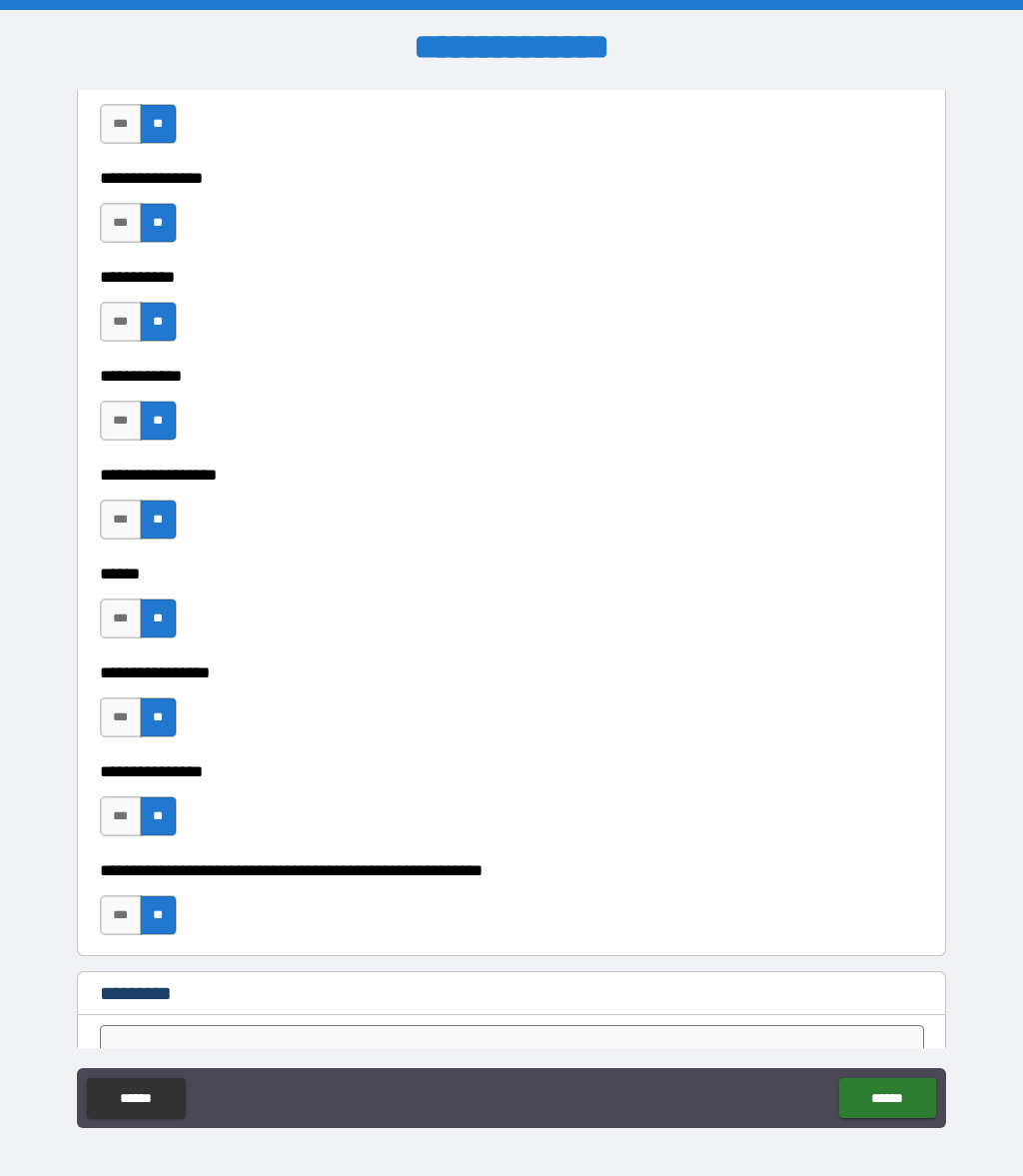 scroll, scrollTop: 9851, scrollLeft: 0, axis: vertical 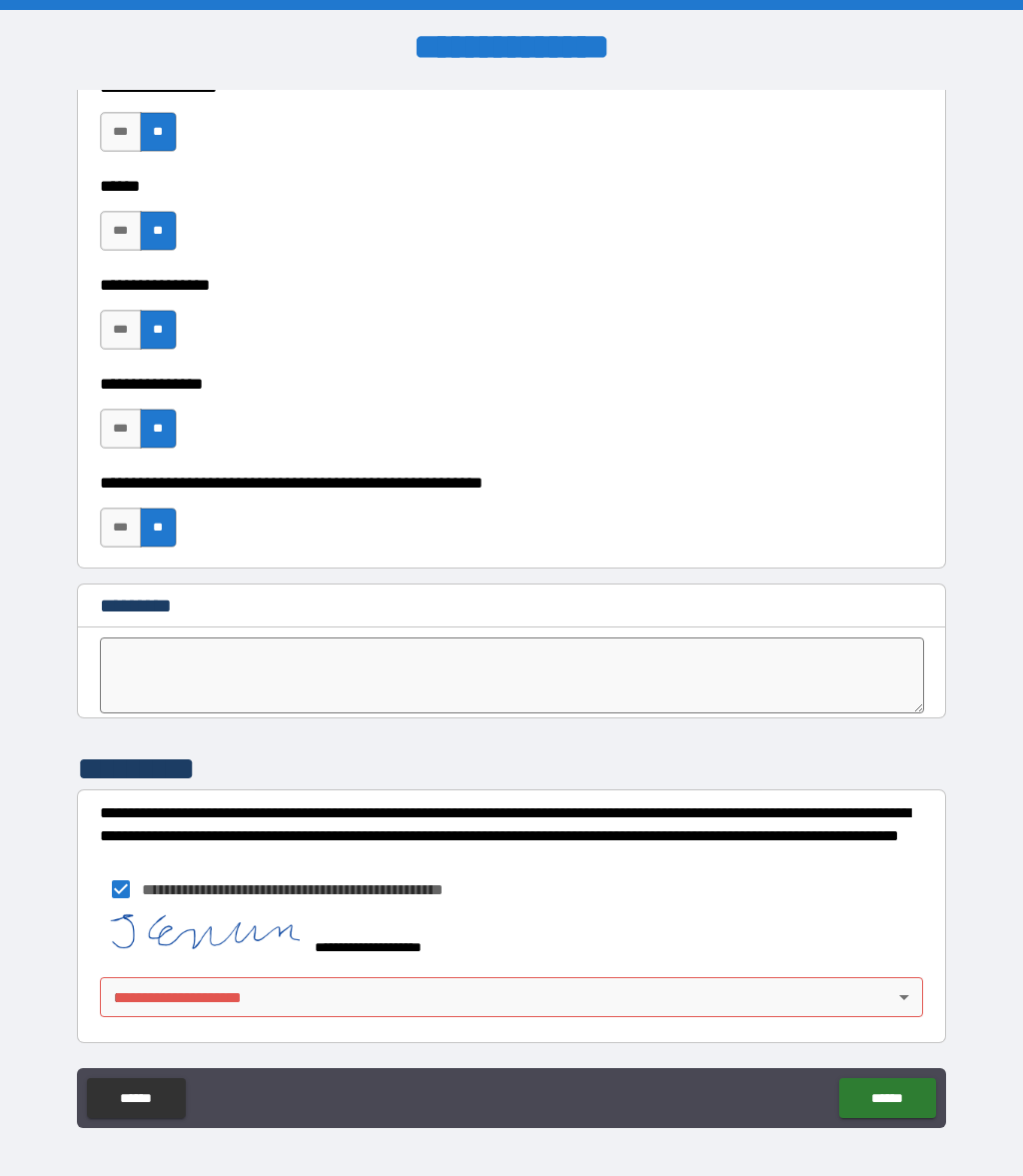 click on "**********" at bounding box center [512, 588] 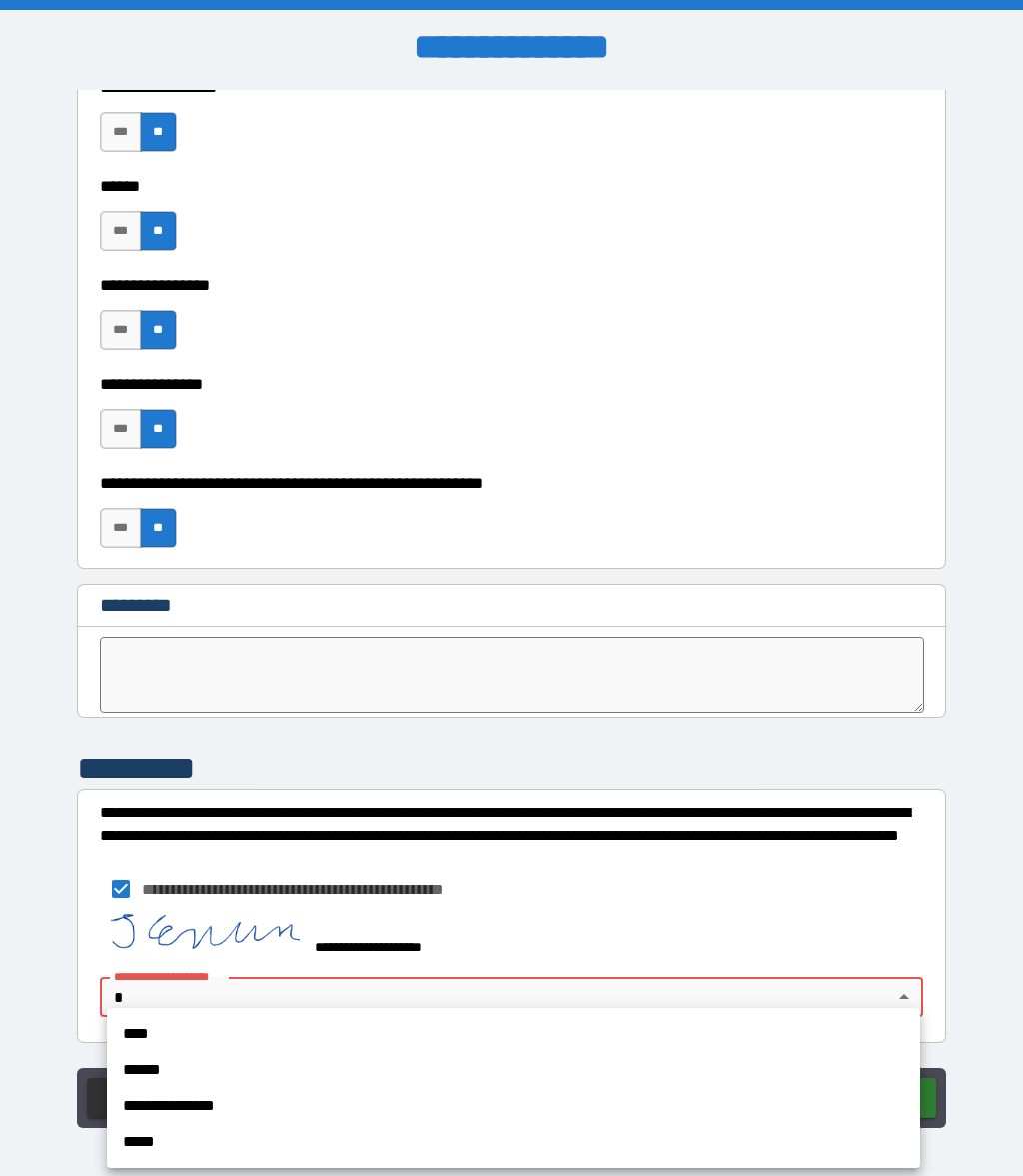 click on "****" at bounding box center (513, 1034) 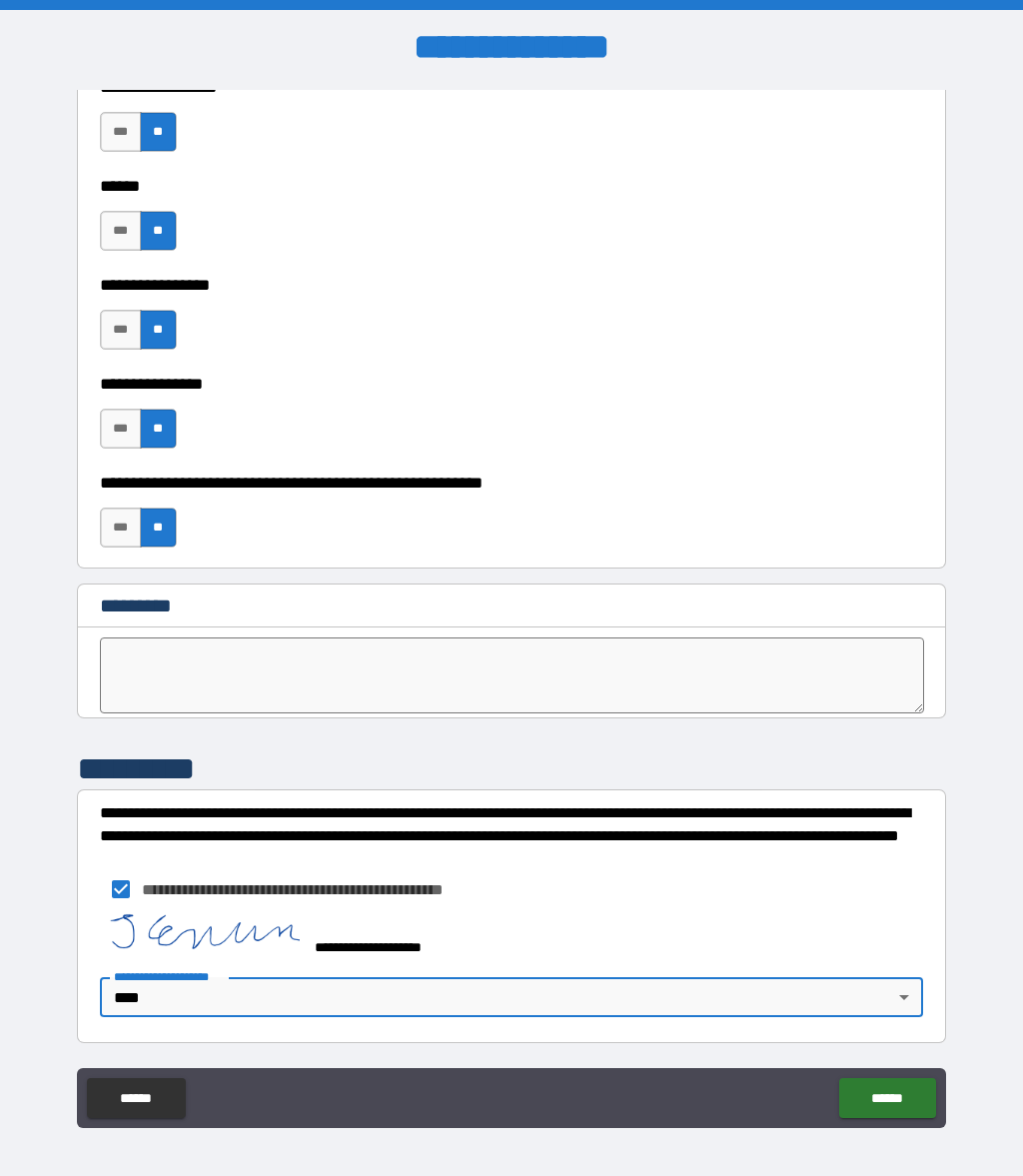 type on "****" 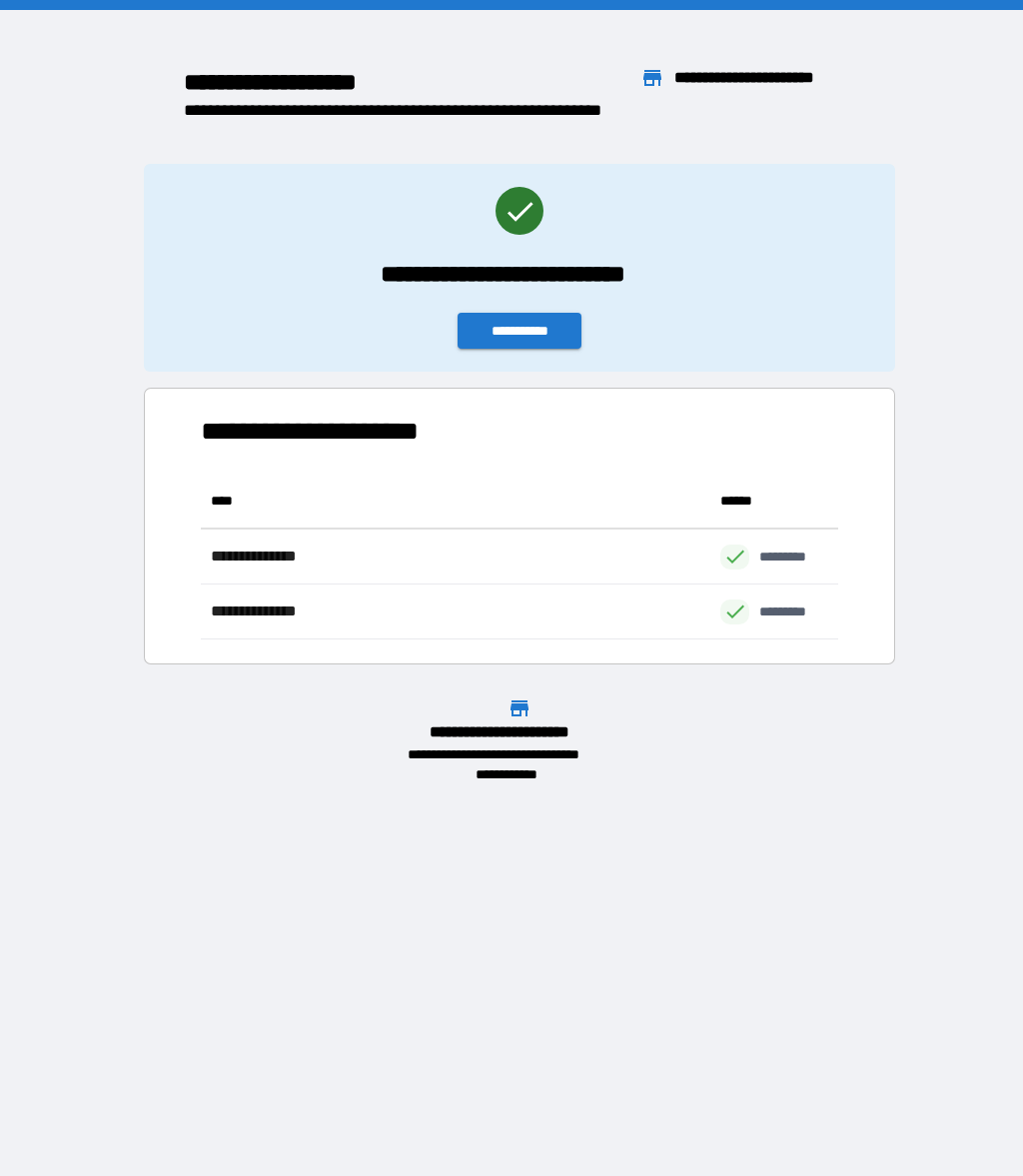 scroll, scrollTop: 1, scrollLeft: 1, axis: both 